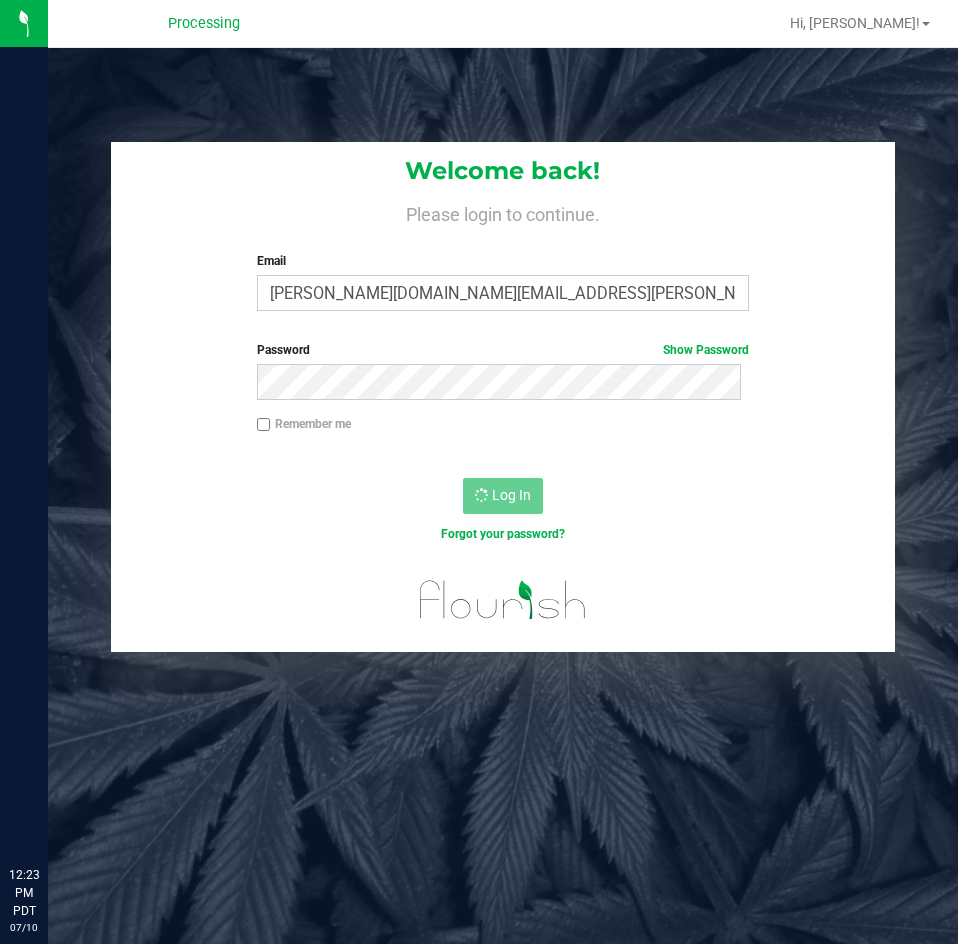 scroll, scrollTop: 0, scrollLeft: 0, axis: both 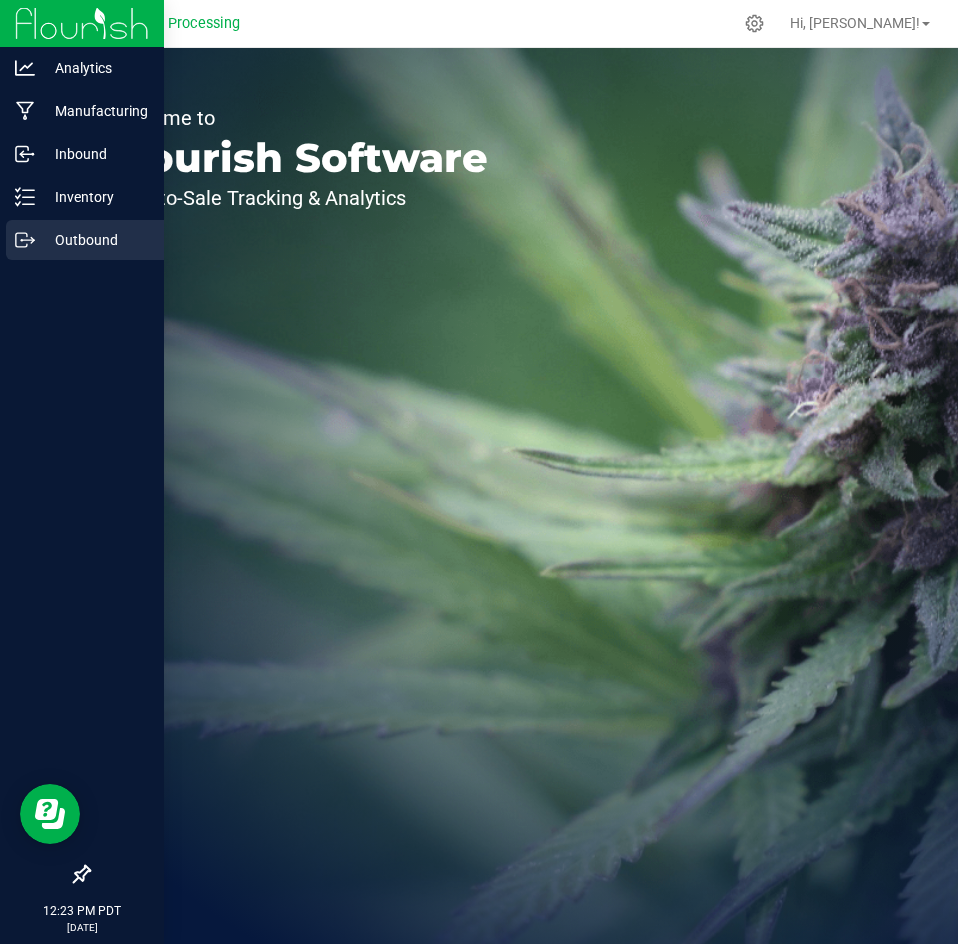 click on "Outbound" at bounding box center [95, 240] 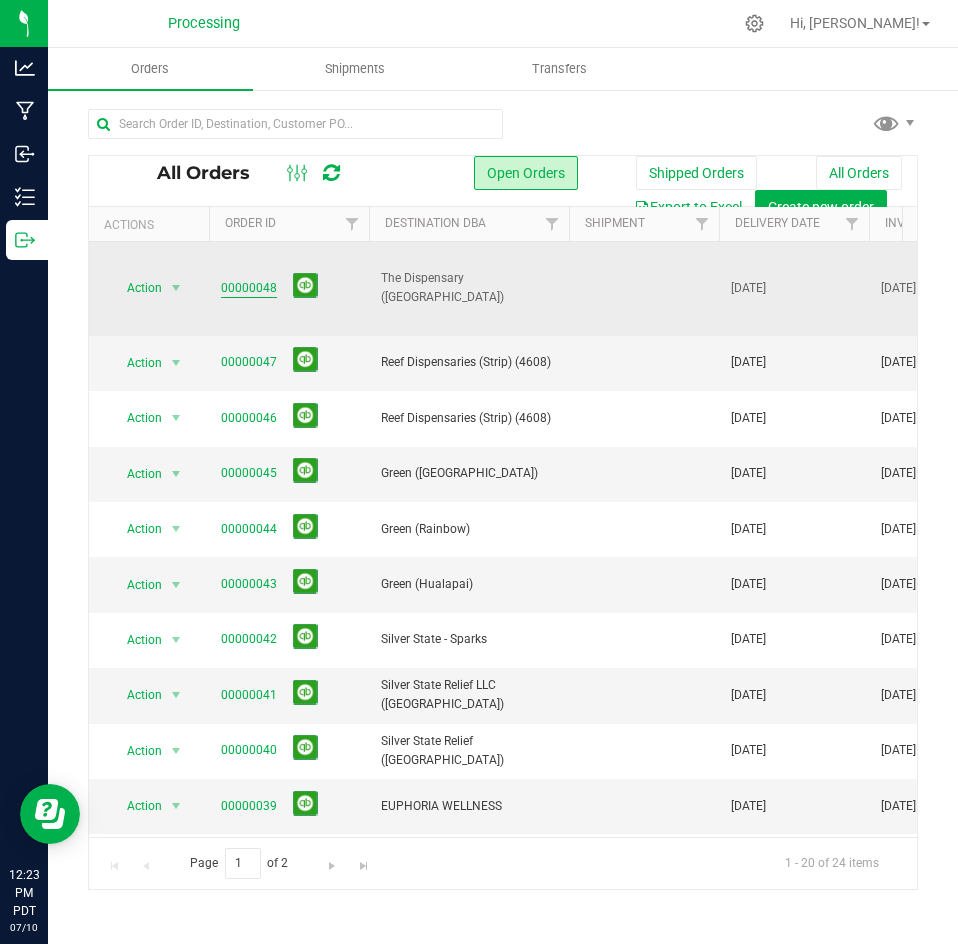 click on "00000048" at bounding box center [249, 288] 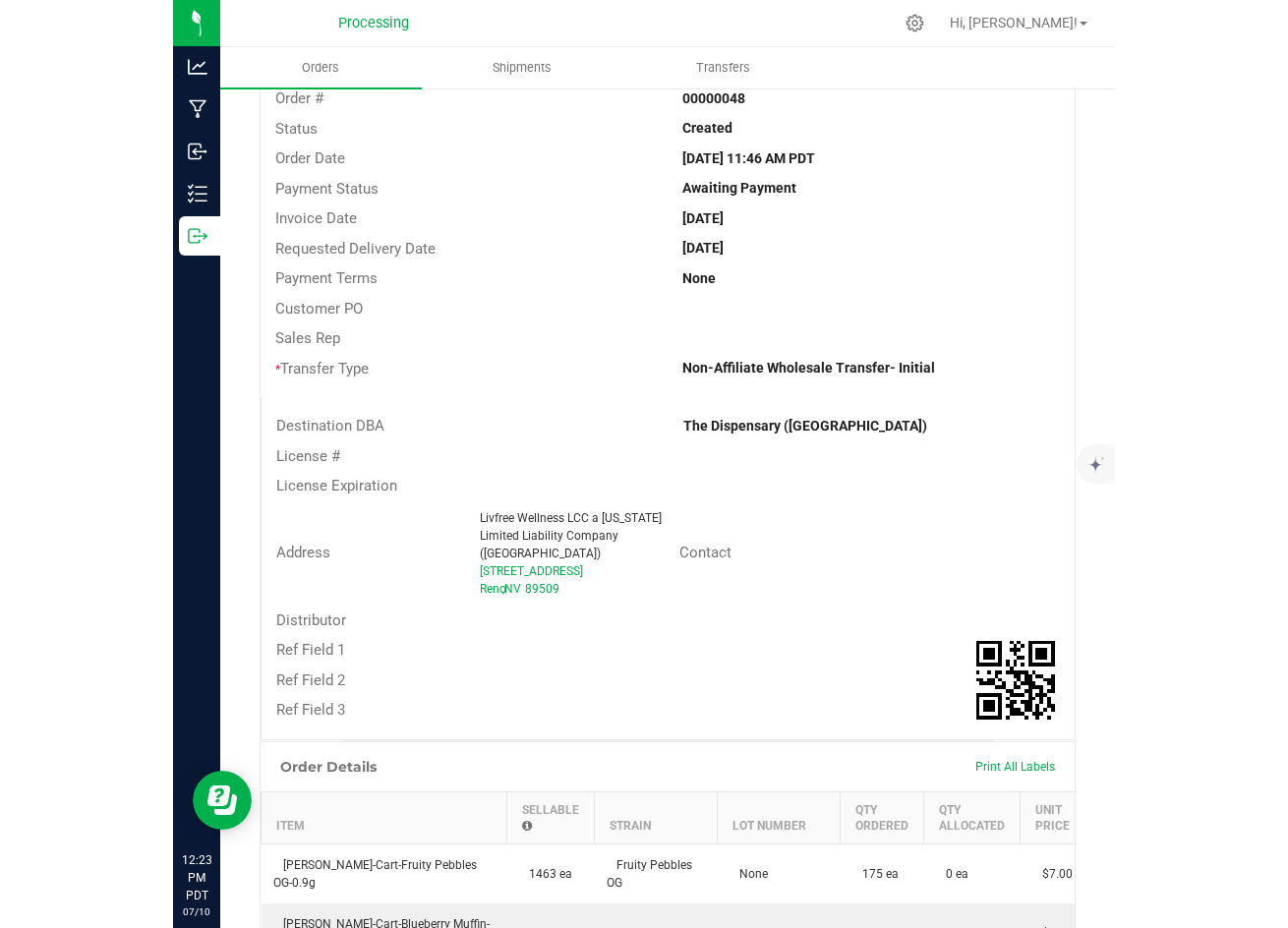 scroll, scrollTop: 0, scrollLeft: 0, axis: both 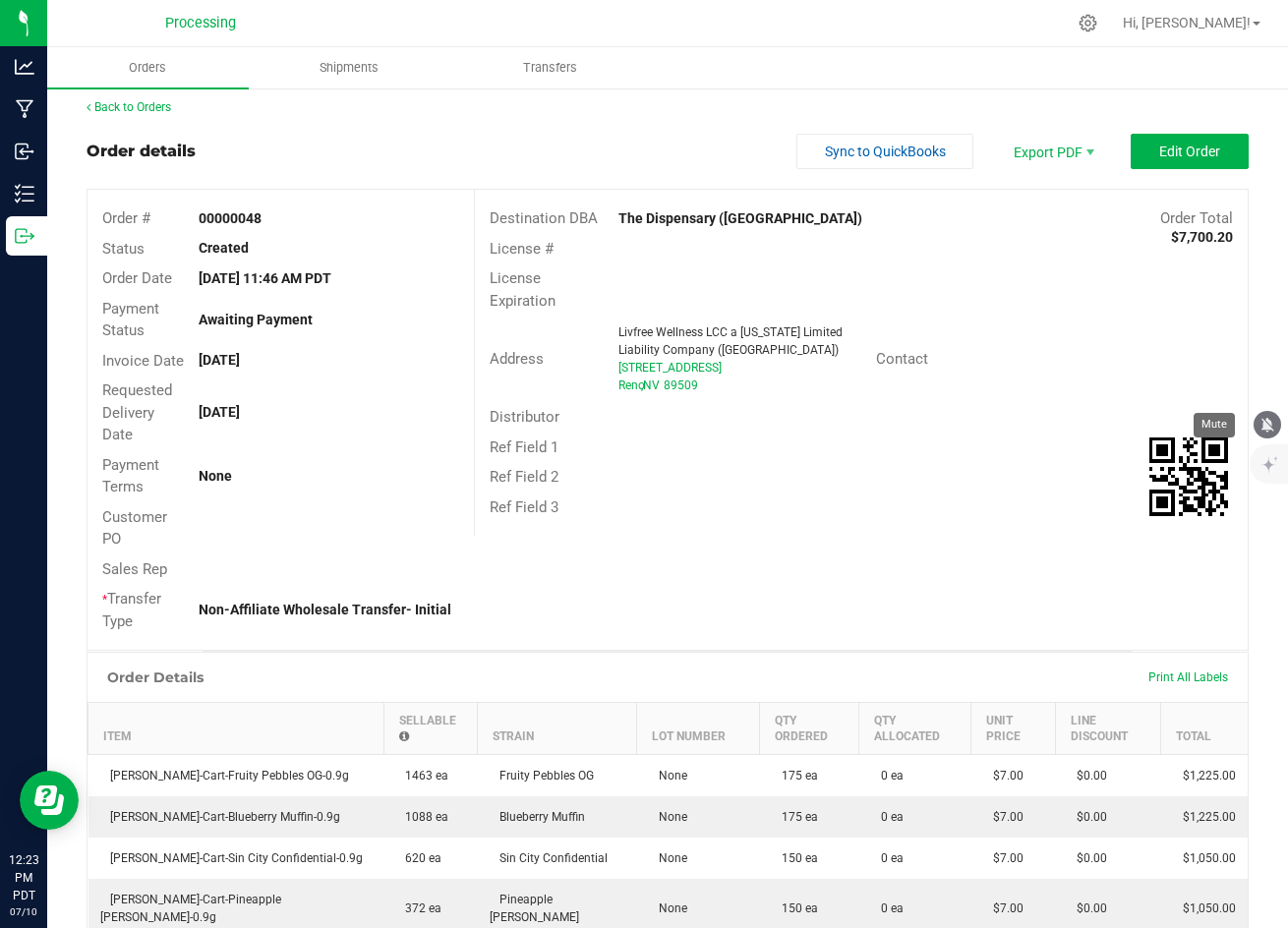 click 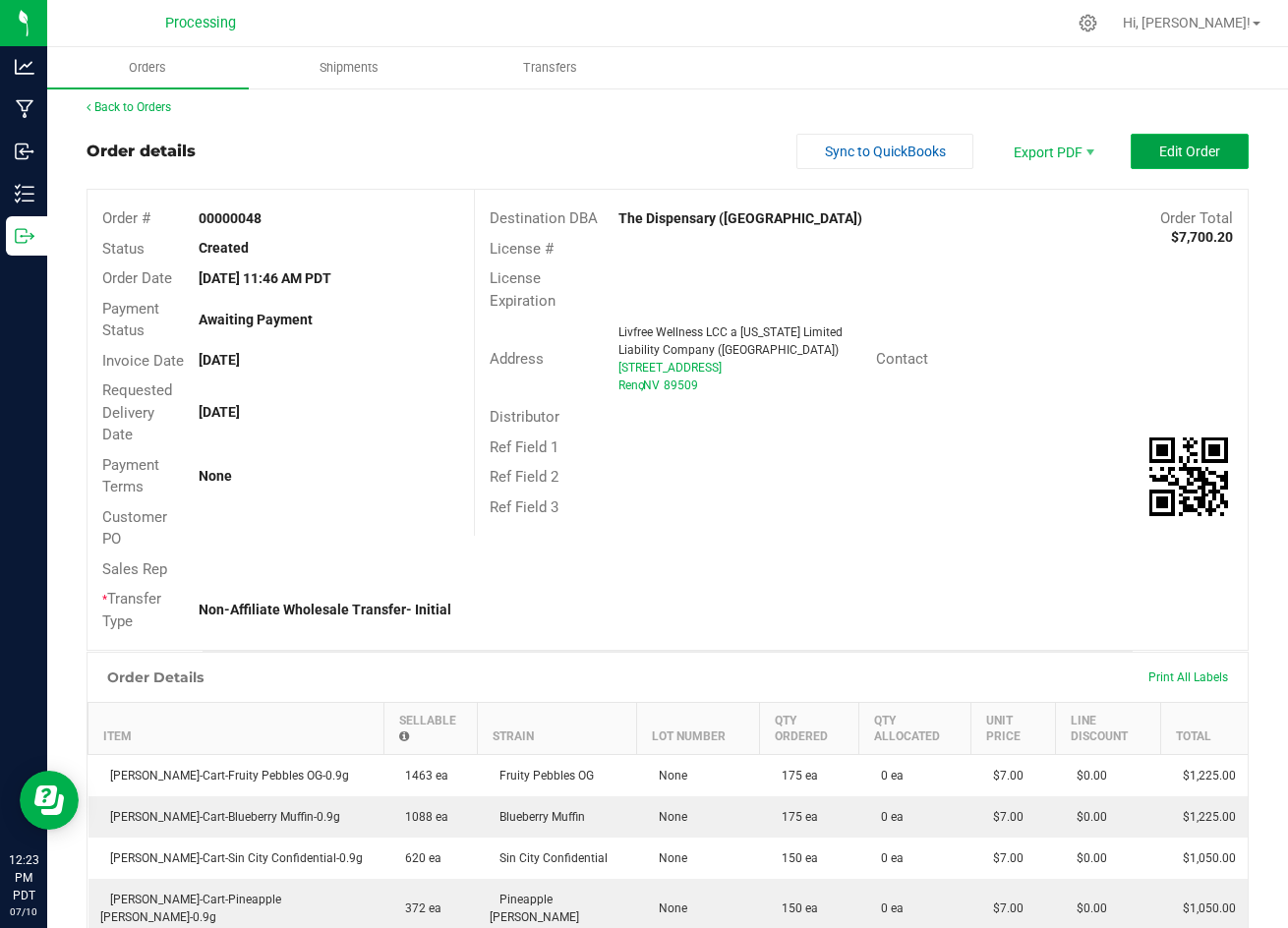 click on "Edit Order" at bounding box center (1190, 151) 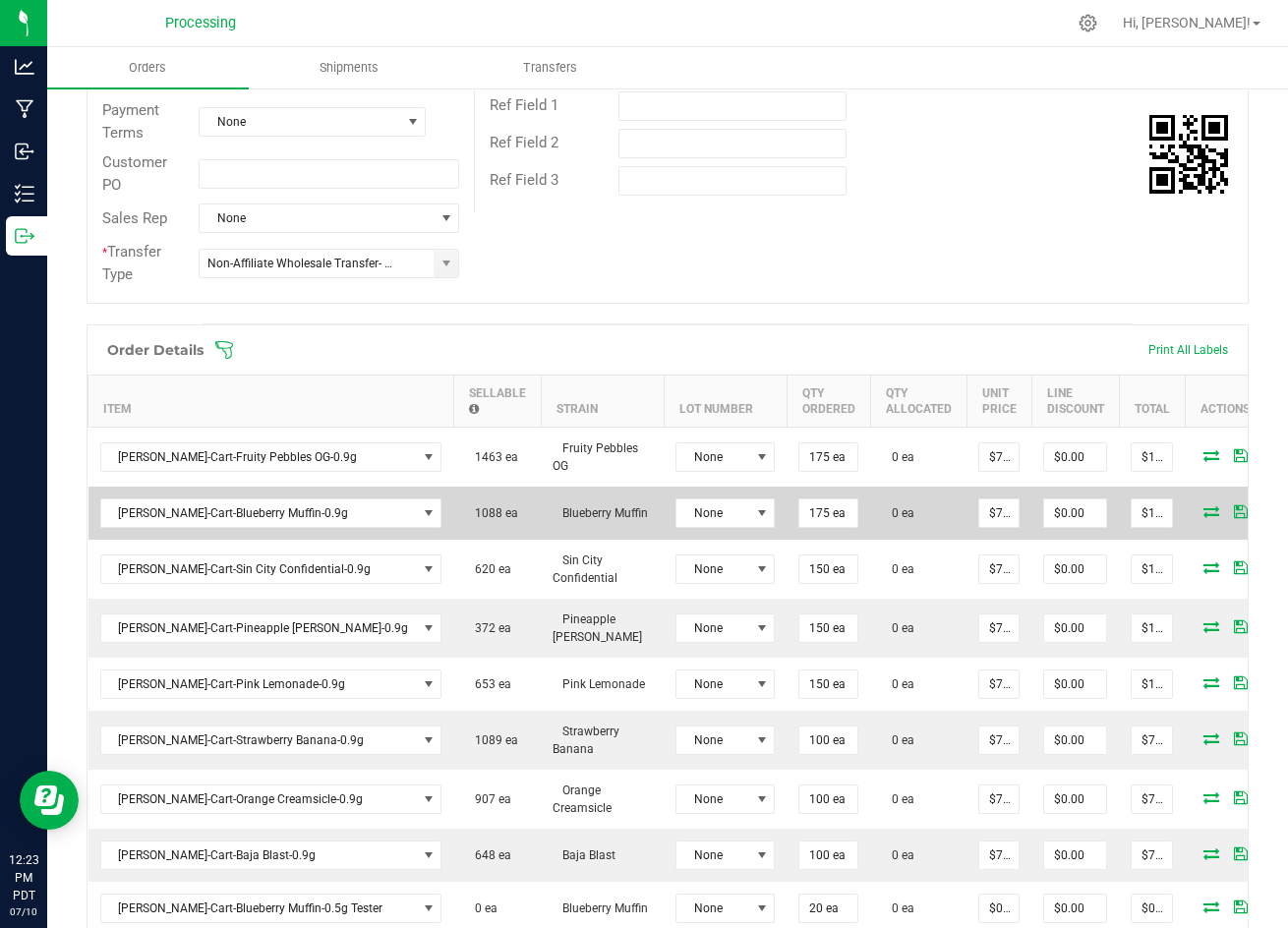 scroll, scrollTop: 377, scrollLeft: 0, axis: vertical 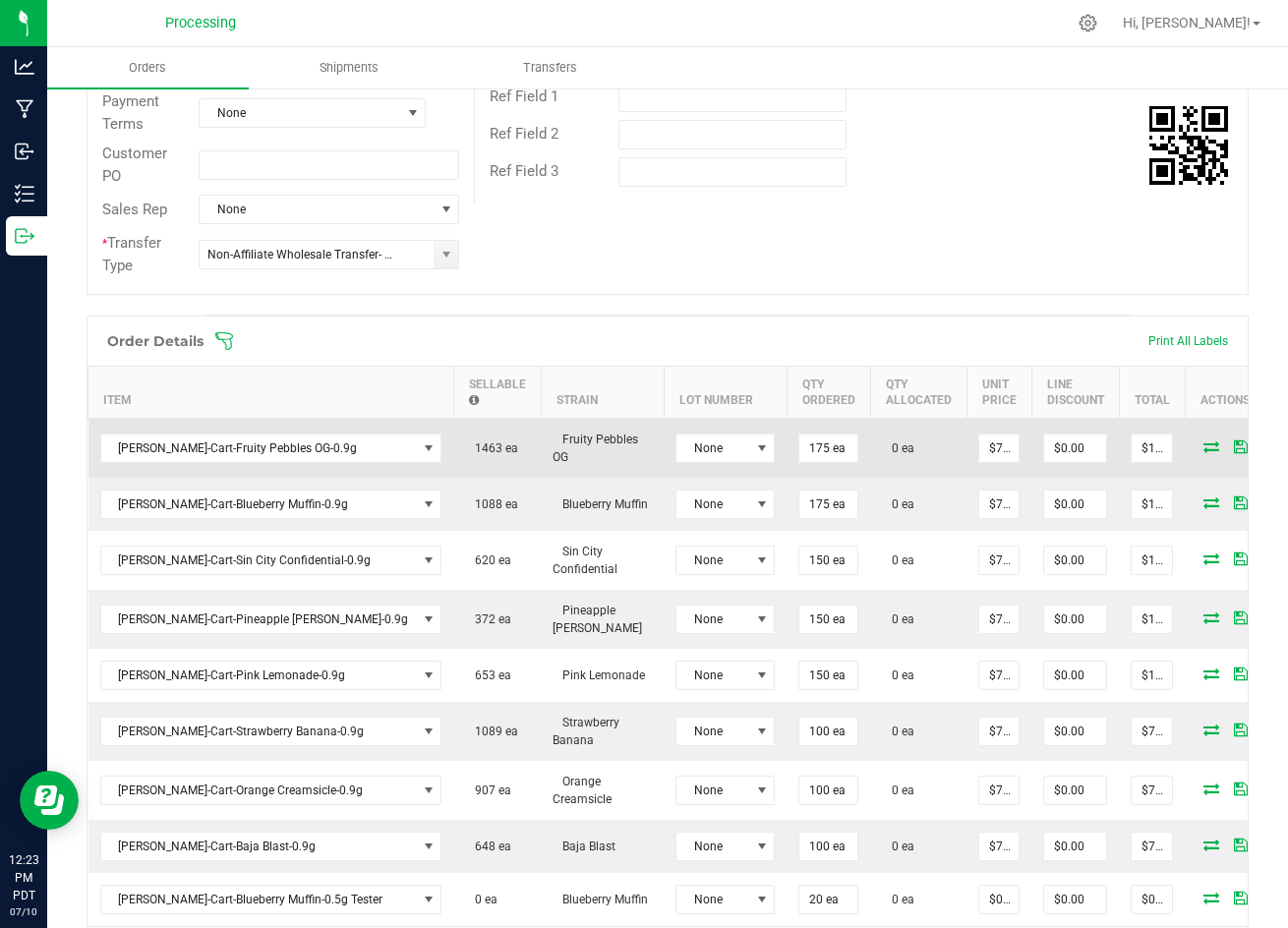 click at bounding box center (1211, 446) 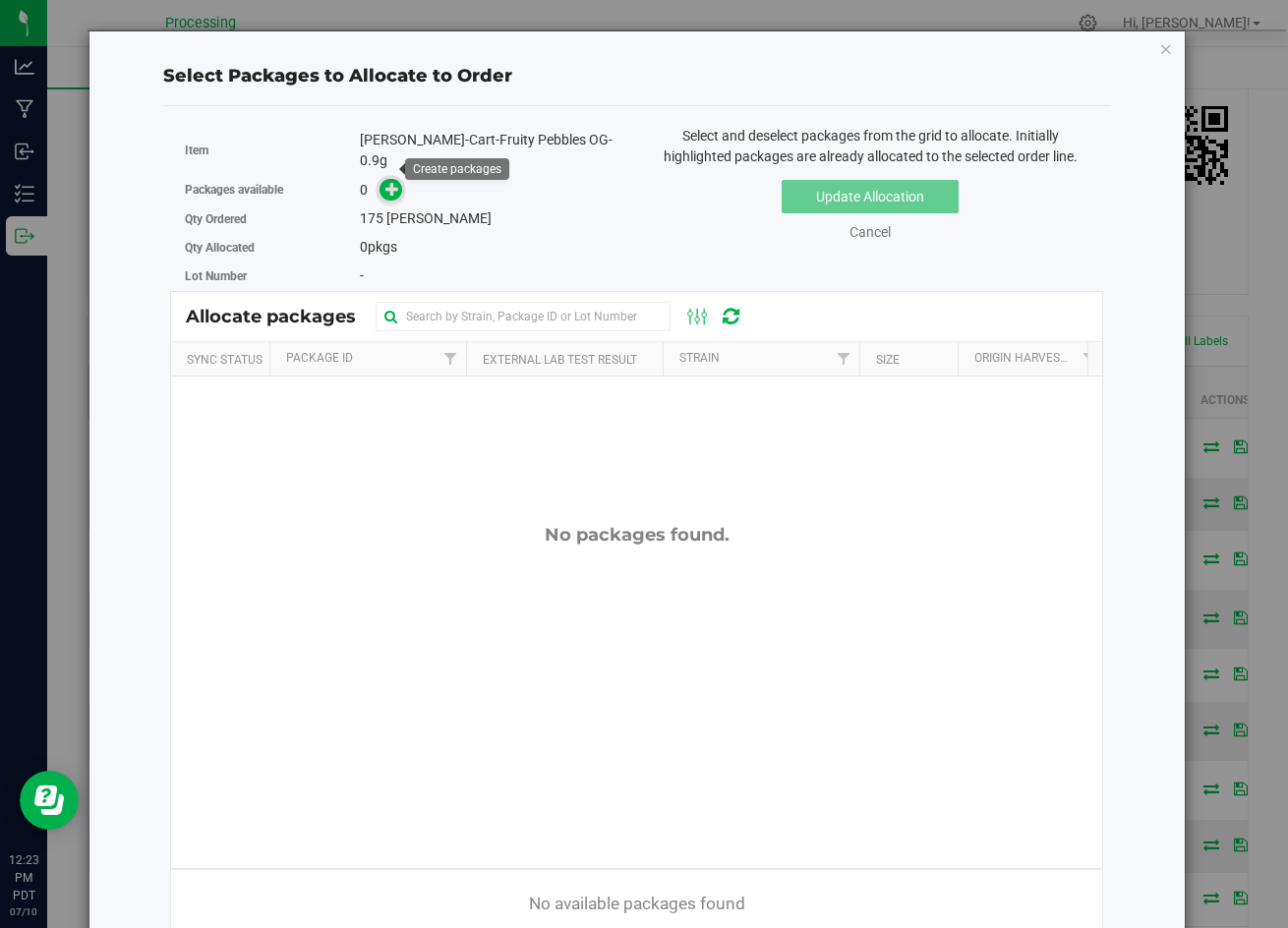 click at bounding box center (392, 189) 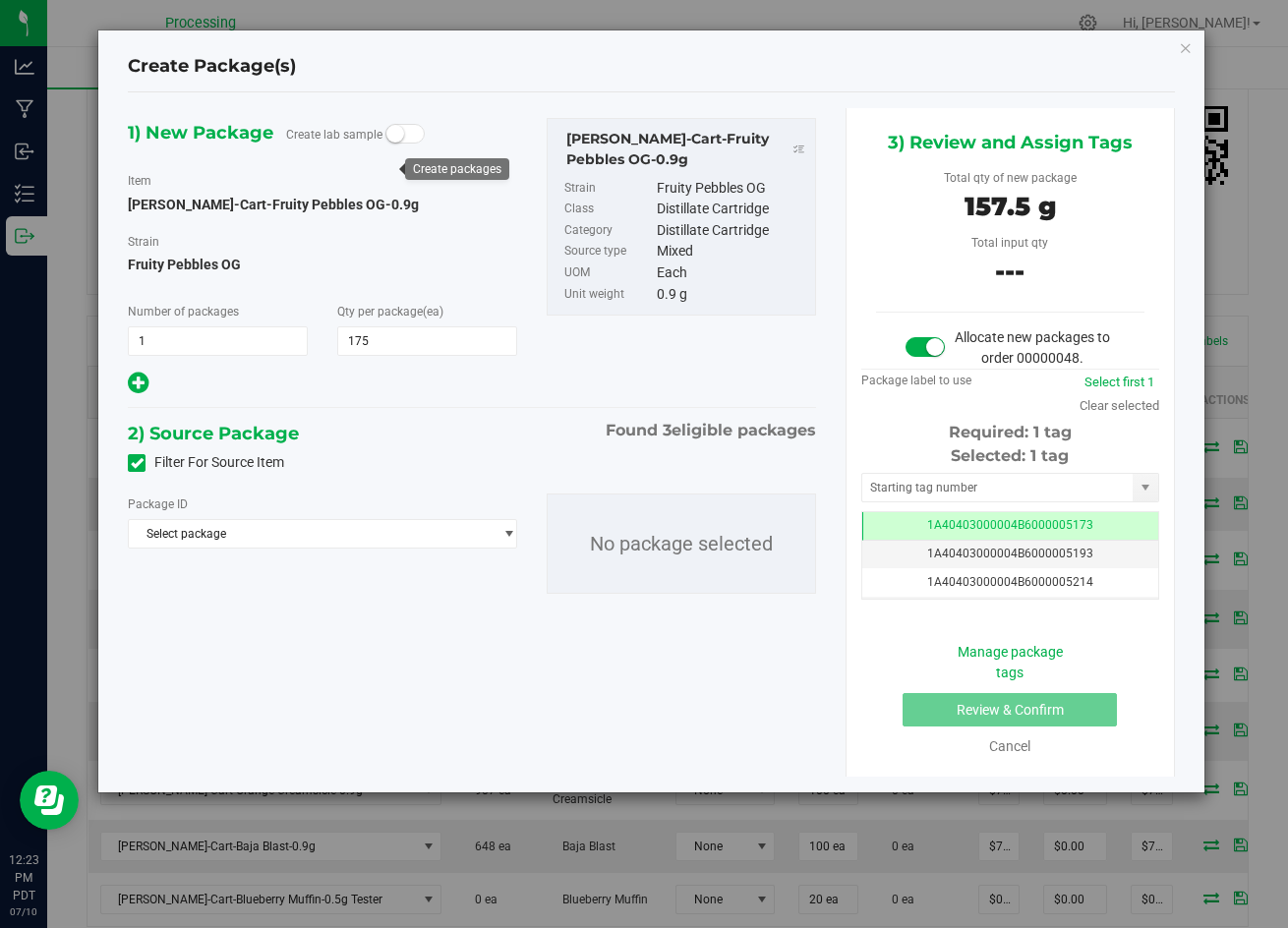 scroll, scrollTop: 0, scrollLeft: -1, axis: horizontal 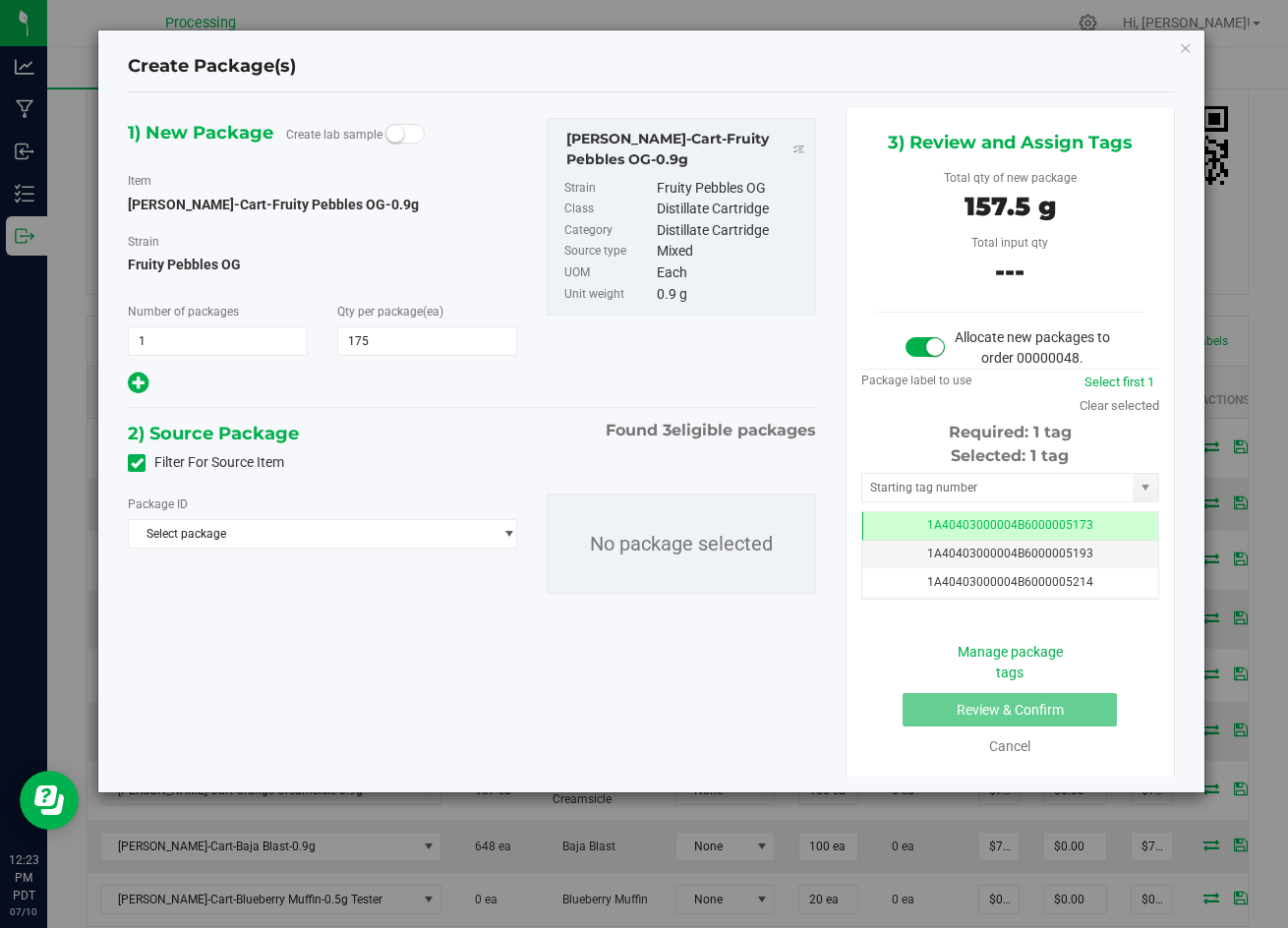 click at bounding box center (137, 463) 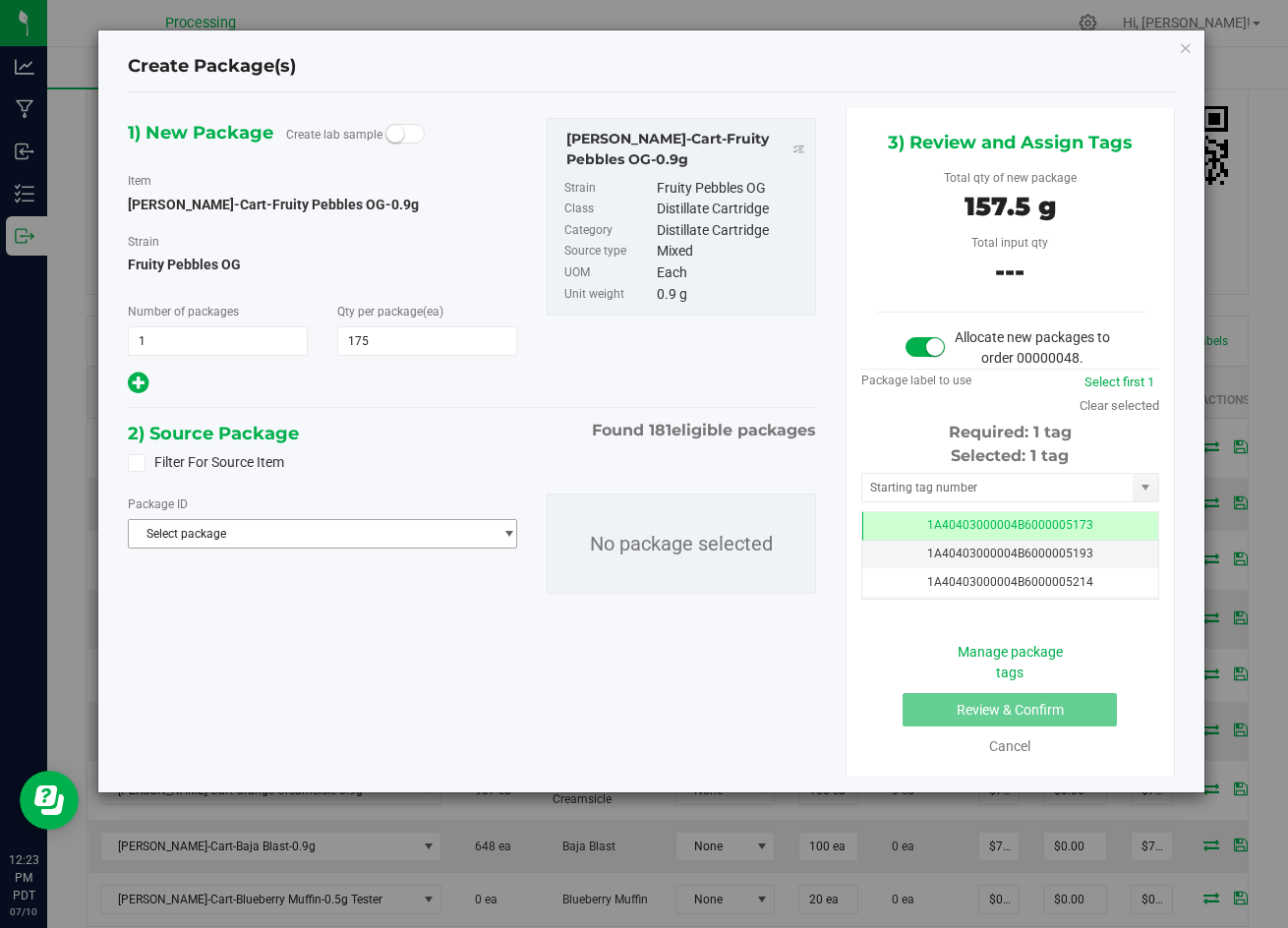 click on "Select package" at bounding box center (310, 534) 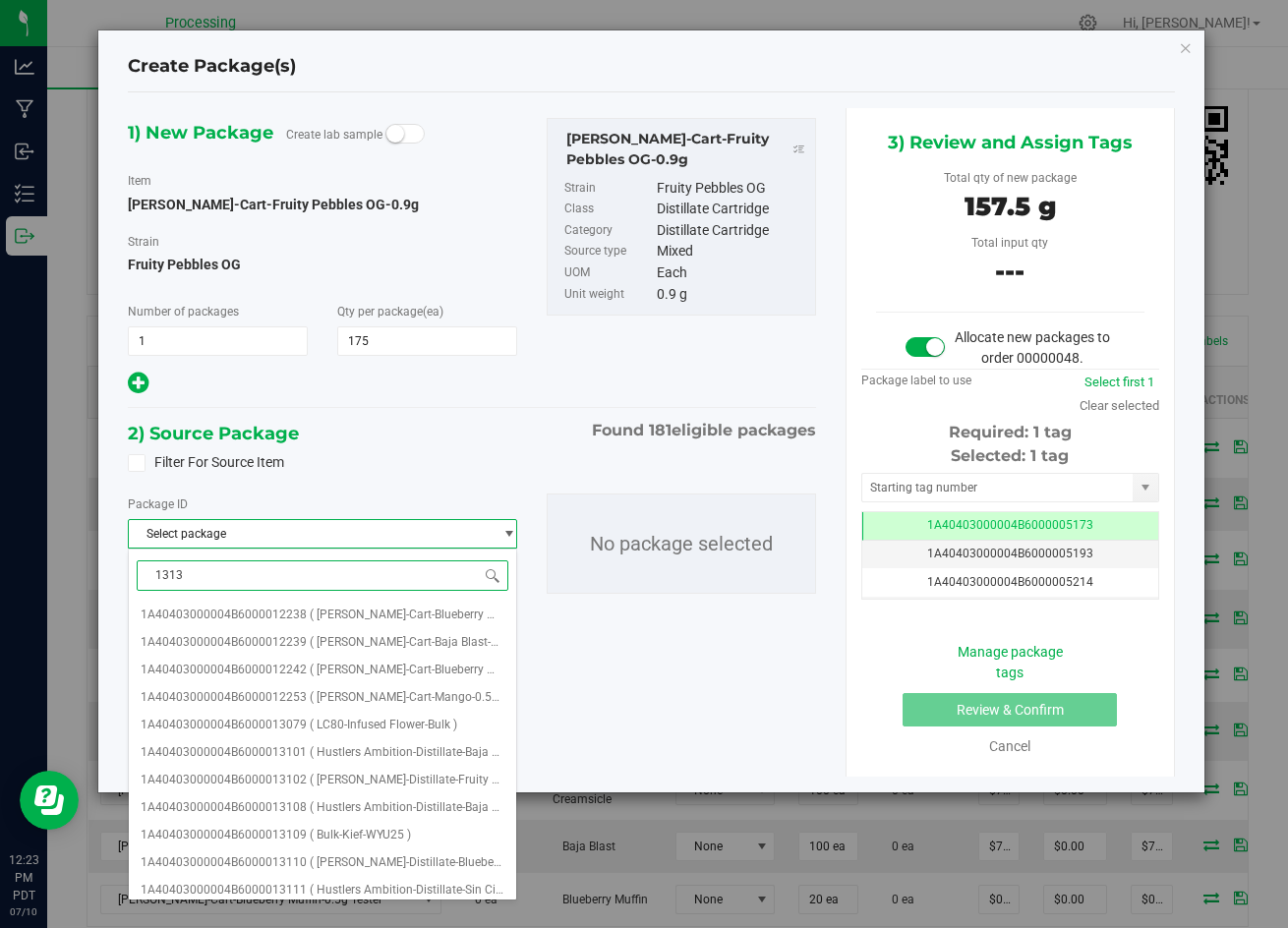 type on "13130" 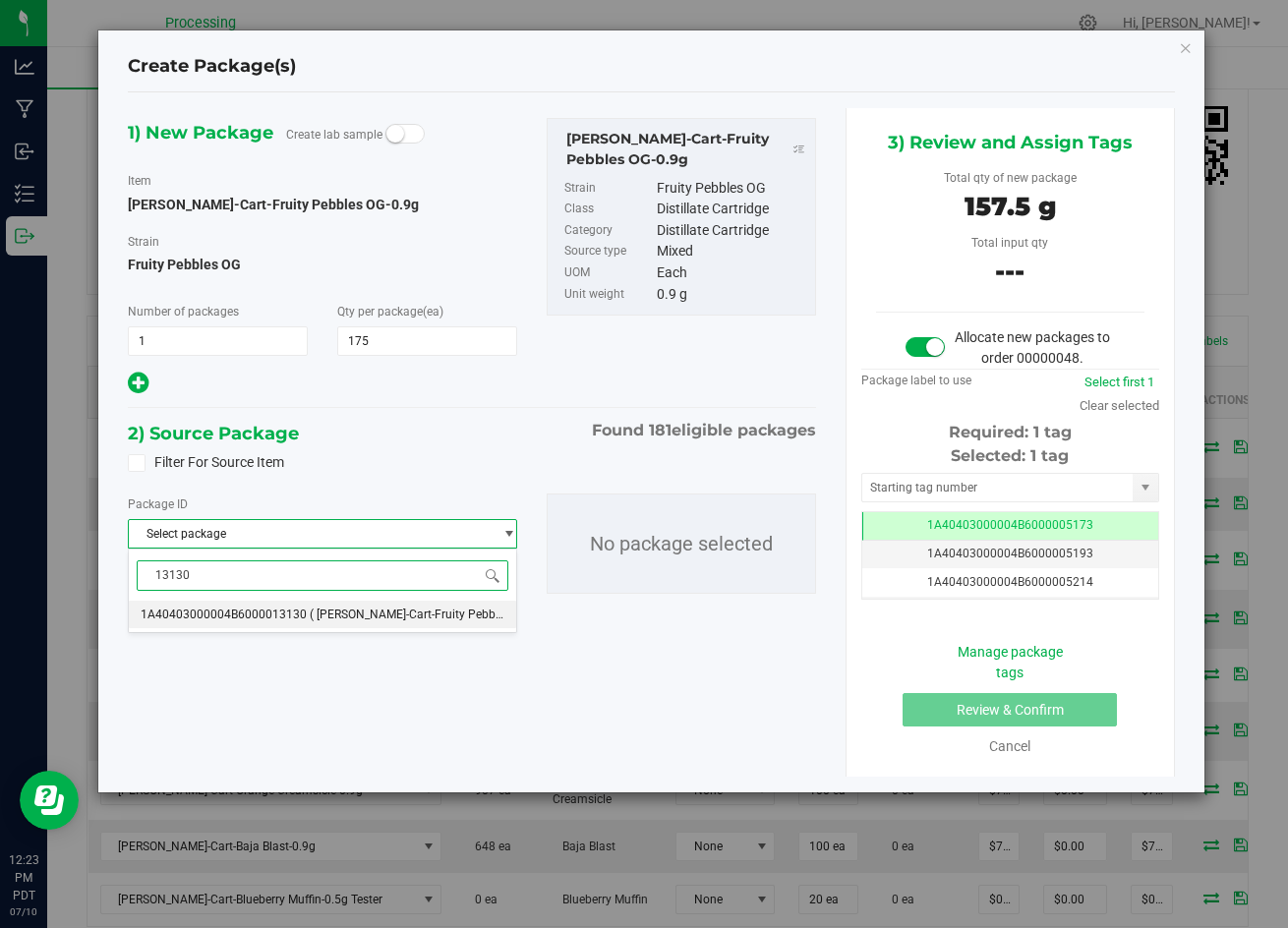 click on "1A40403000004B6000013130" at bounding box center (223, 614) 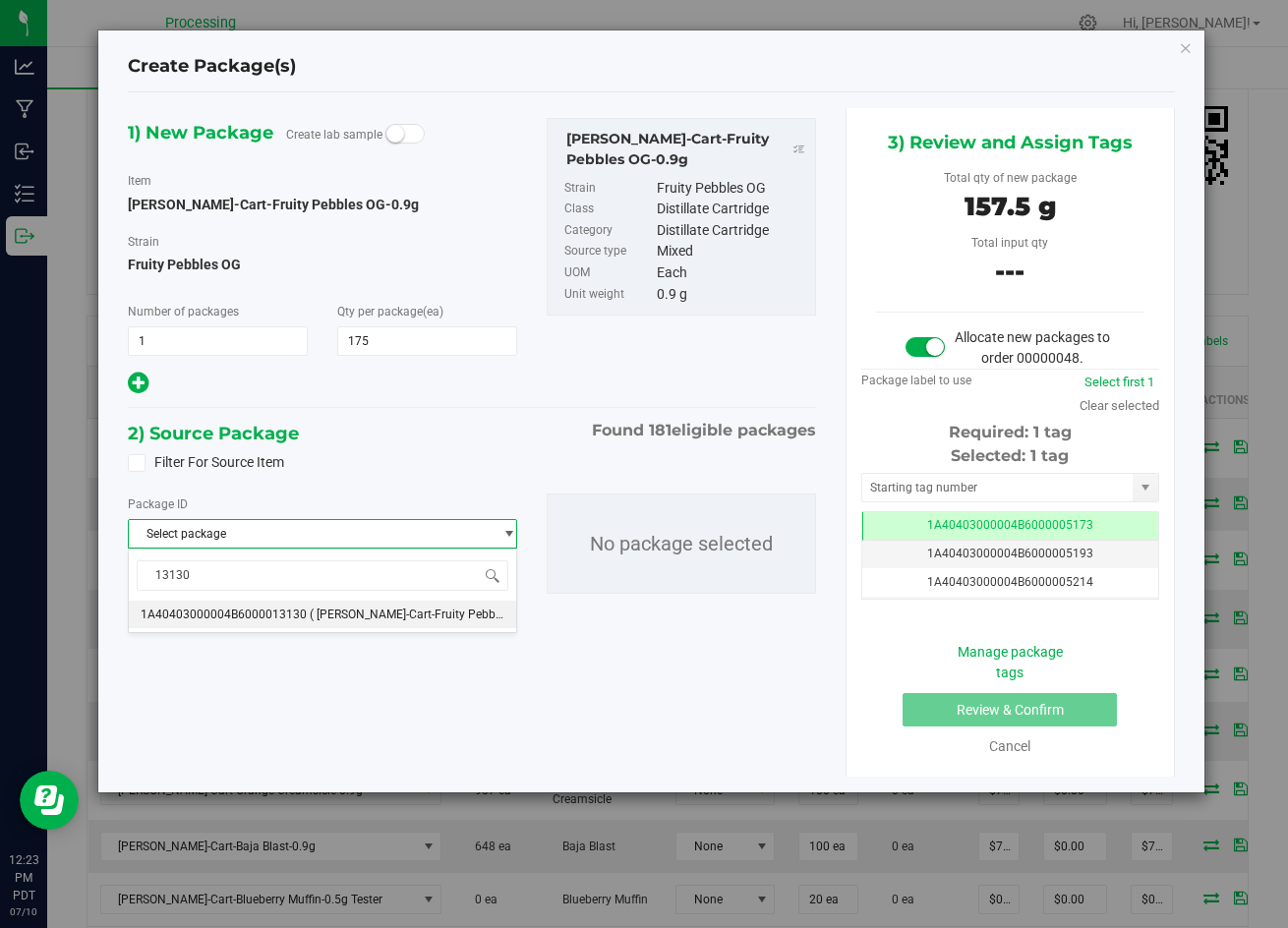 type 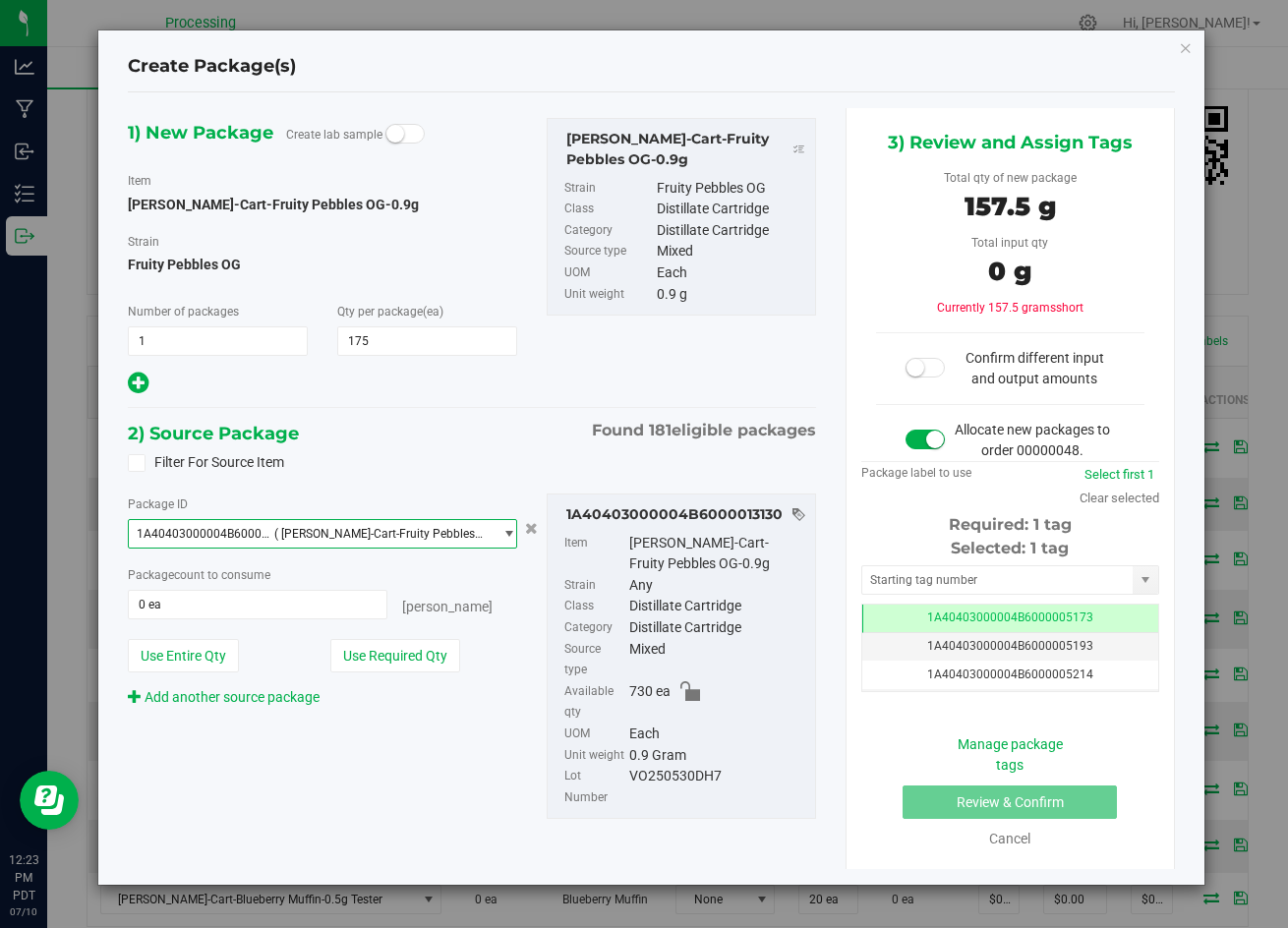 click on "Use Required Qty" at bounding box center [424, 656] 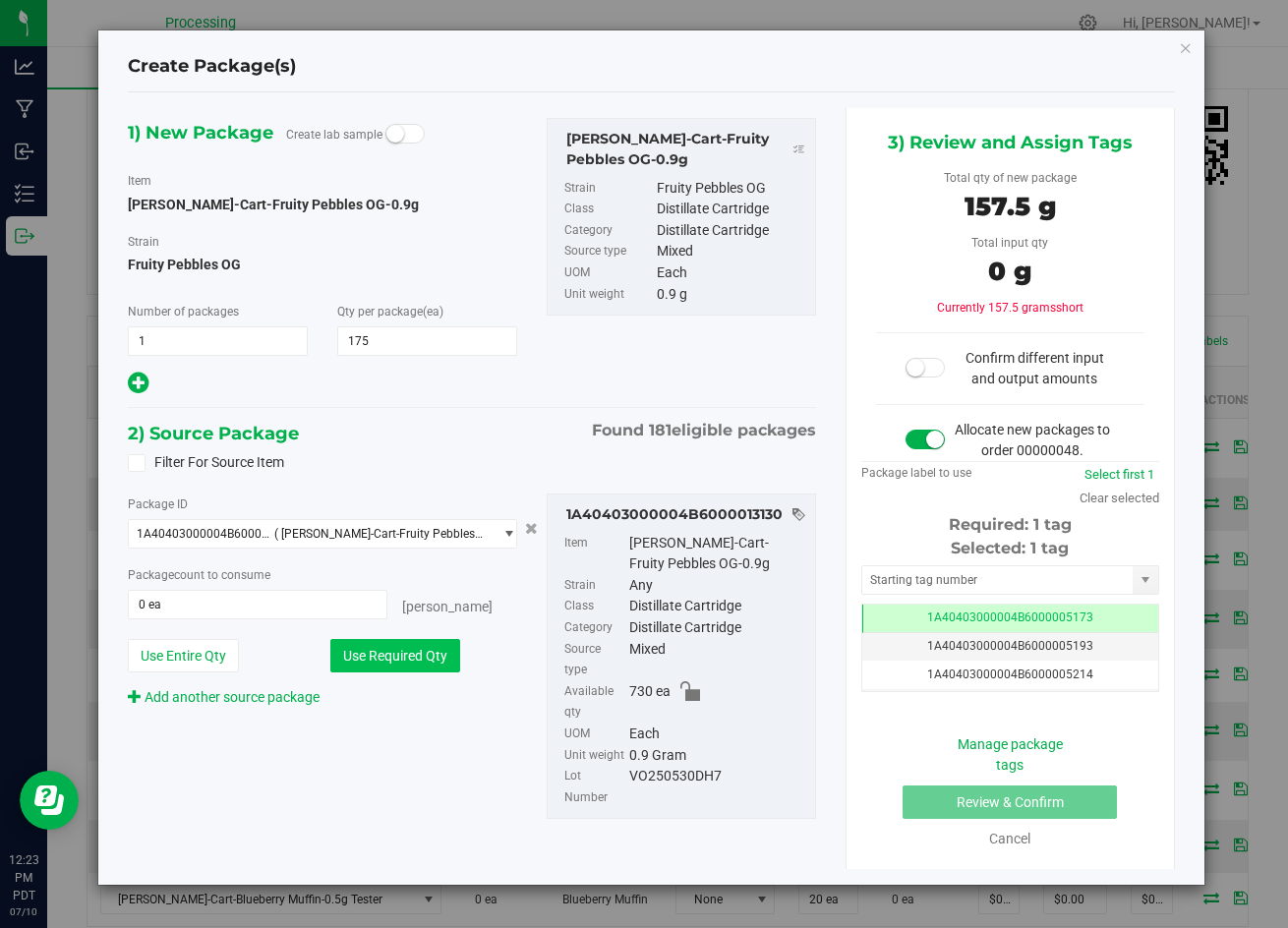 click on "Use Required Qty" at bounding box center [395, 656] 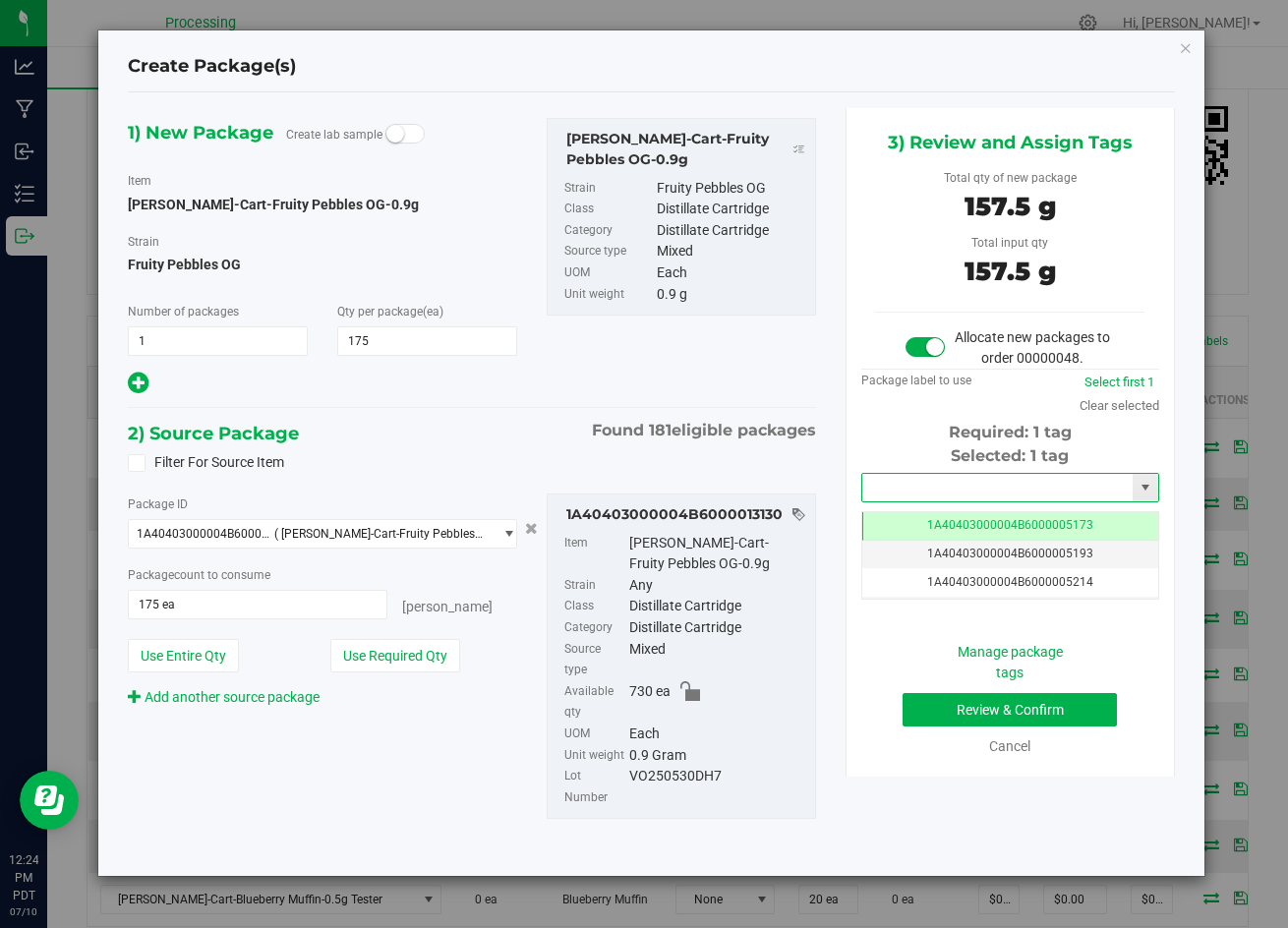 click at bounding box center (998, 488) 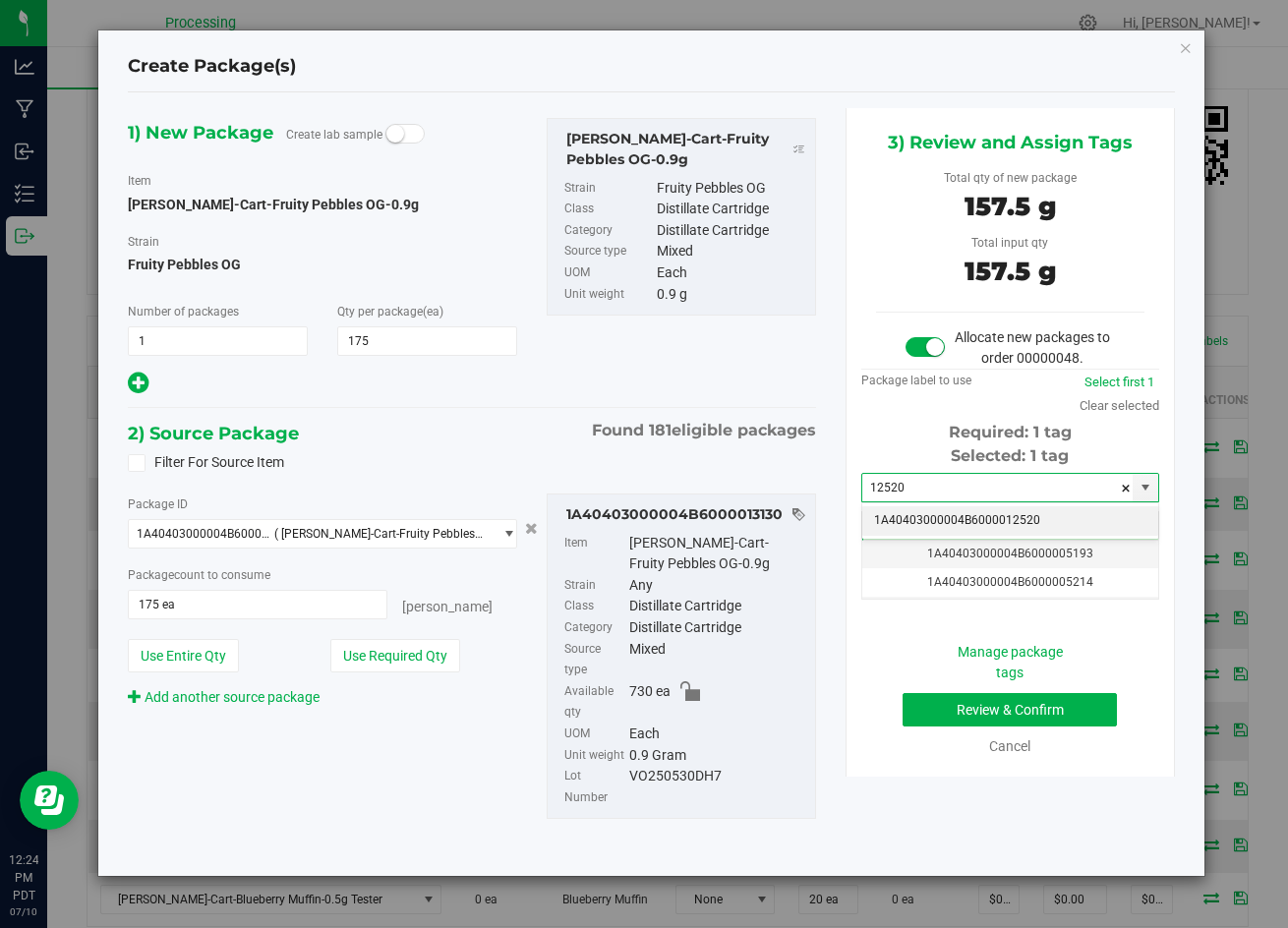 click on "1A40403000004B6000012520" at bounding box center [1010, 521] 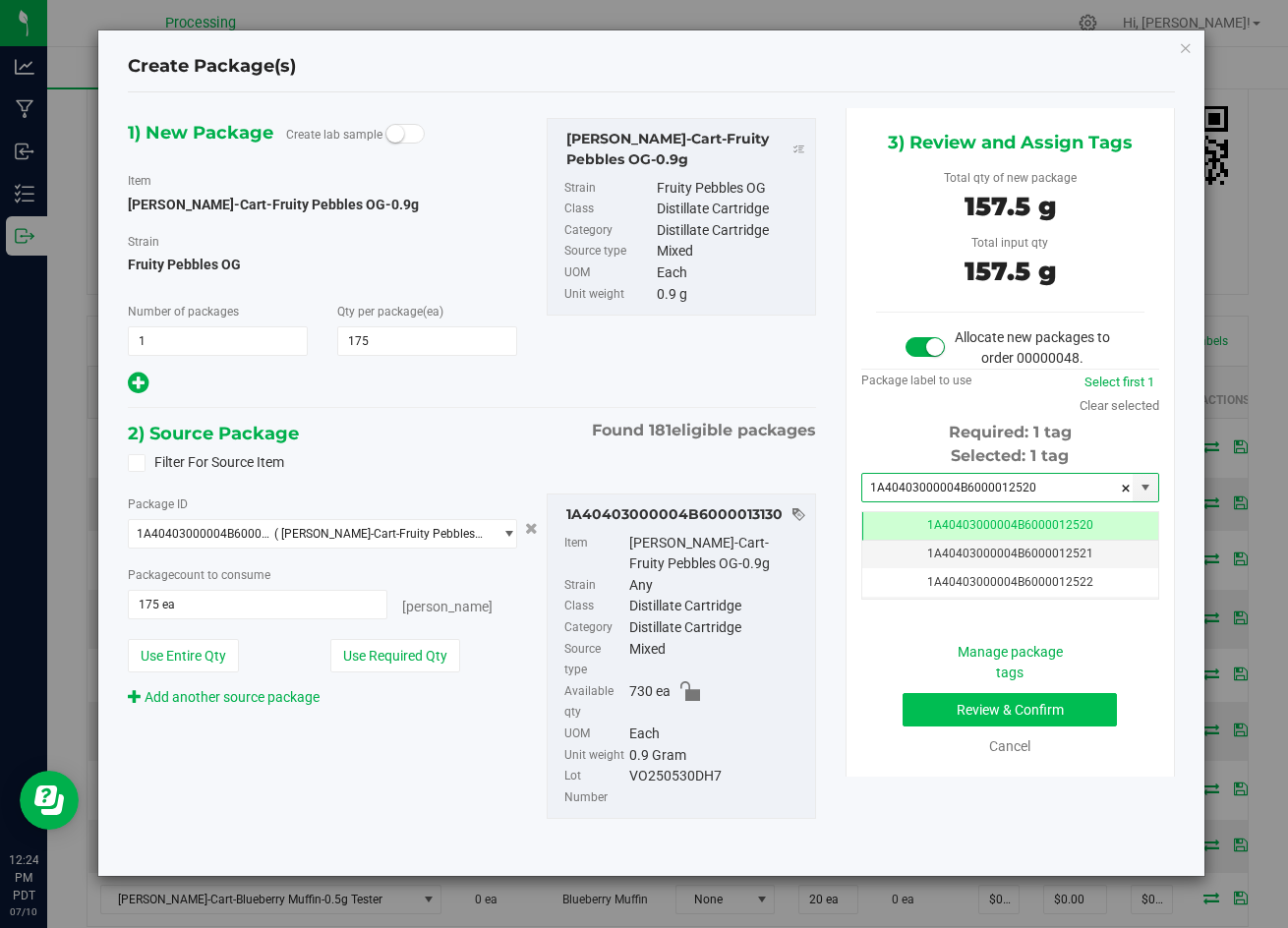 type on "1A40403000004B6000012520" 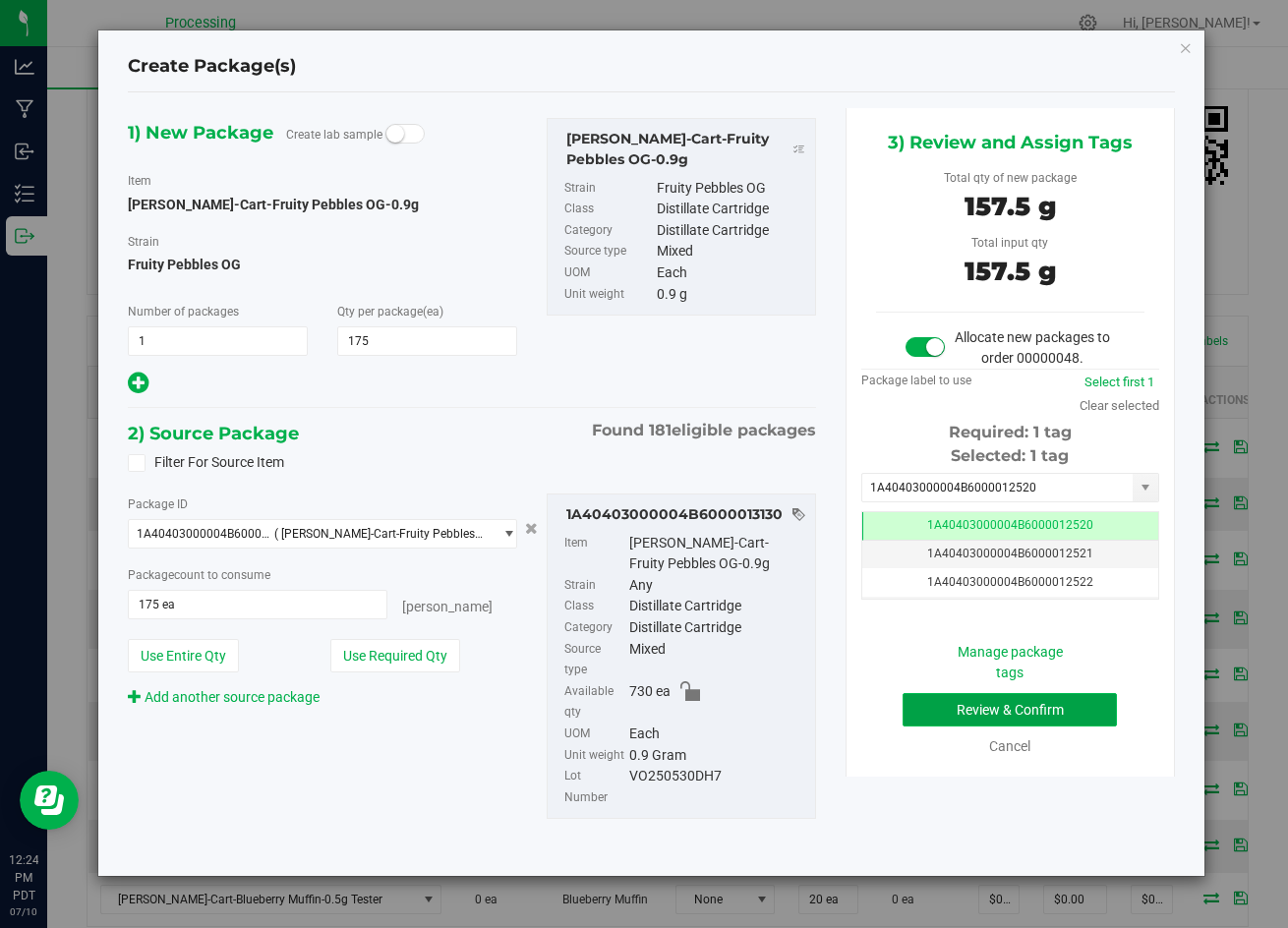 click on "Review & Confirm" at bounding box center (1010, 710) 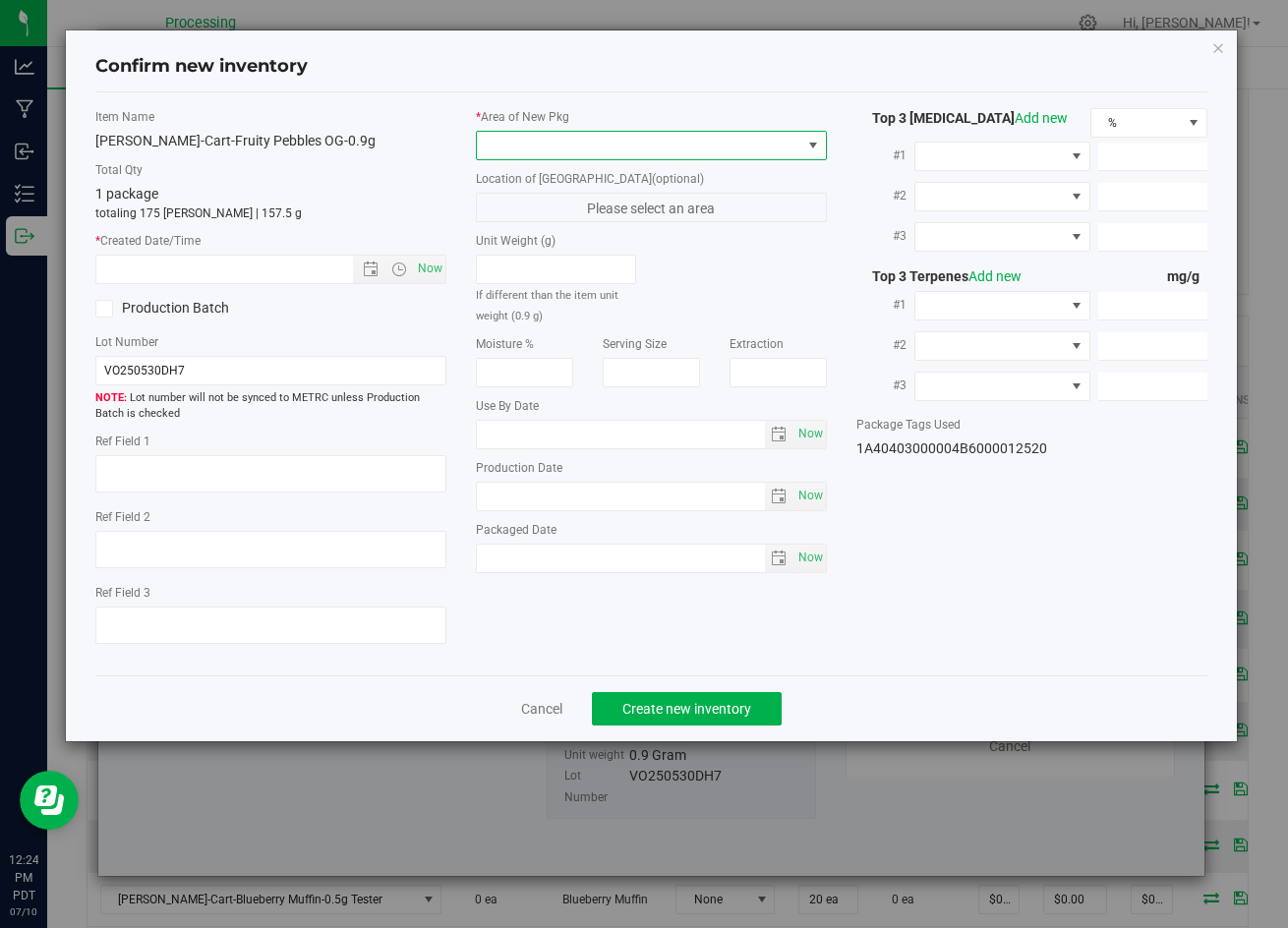 click at bounding box center (639, 145) 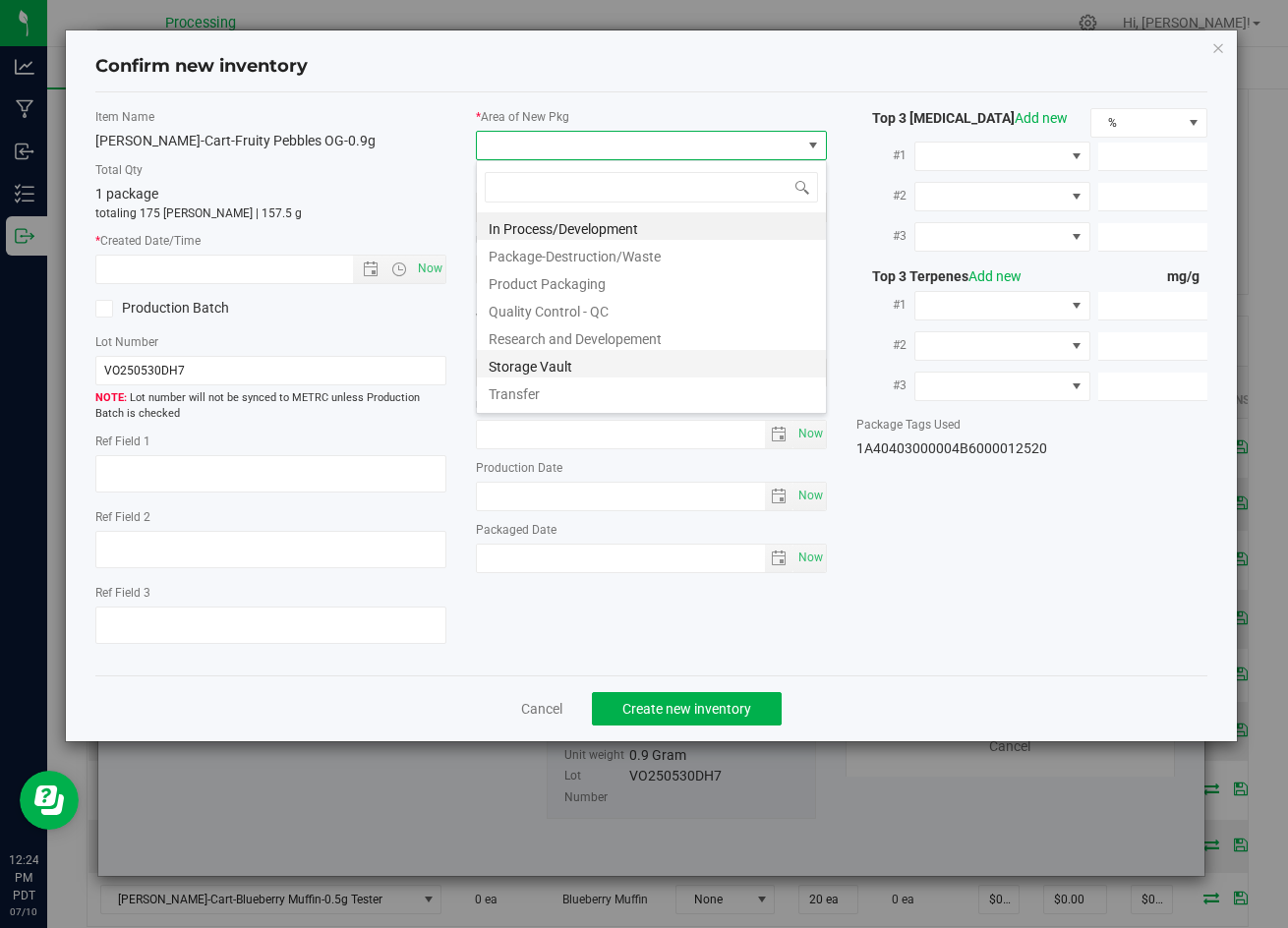 click on "Storage Vault" at bounding box center (651, 364) 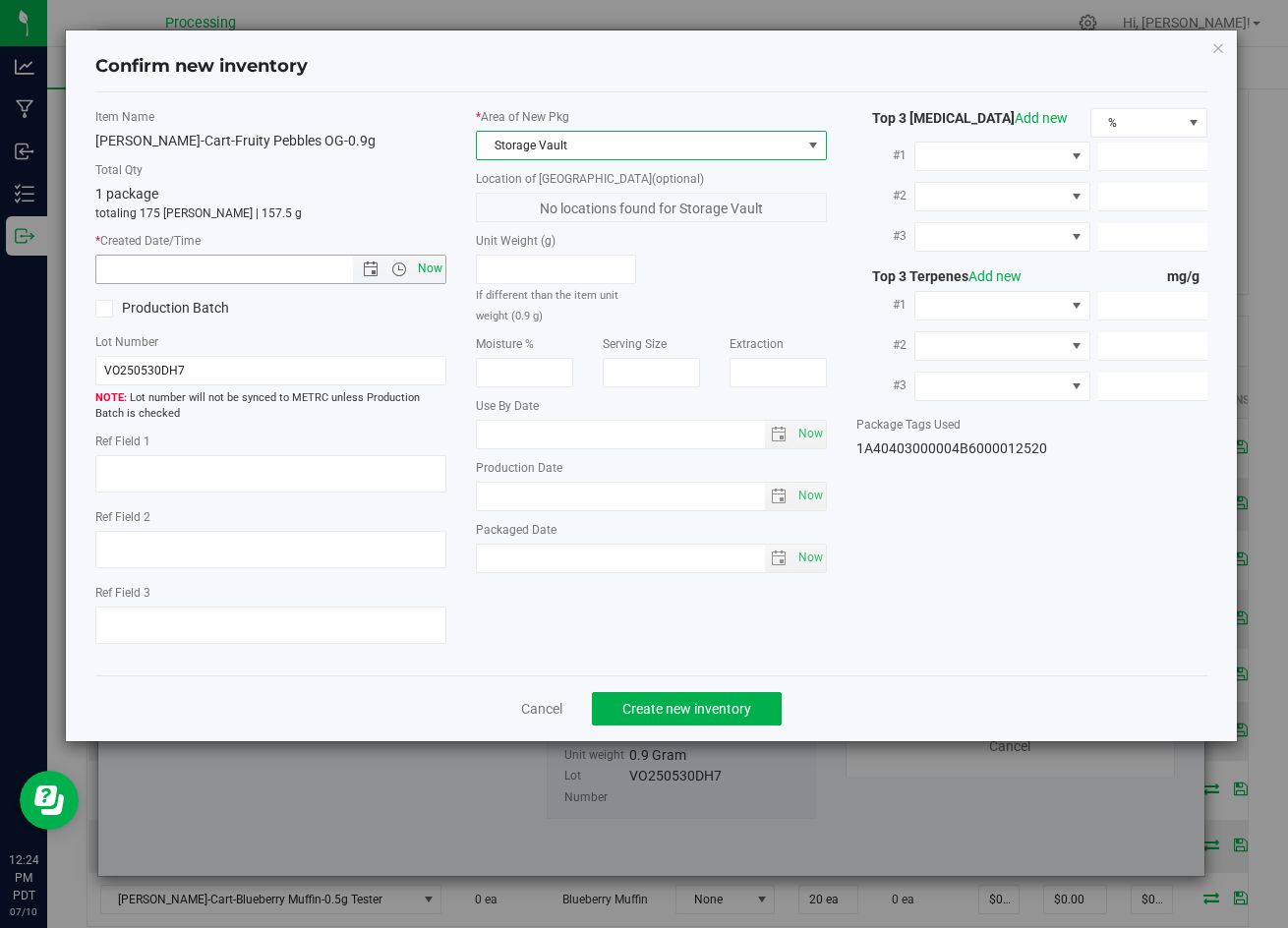click on "Now" at bounding box center (431, 268) 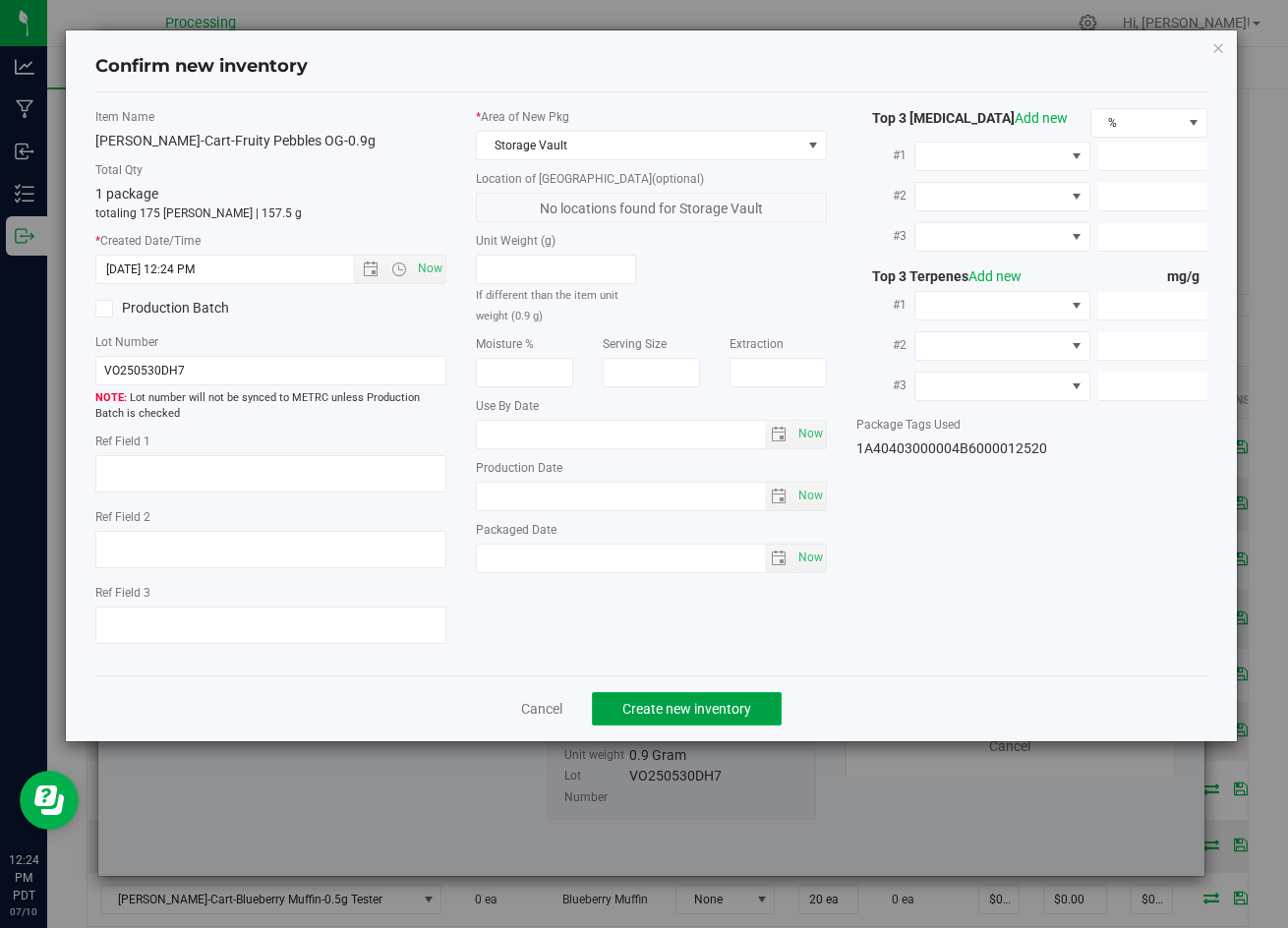 click on "Create new inventory" 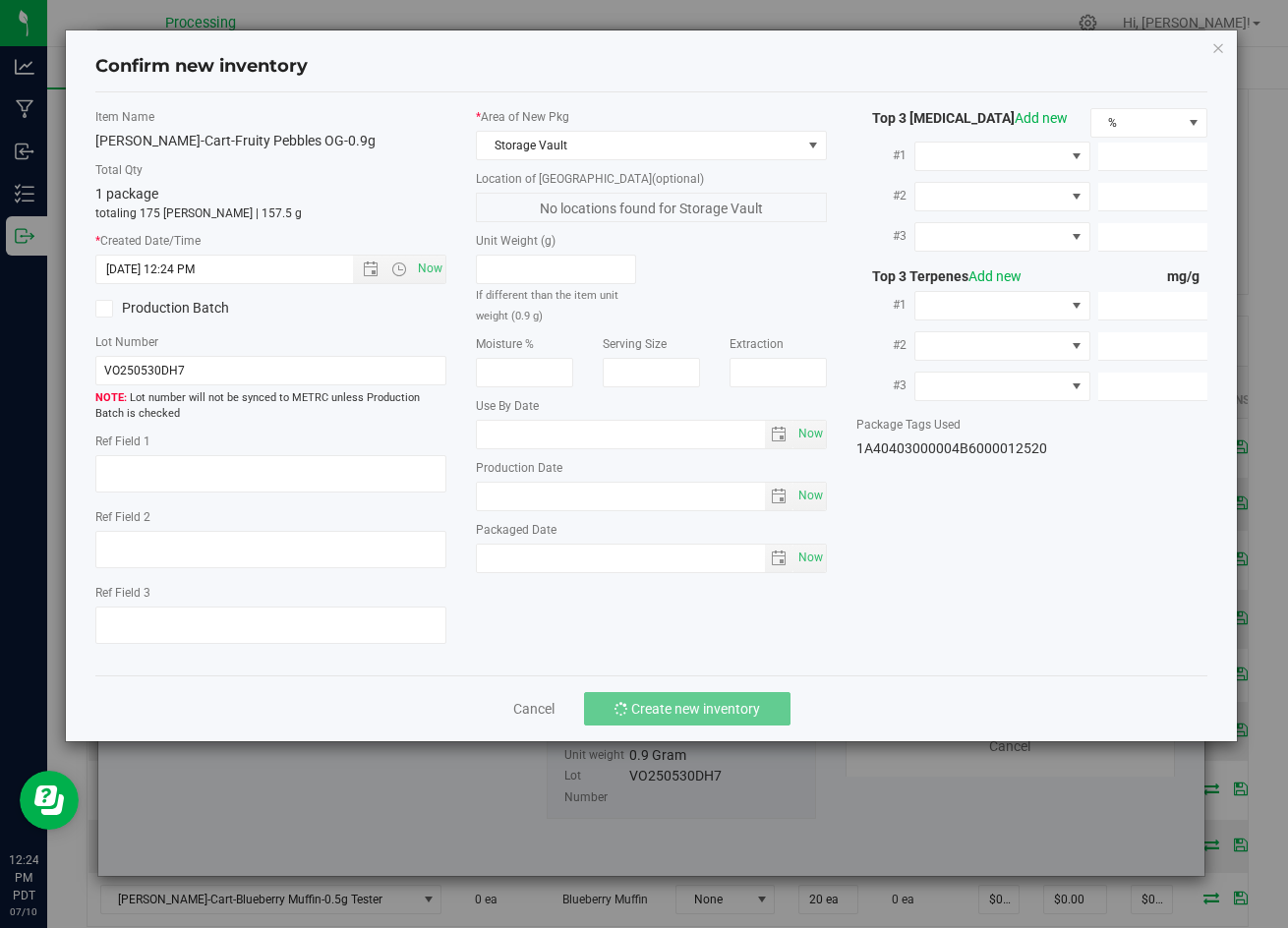 click on "Cancel
Create new inventory" at bounding box center (651, 708) 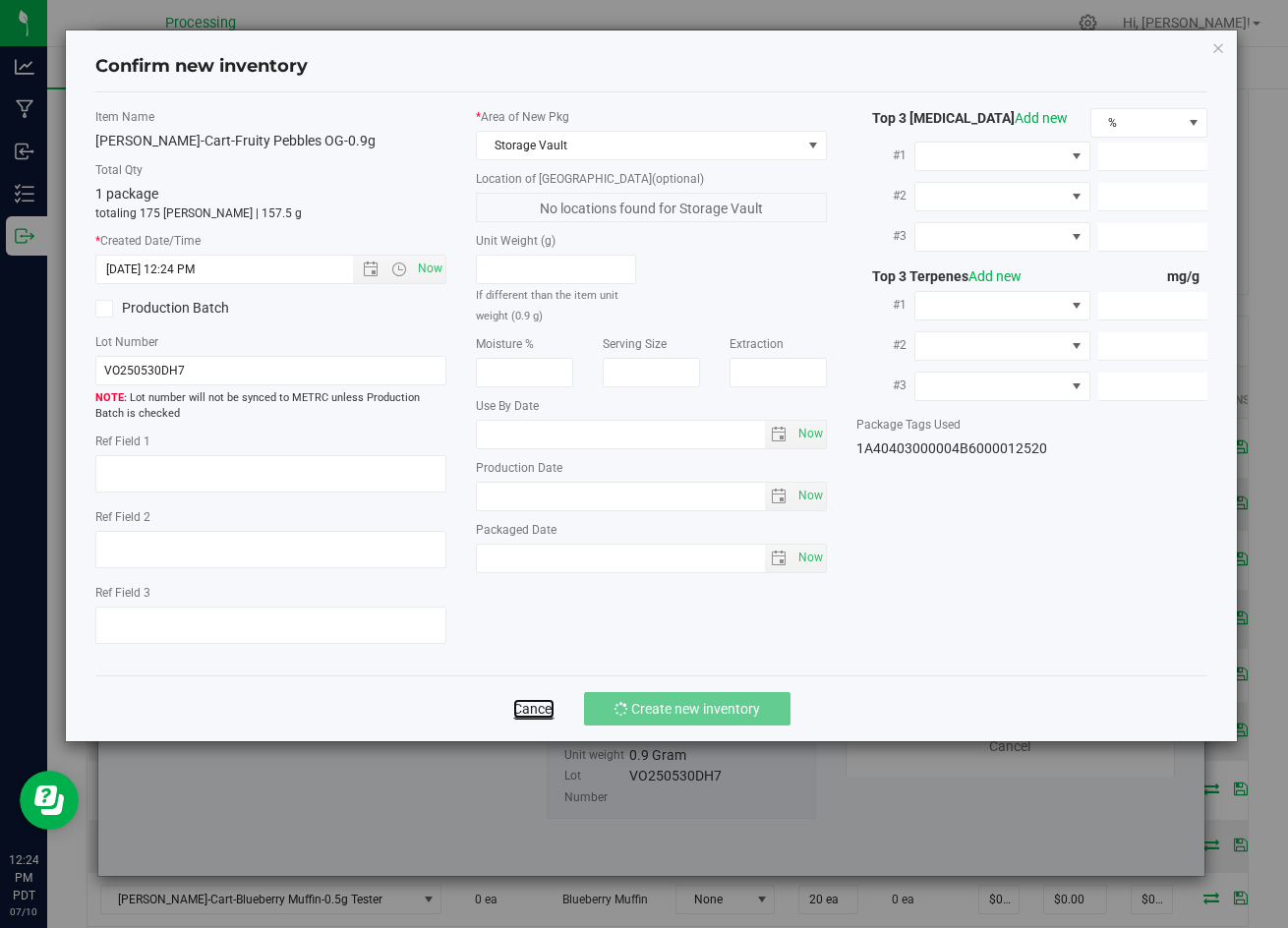 click on "Cancel" at bounding box center [534, 709] 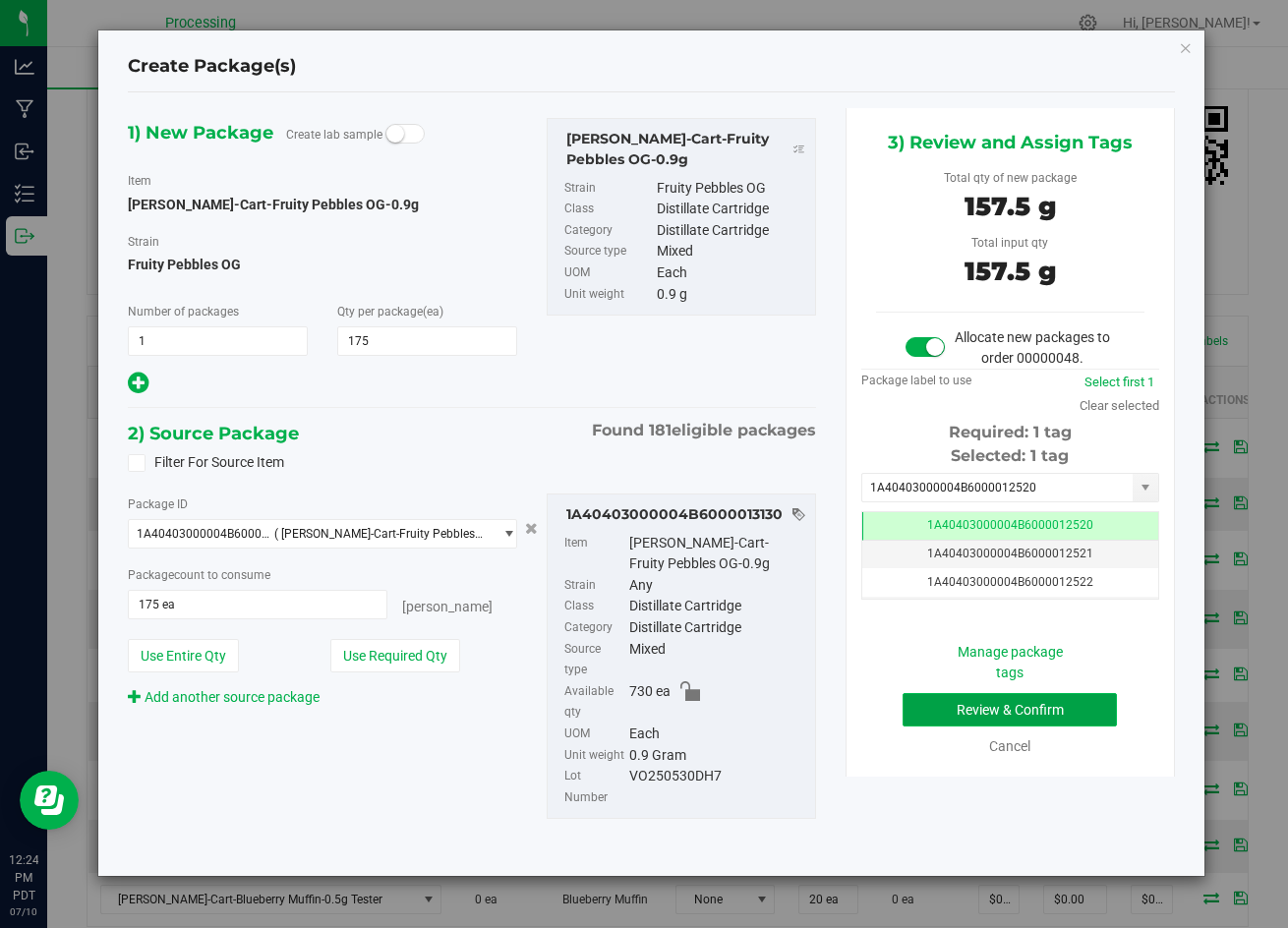 click on "Review & Confirm" at bounding box center [1010, 710] 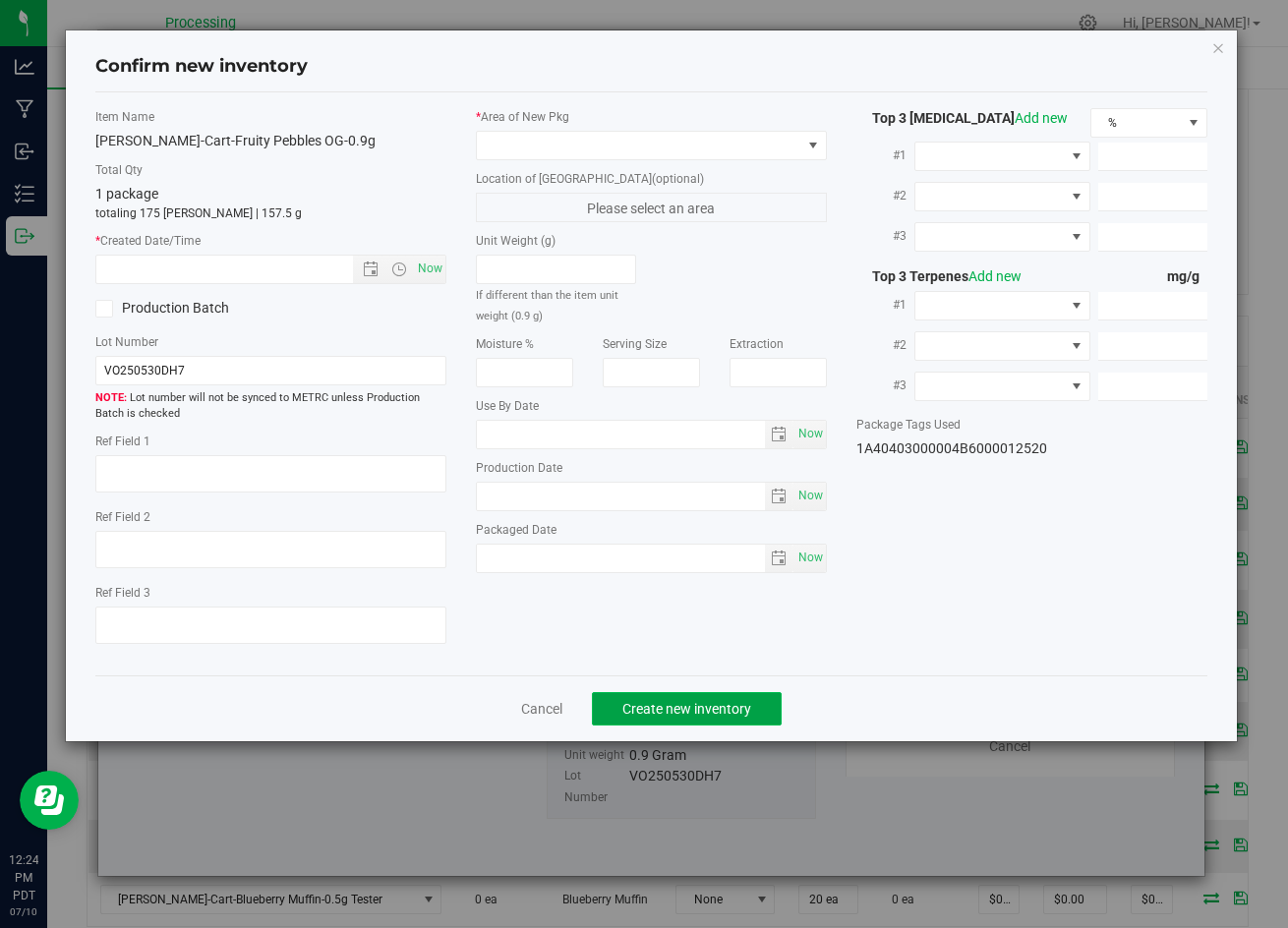 click on "Create new inventory" 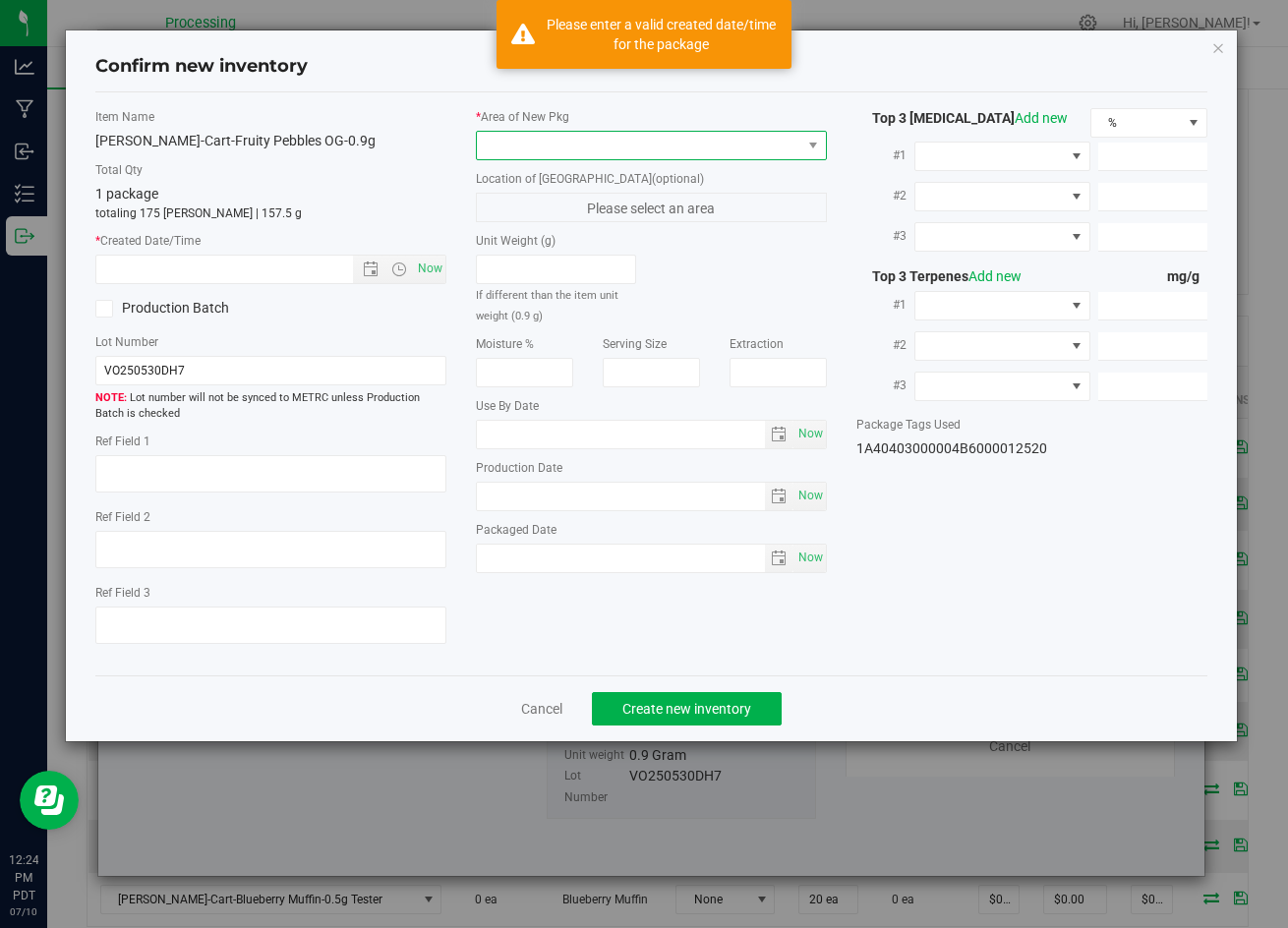 click at bounding box center (639, 145) 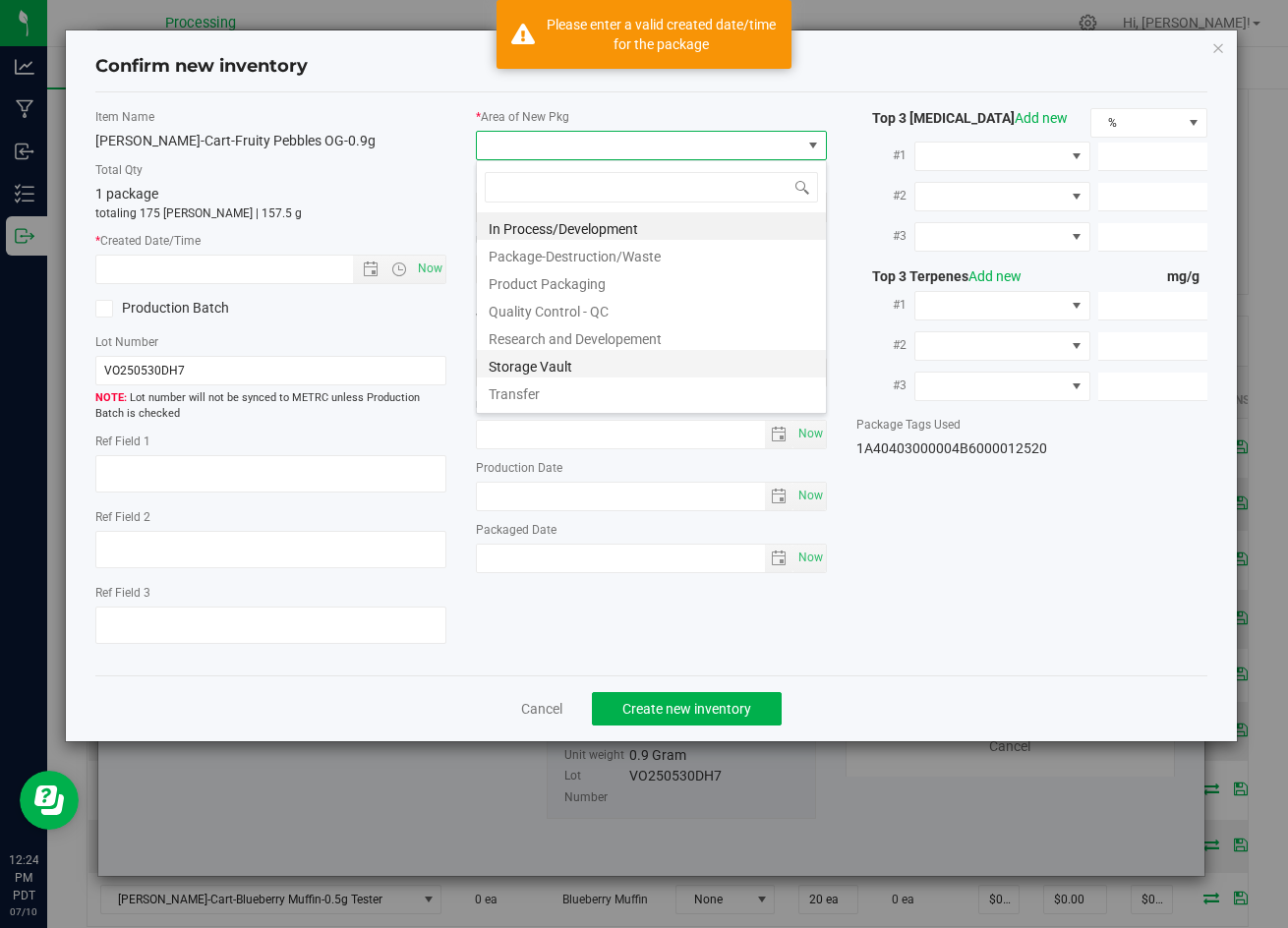 click on "Storage Vault" at bounding box center (651, 364) 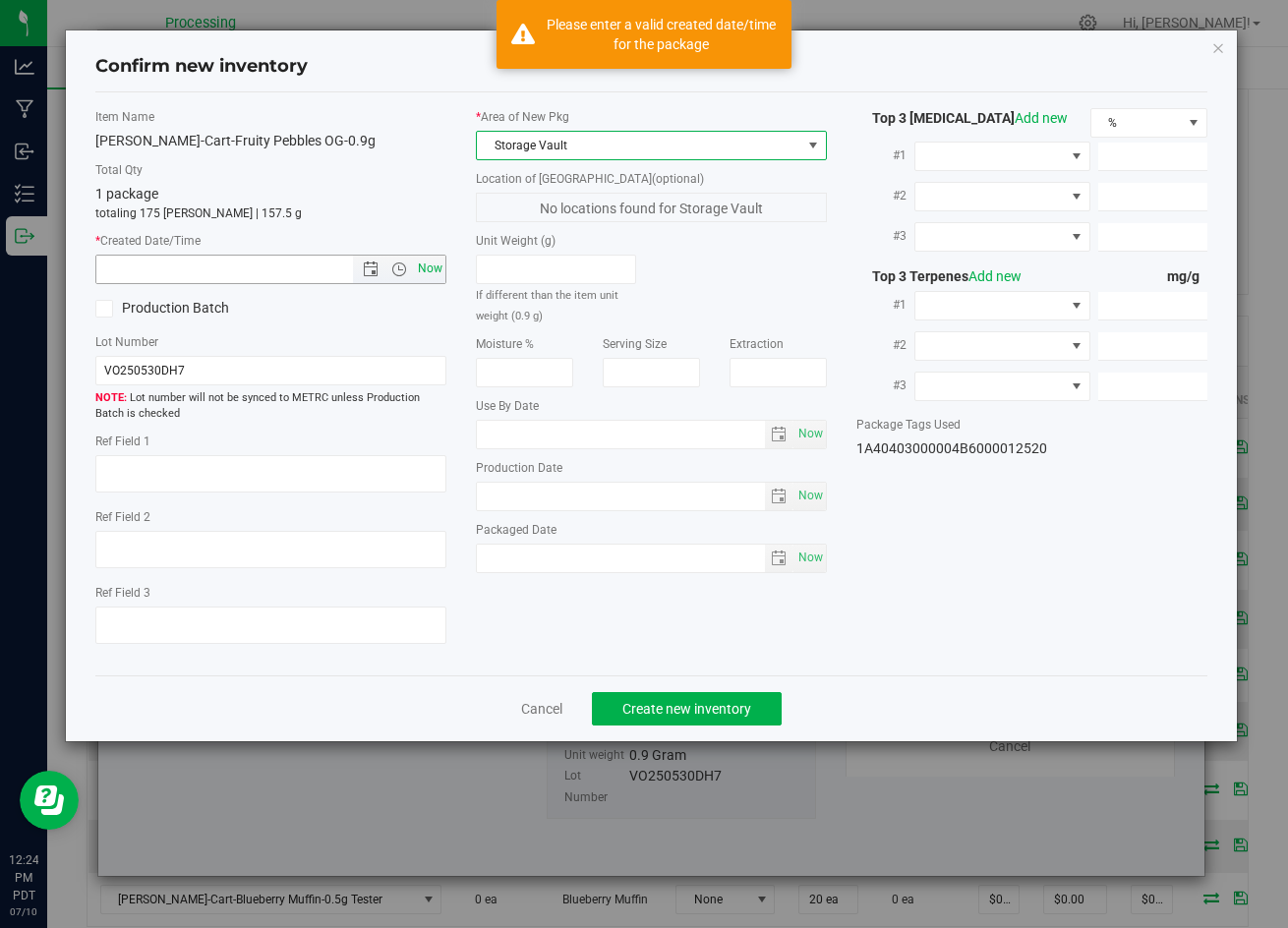 click on "Now" at bounding box center (431, 268) 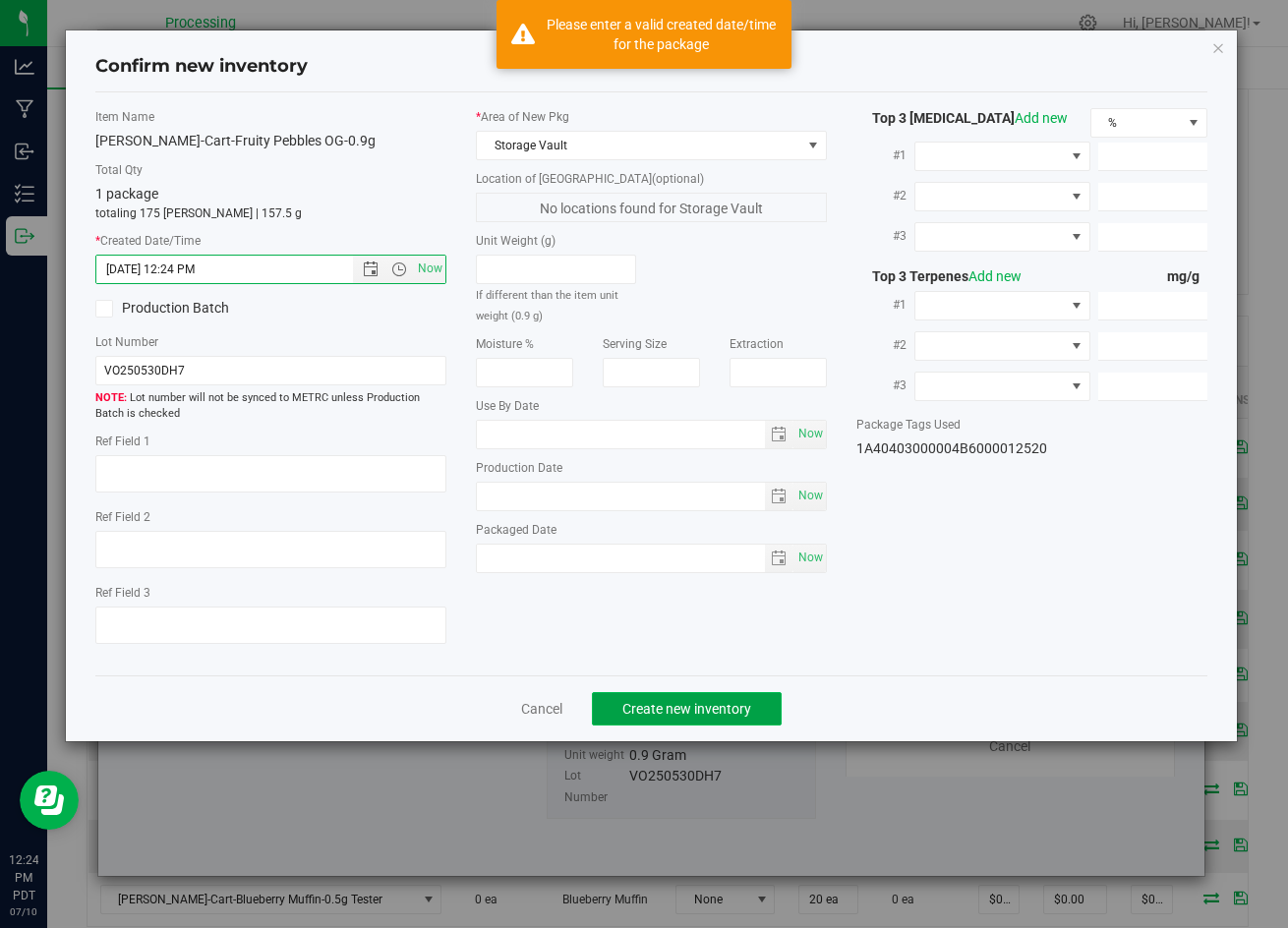click on "Create new inventory" 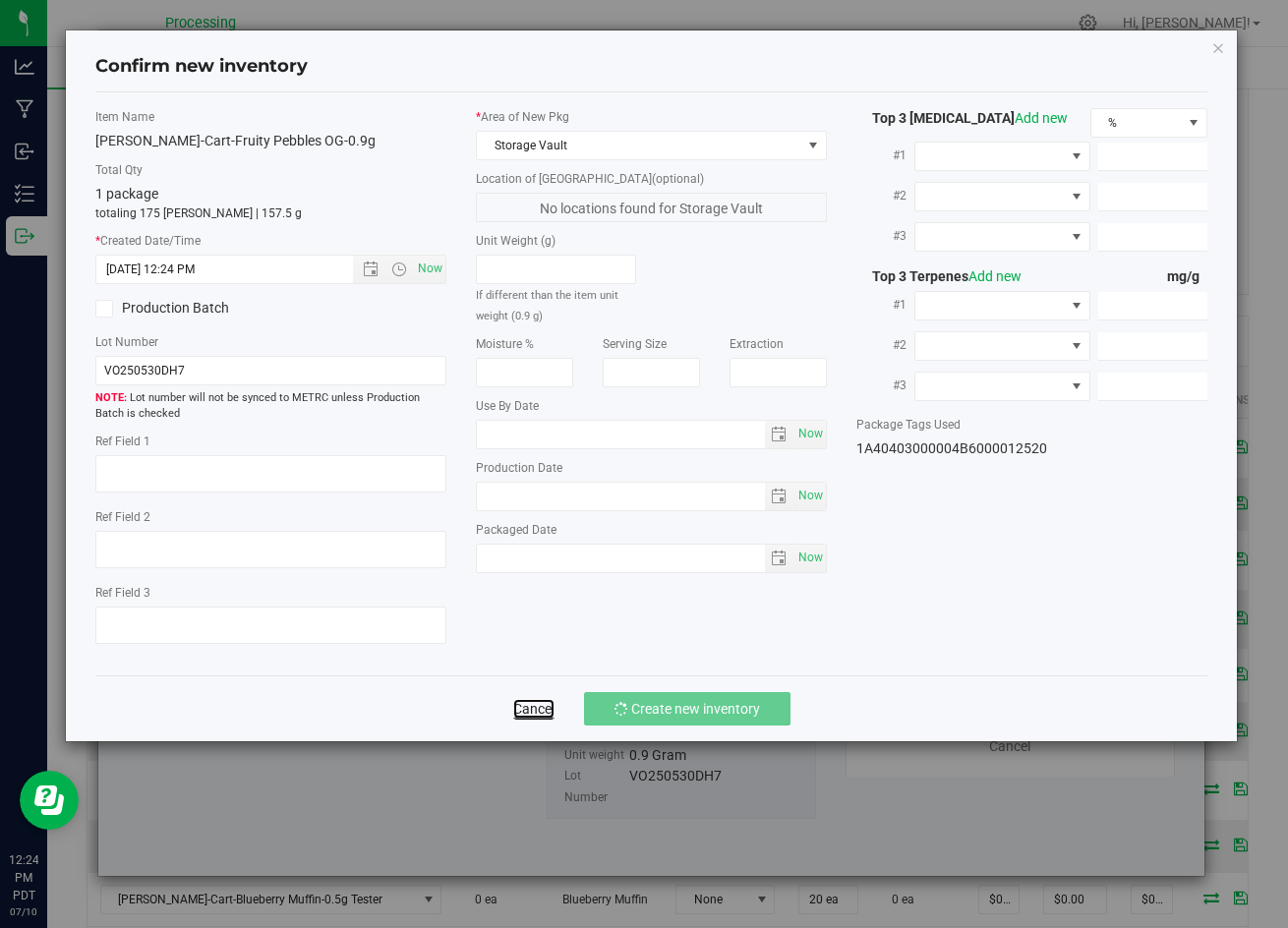 click on "Cancel" at bounding box center (534, 709) 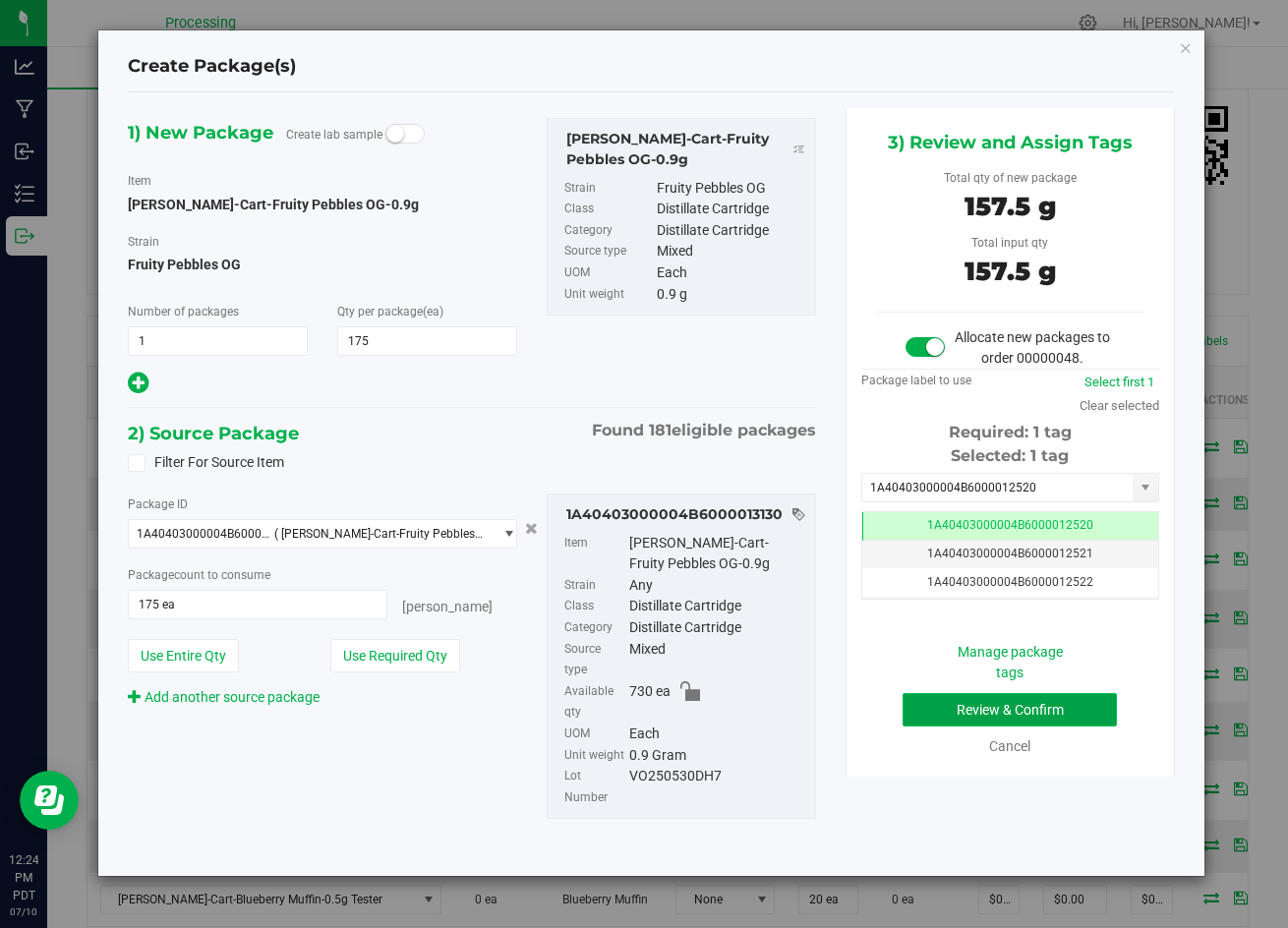 click on "Review & Confirm" at bounding box center (1010, 710) 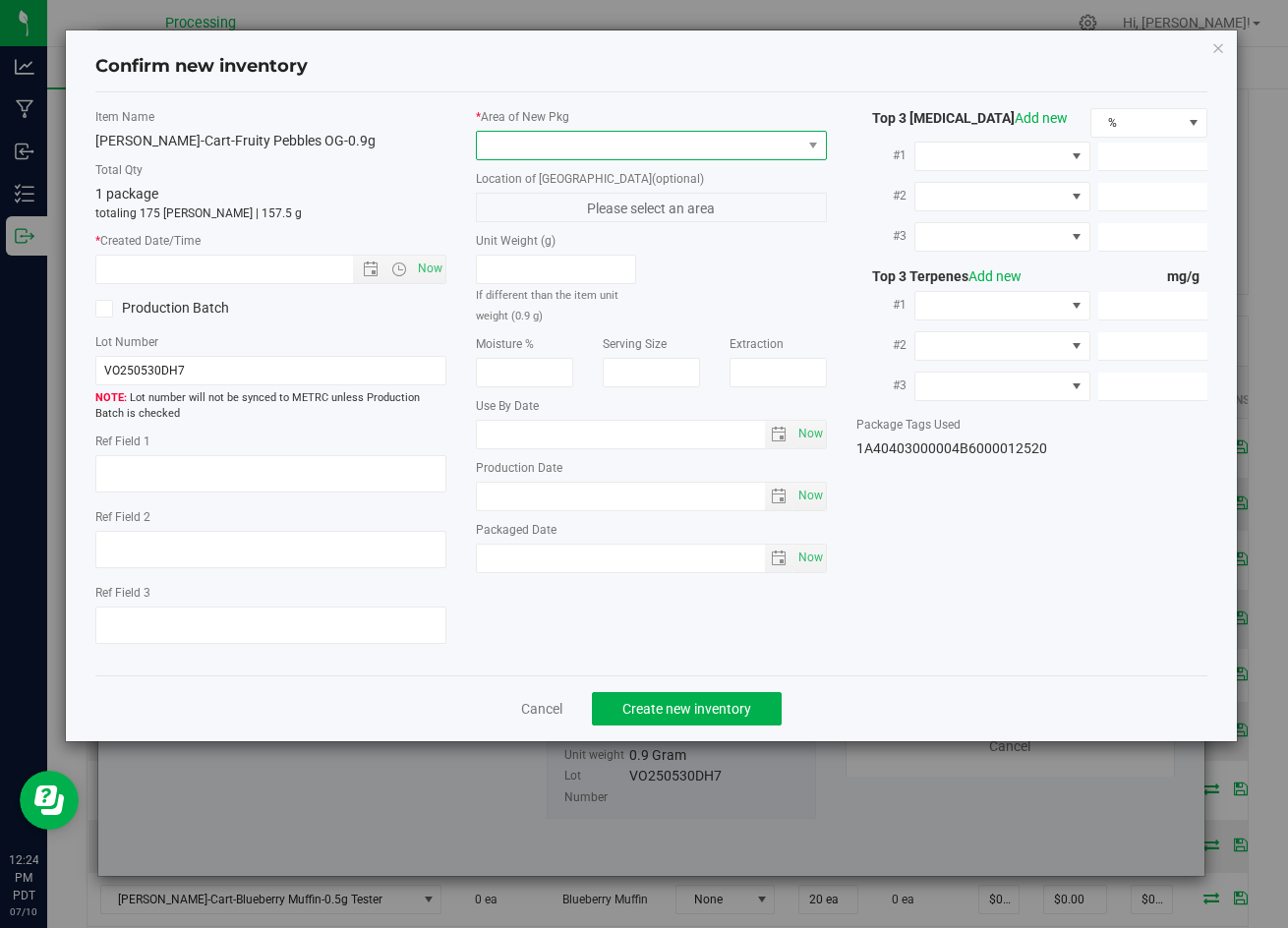 click at bounding box center [639, 145] 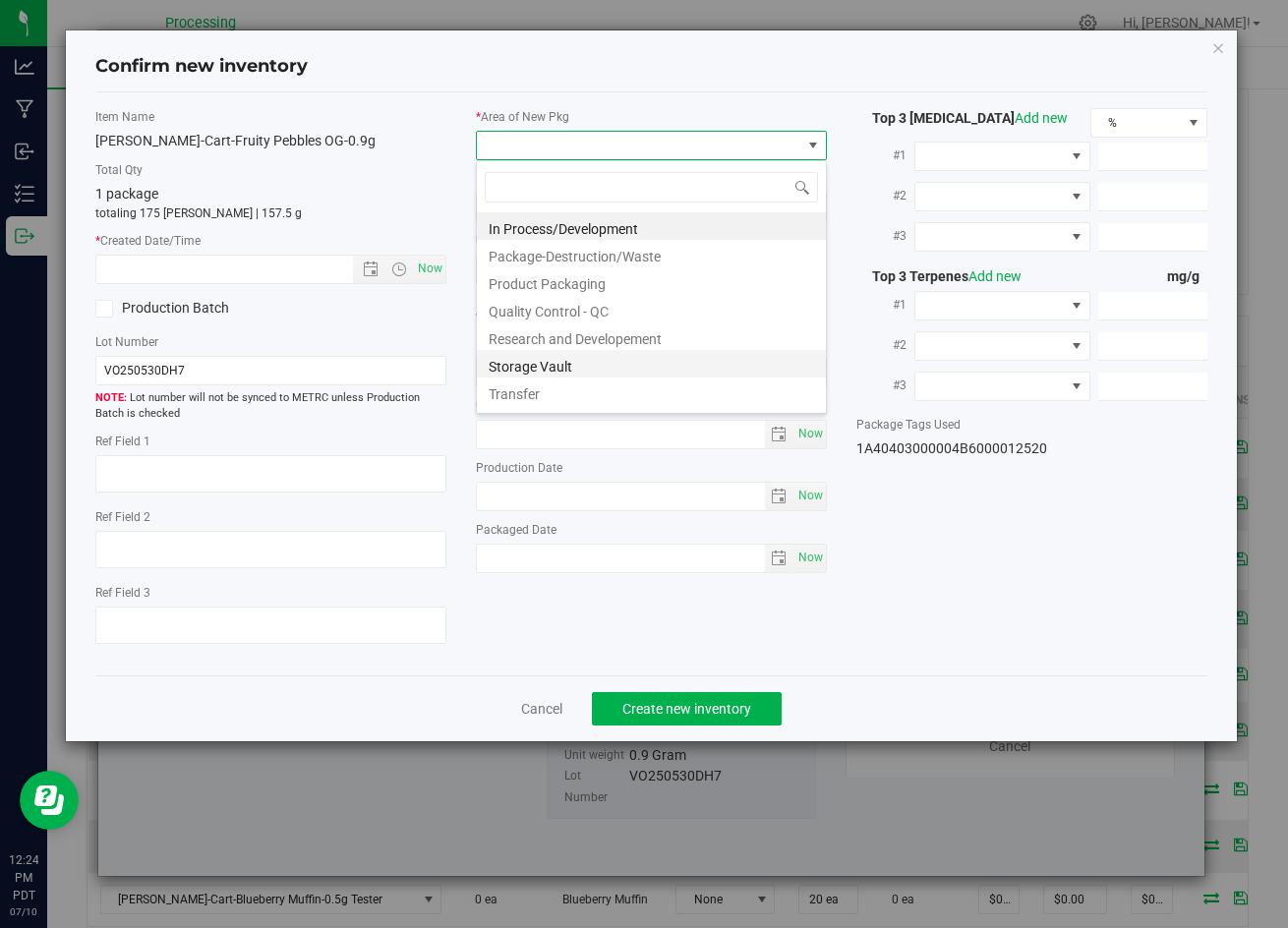 click on "Storage Vault" at bounding box center [651, 364] 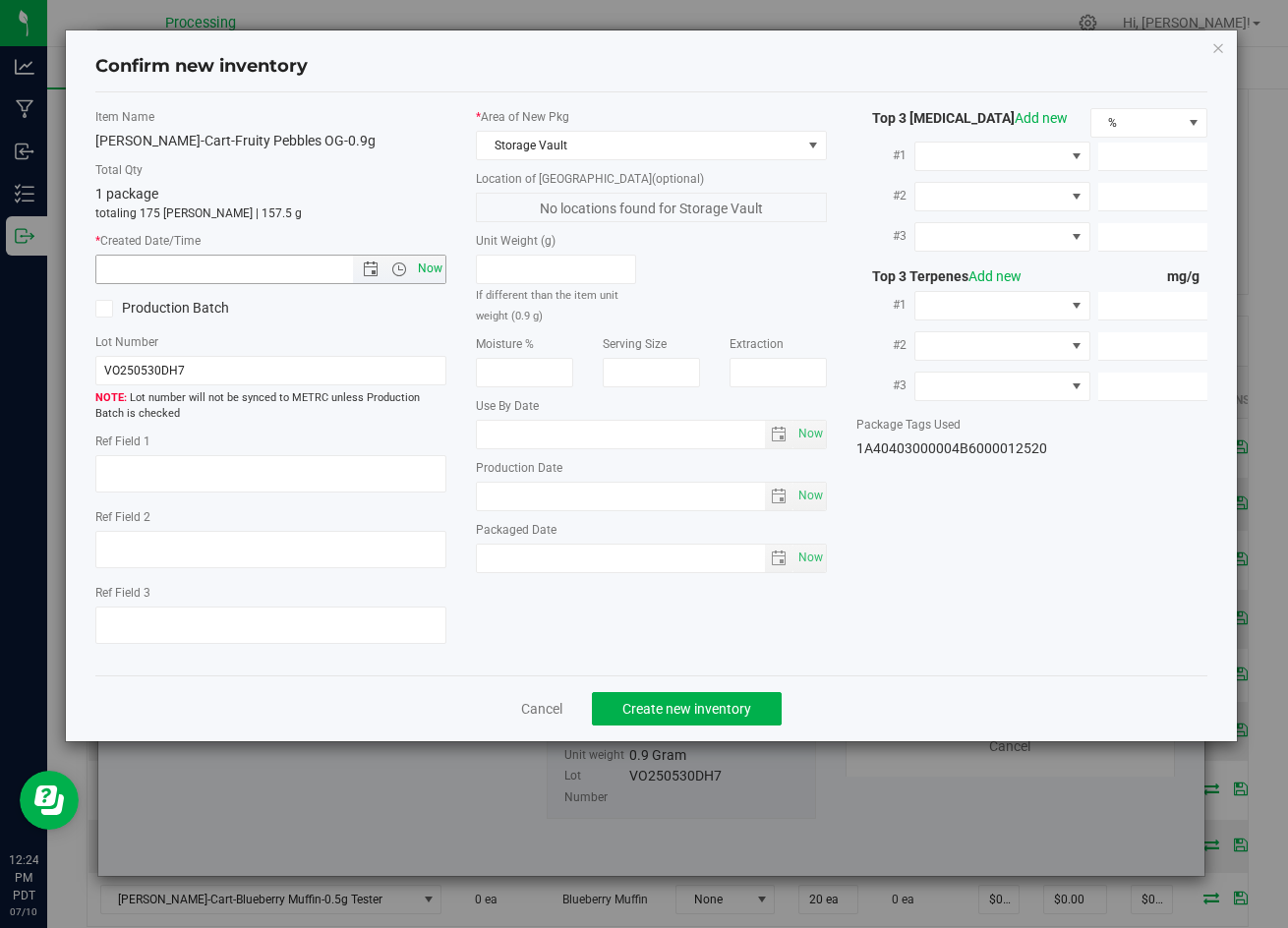 click on "Now" at bounding box center (431, 268) 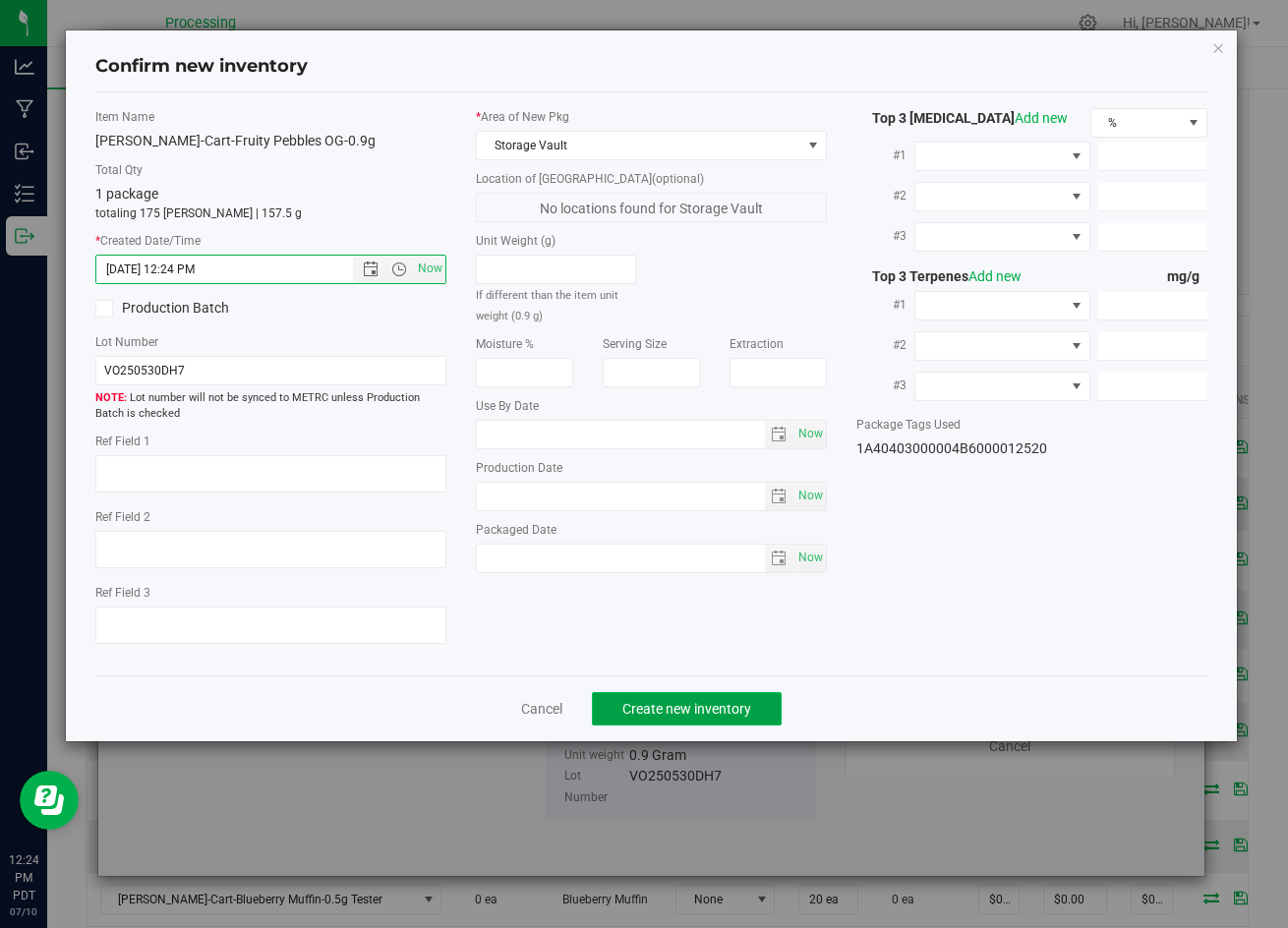 click on "Create new inventory" 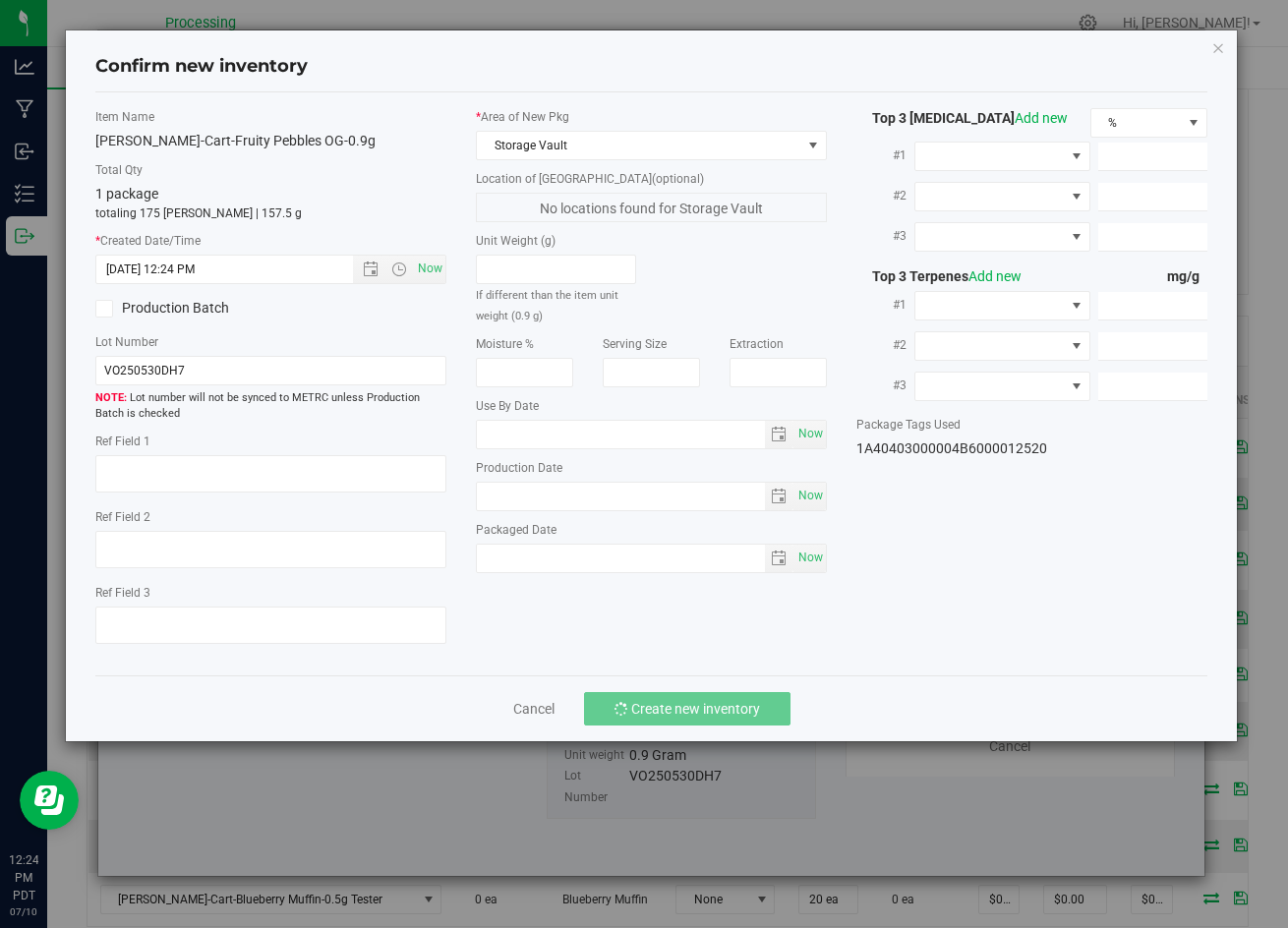 click on "Cancel
Create new inventory" at bounding box center (651, 708) 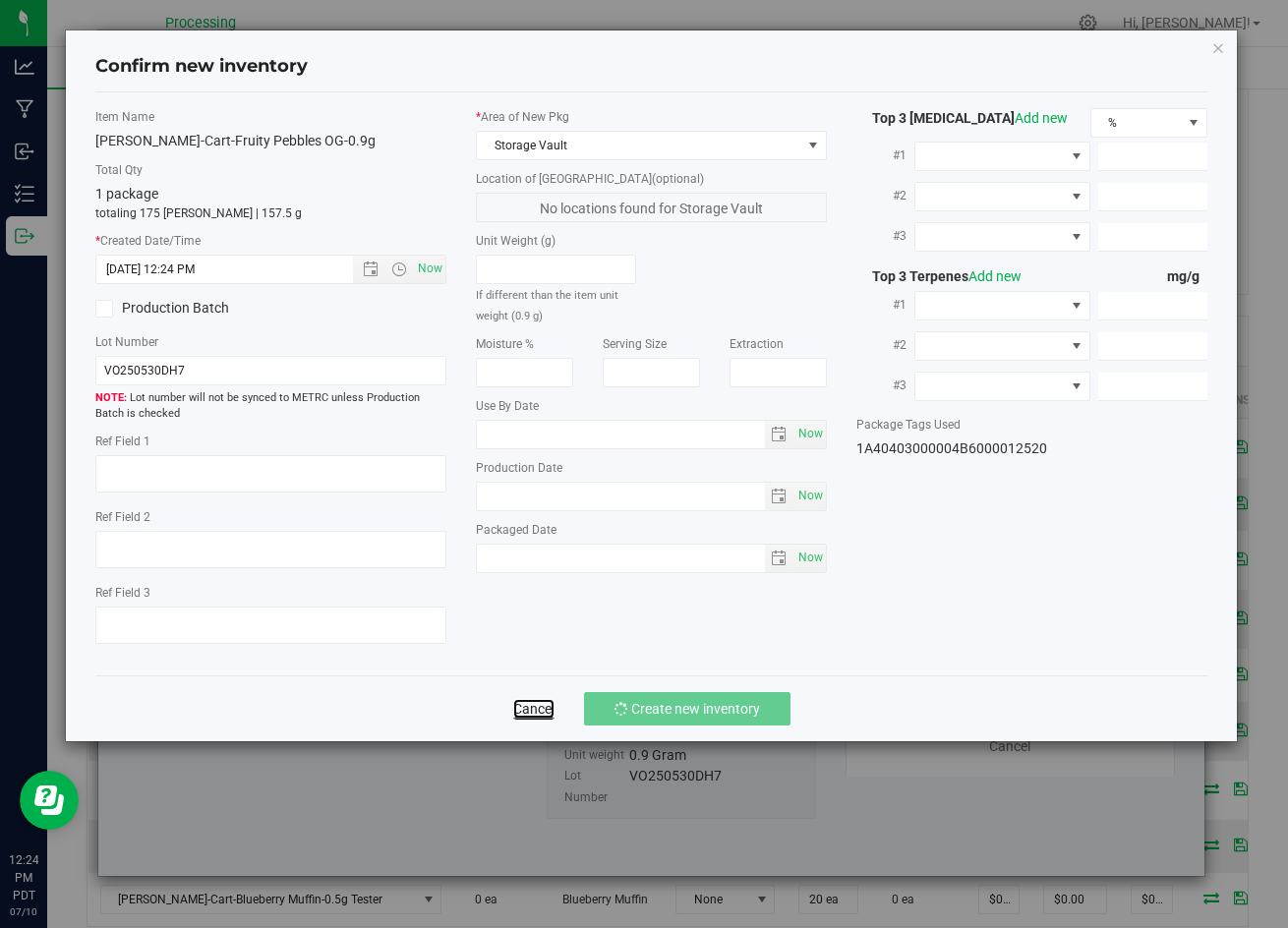 click on "Cancel" at bounding box center [534, 709] 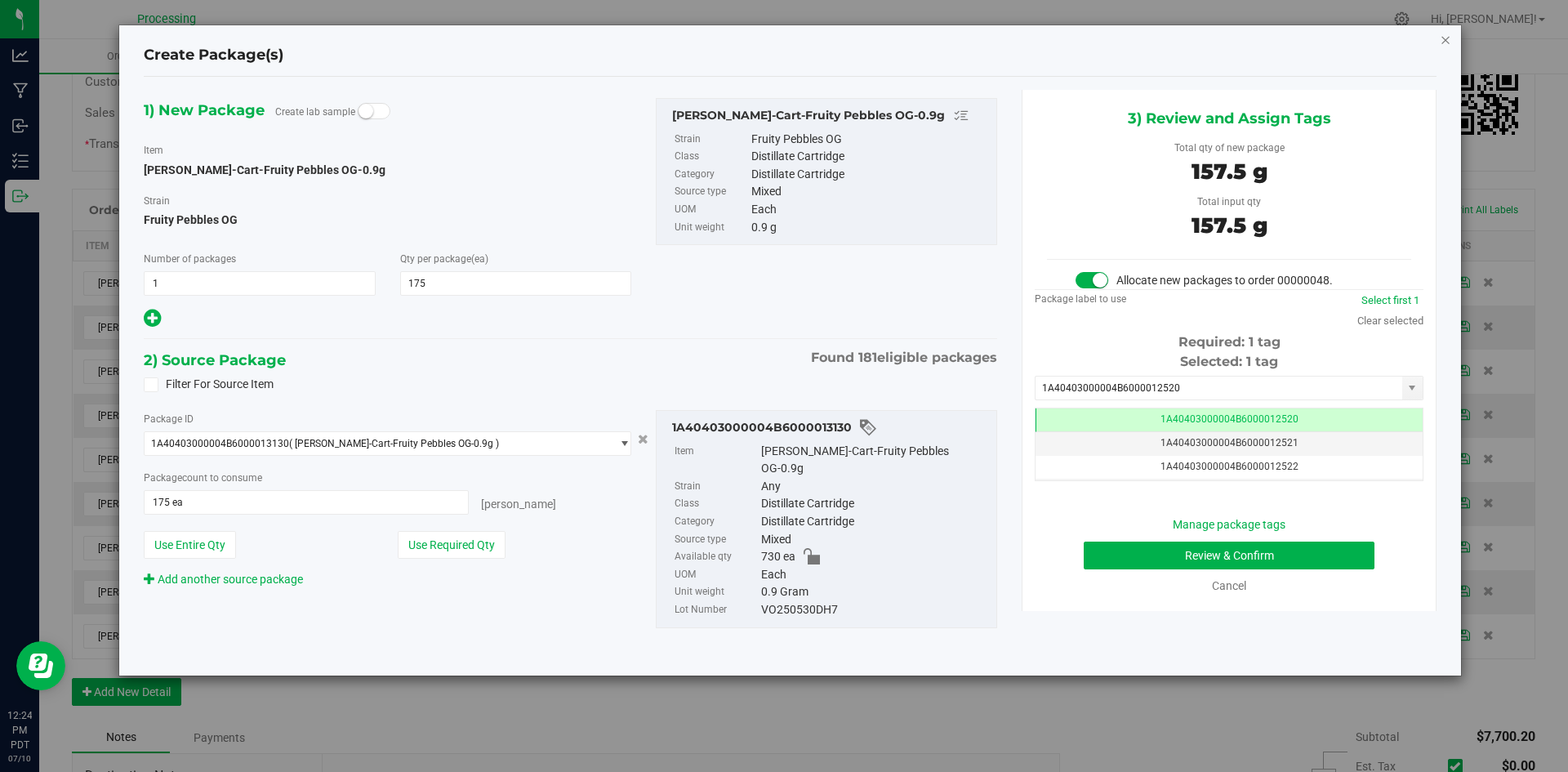 click at bounding box center [1446, 39] 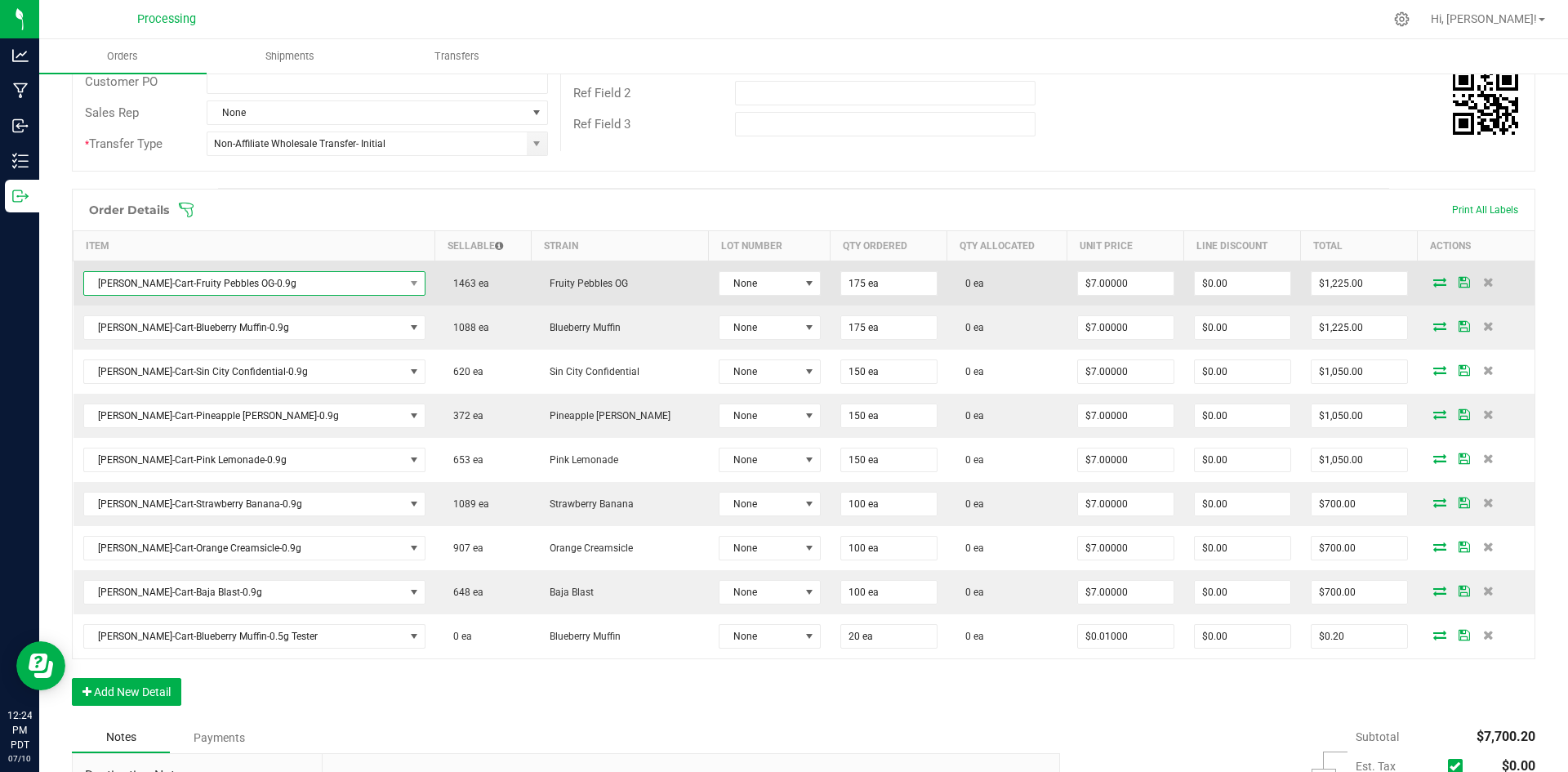 click on "[PERSON_NAME]-Cart-Fruity Pebbles OG-0.9g" at bounding box center (244, 283) 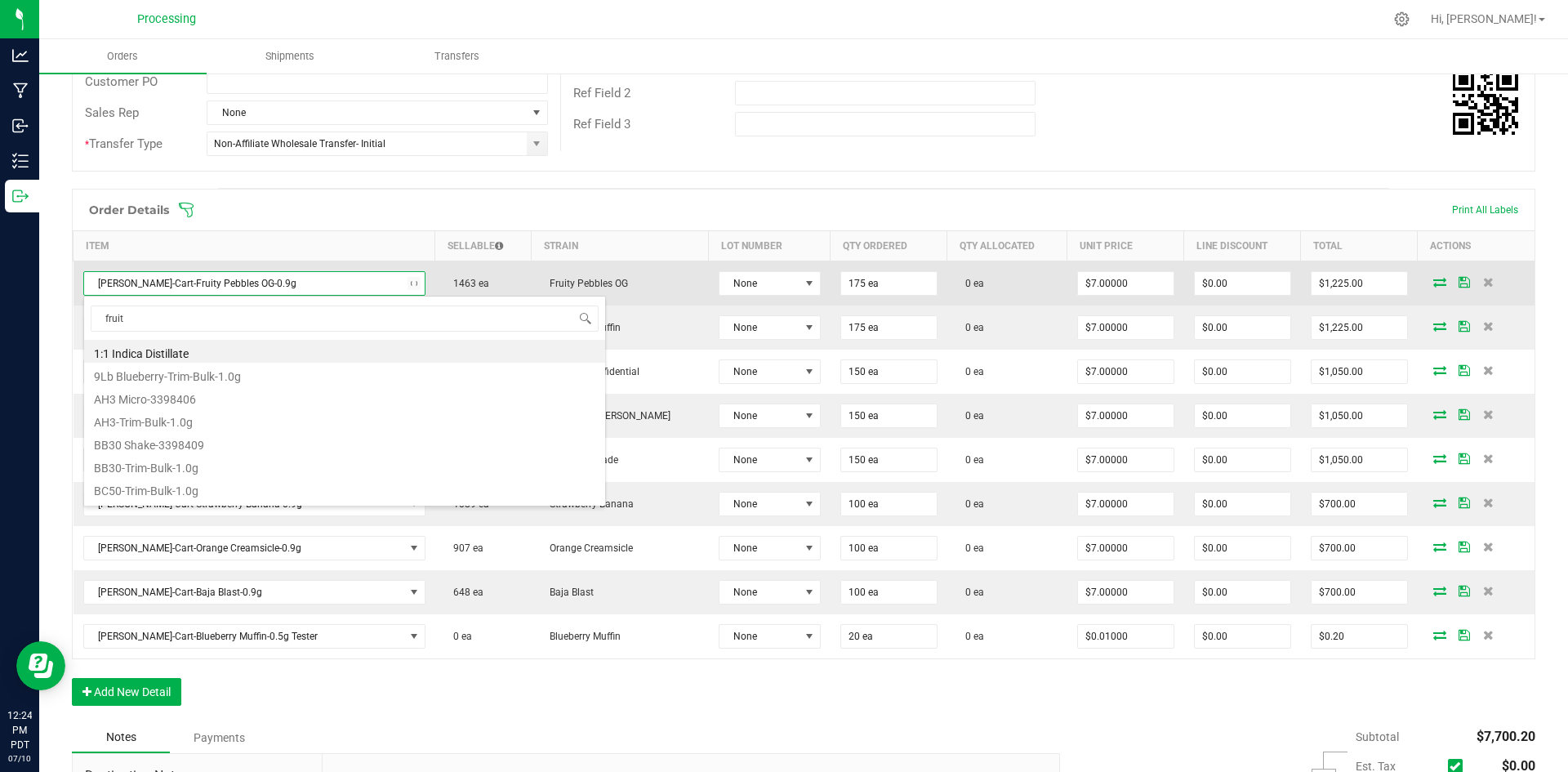 type on "fruity" 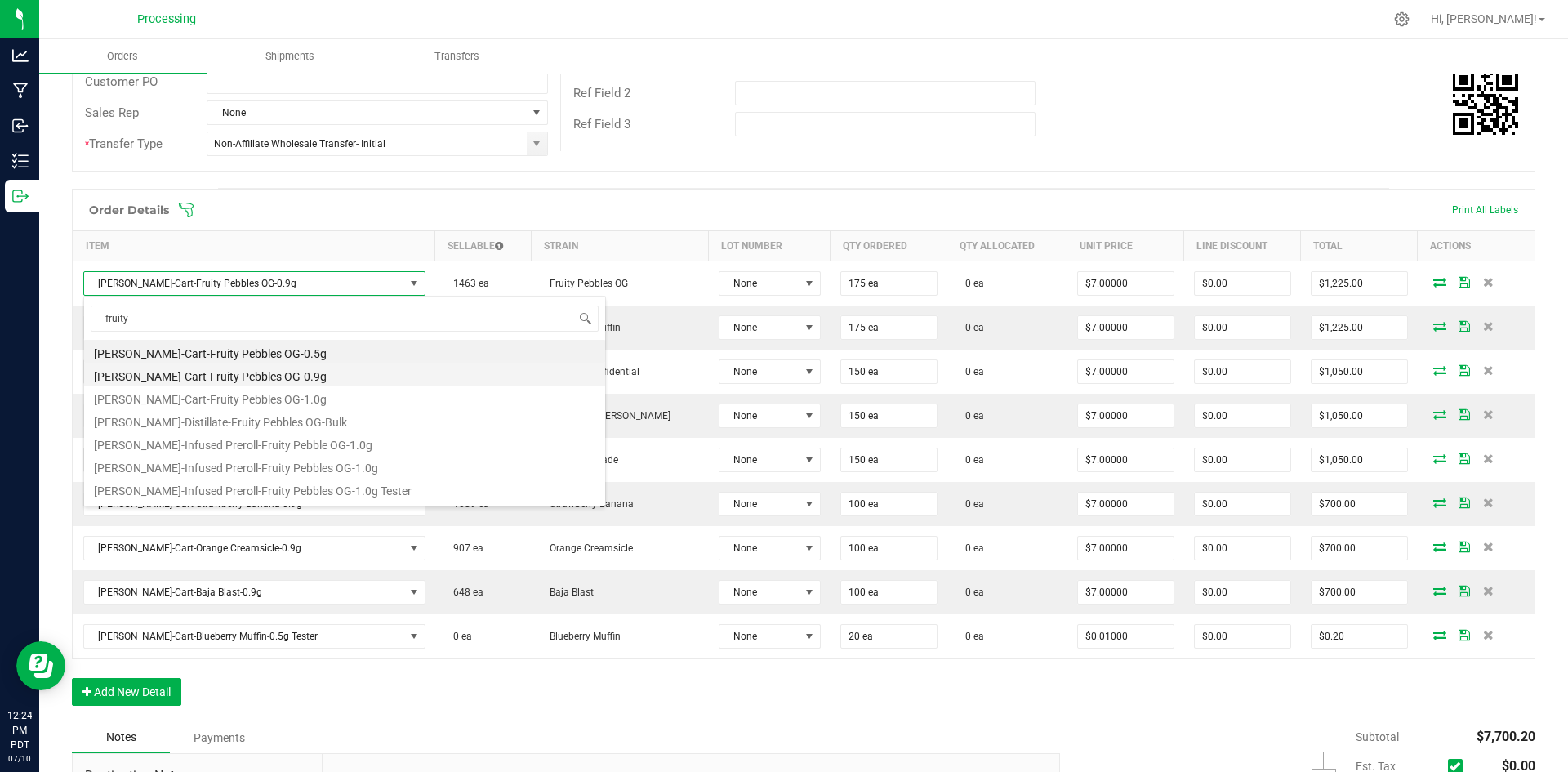 click on "[PERSON_NAME]-Cart-Fruity Pebbles OG-0.9g" at bounding box center [345, 374] 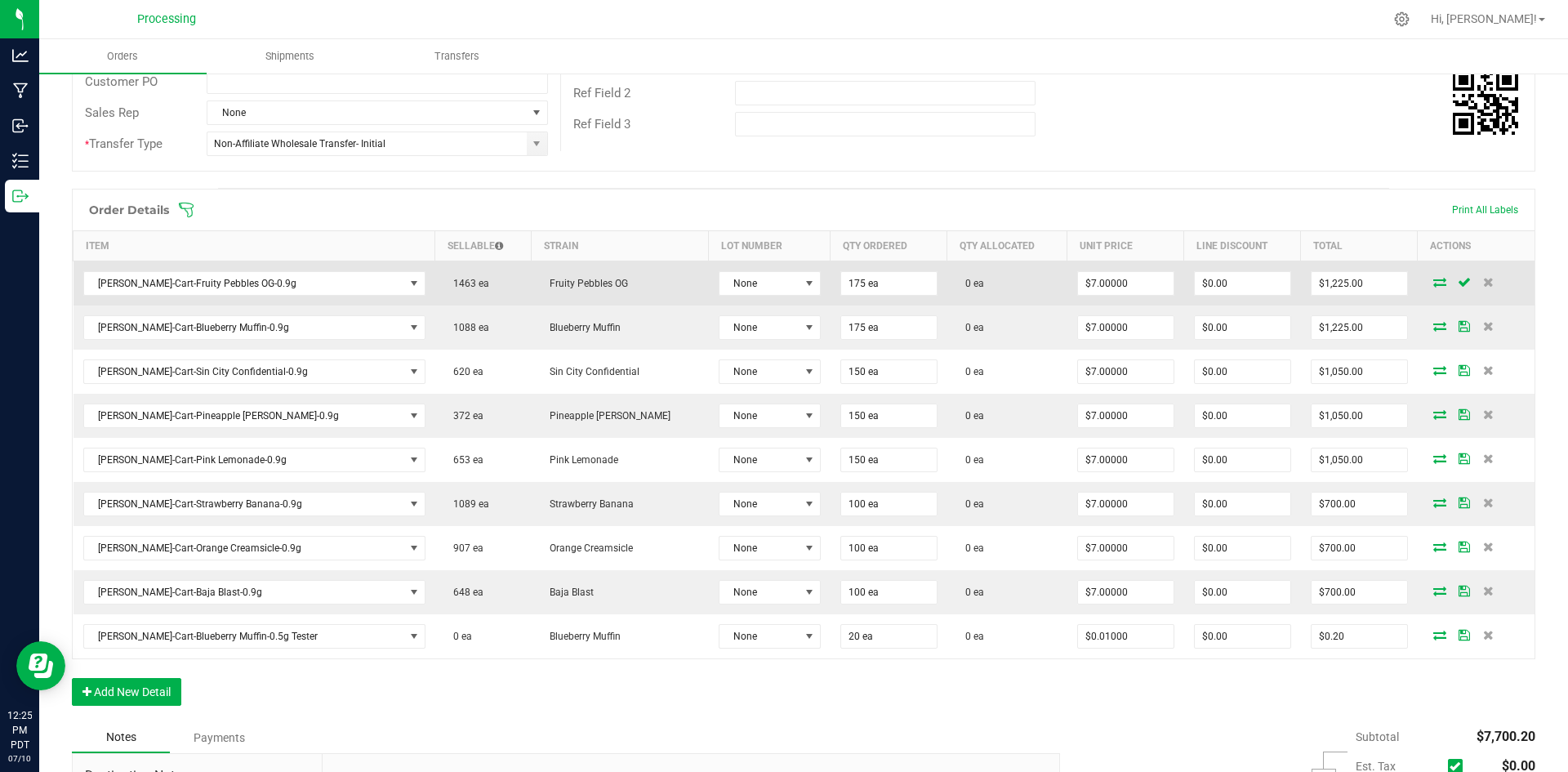 click at bounding box center (1440, 282) 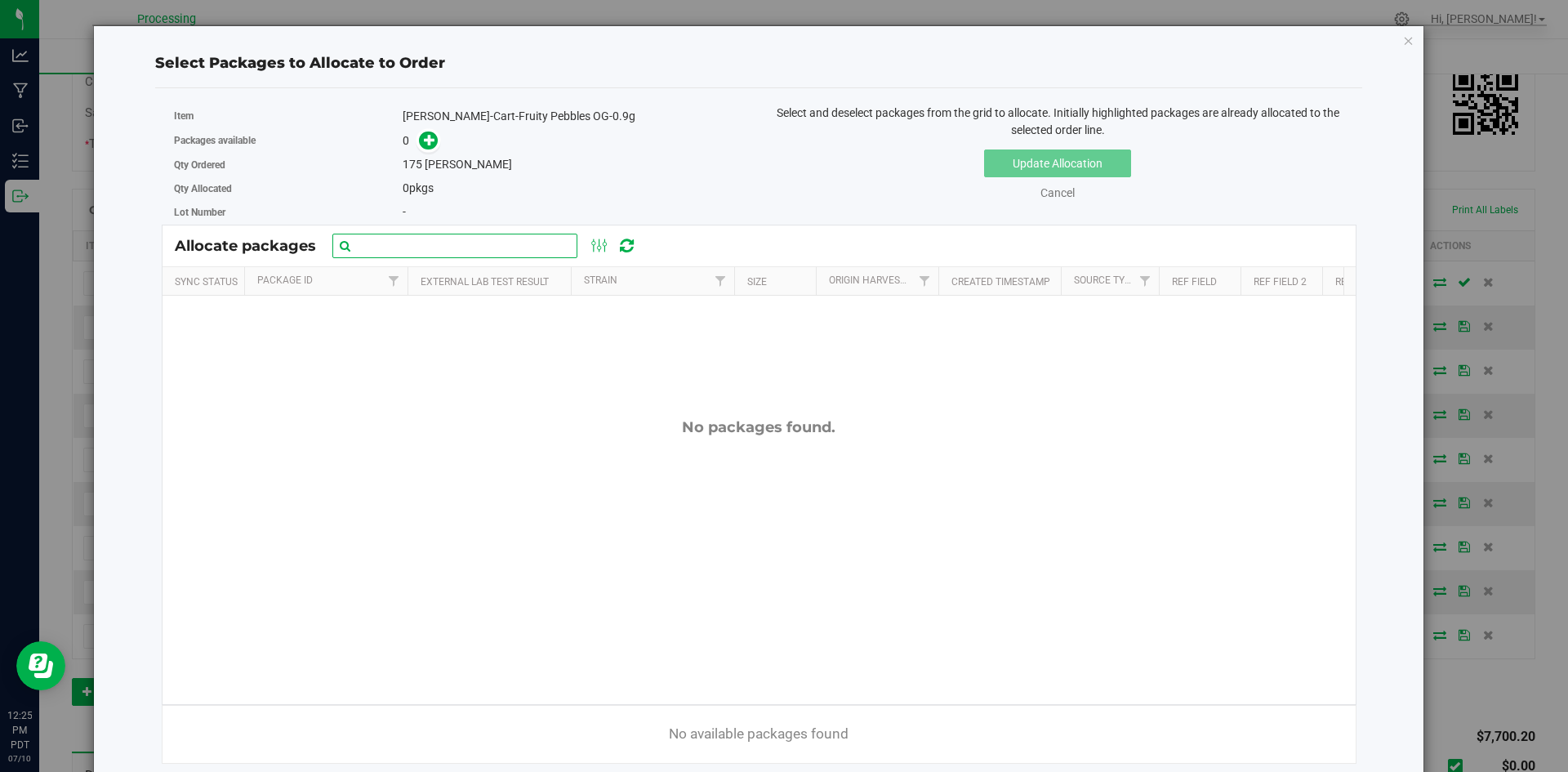 click at bounding box center [455, 246] 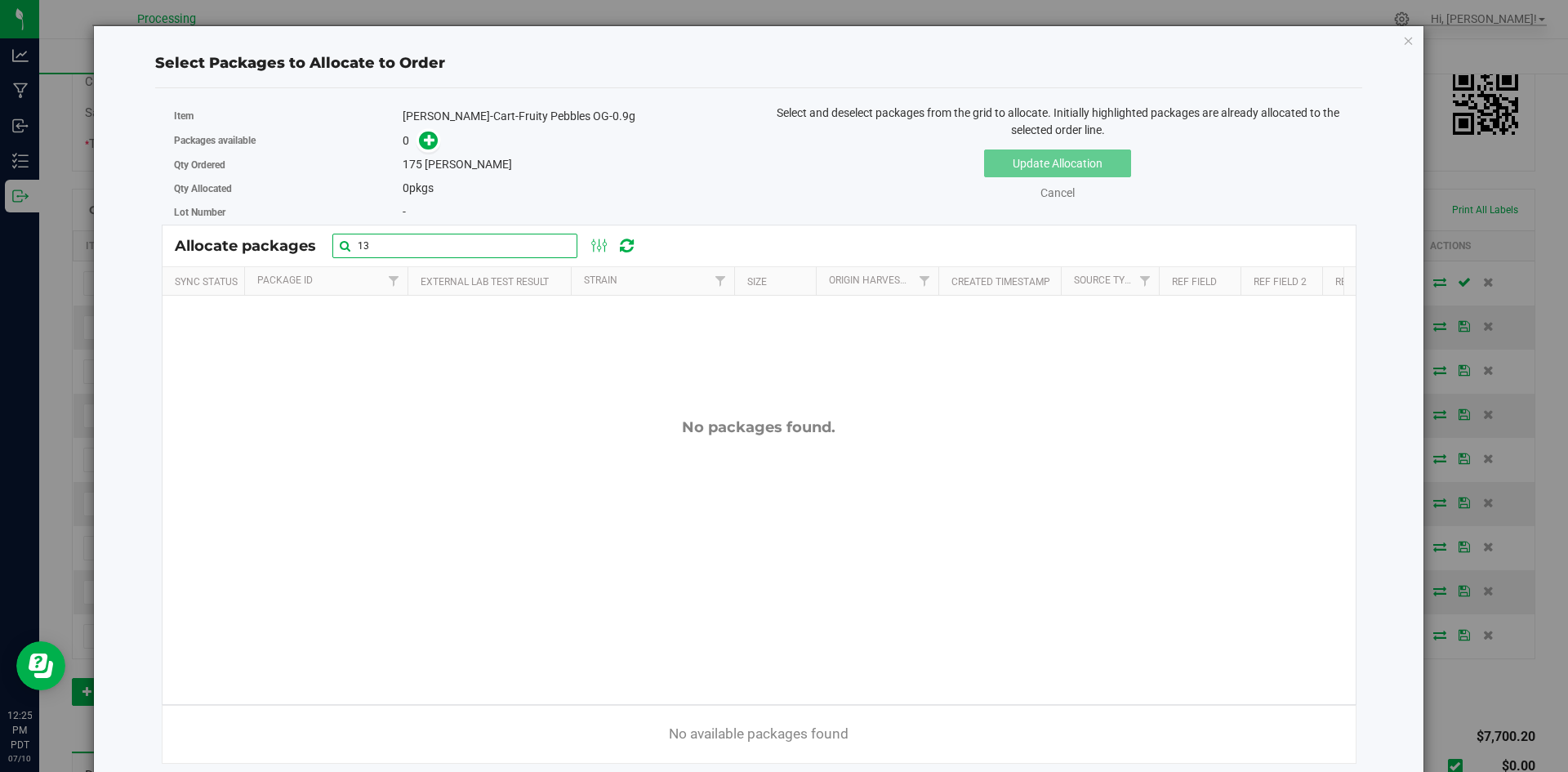 type on "1" 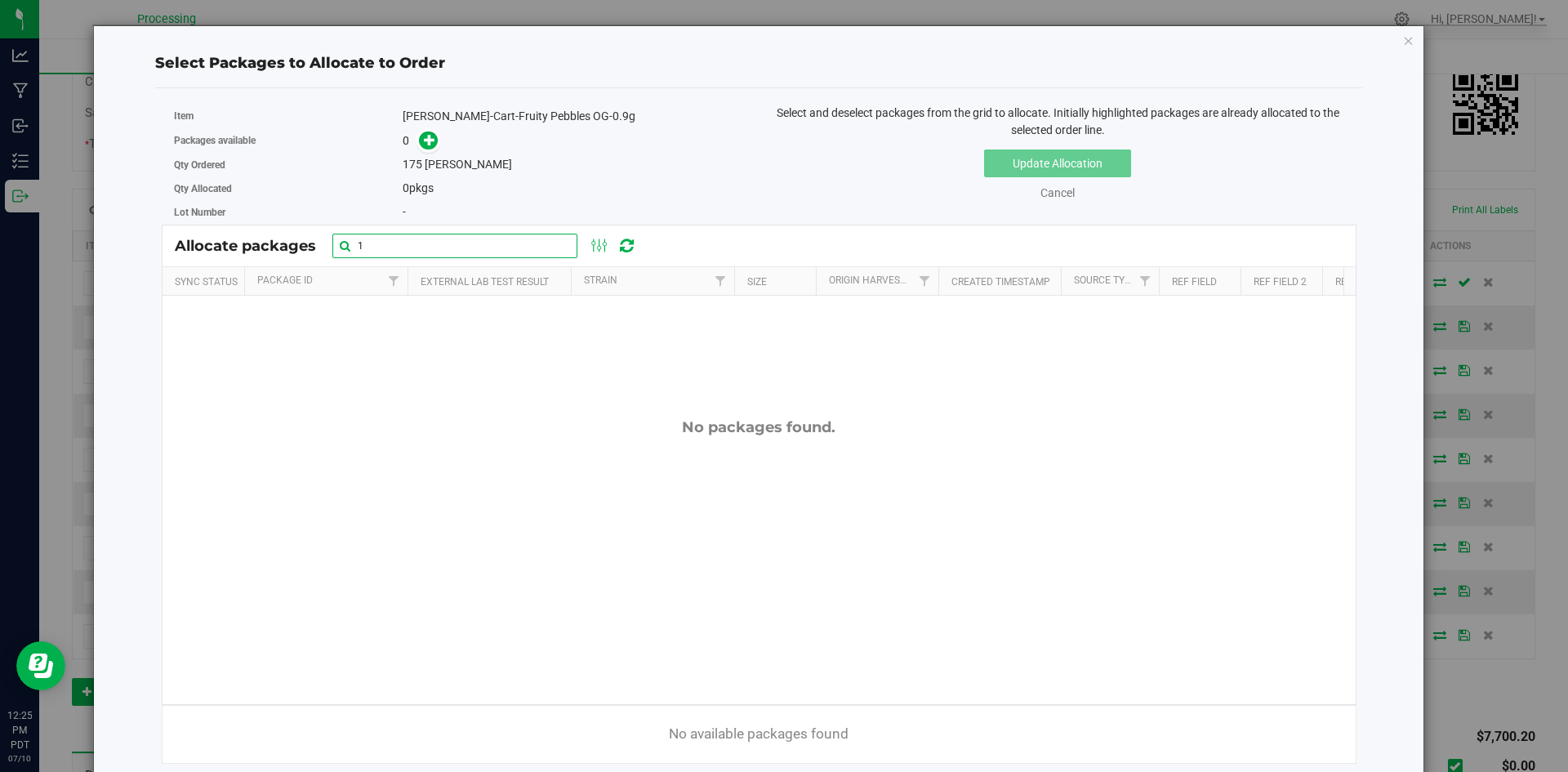 type 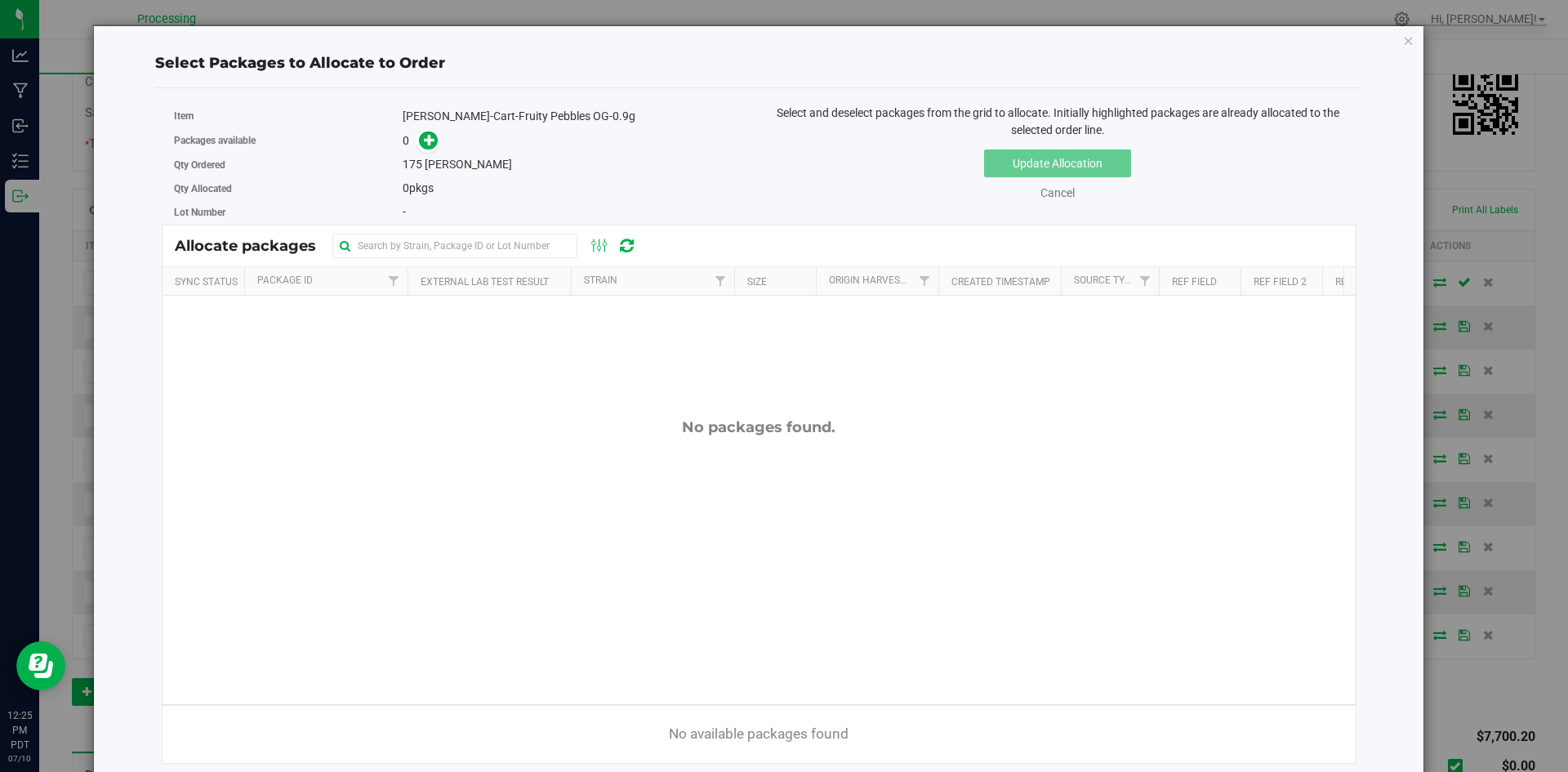 click on "Select Packages to Allocate to Order
Item
[PERSON_NAME]-Cart-Fruity Pebbles OG-0.9g
Packages available
0
Qty Ordered
175
0" at bounding box center [759, 407] 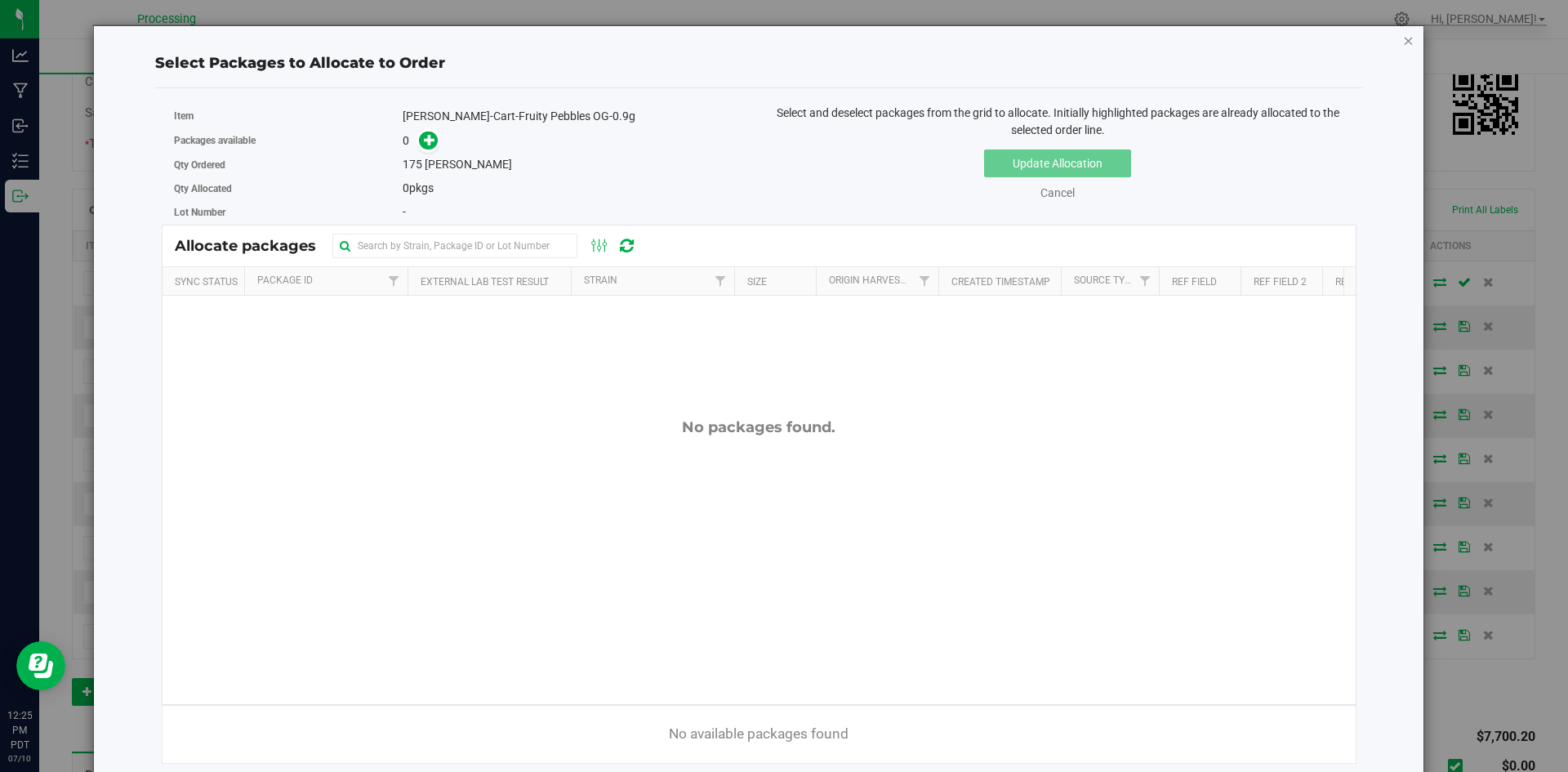 click at bounding box center [1409, 40] 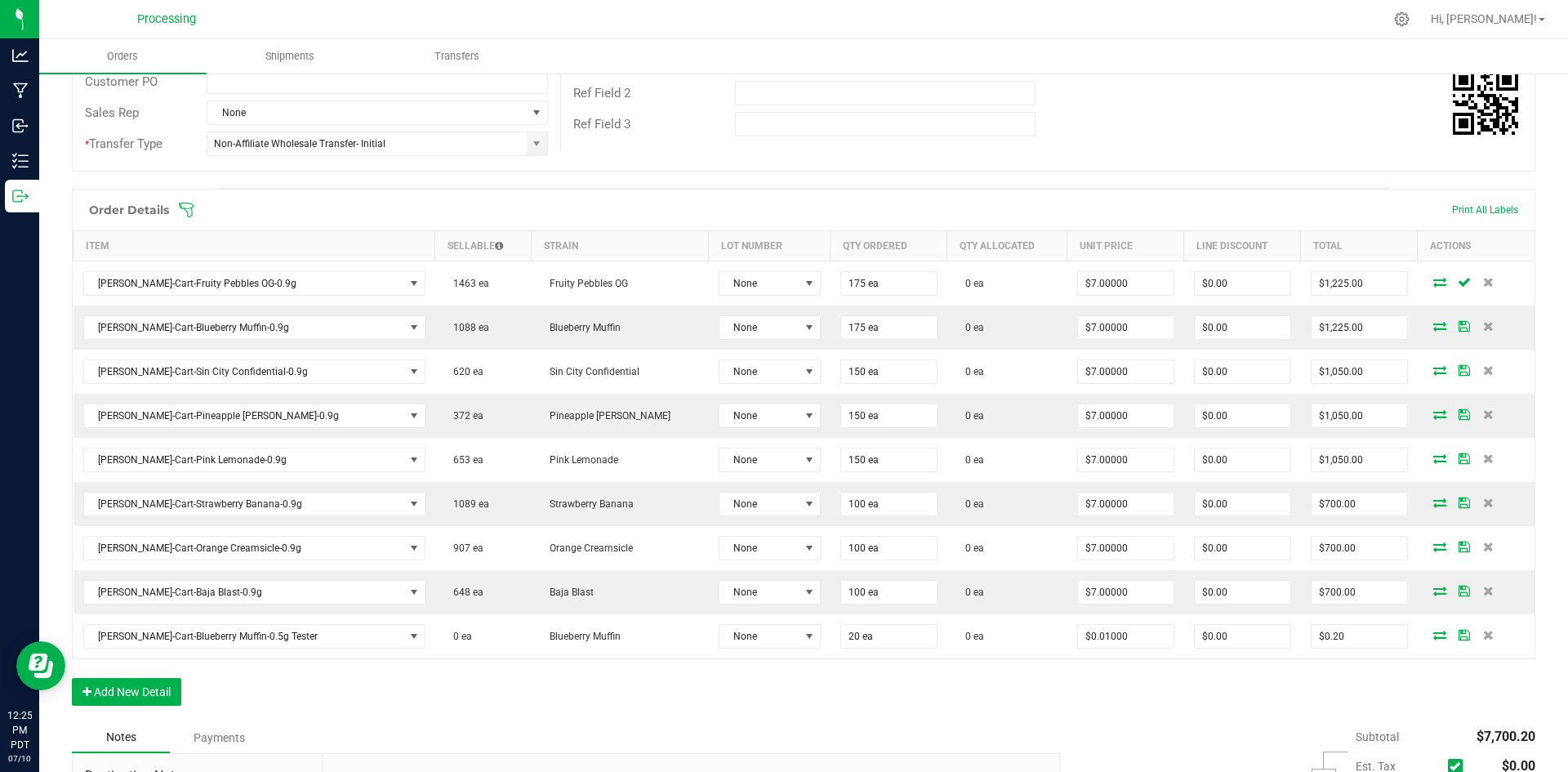 scroll, scrollTop: 0, scrollLeft: 0, axis: both 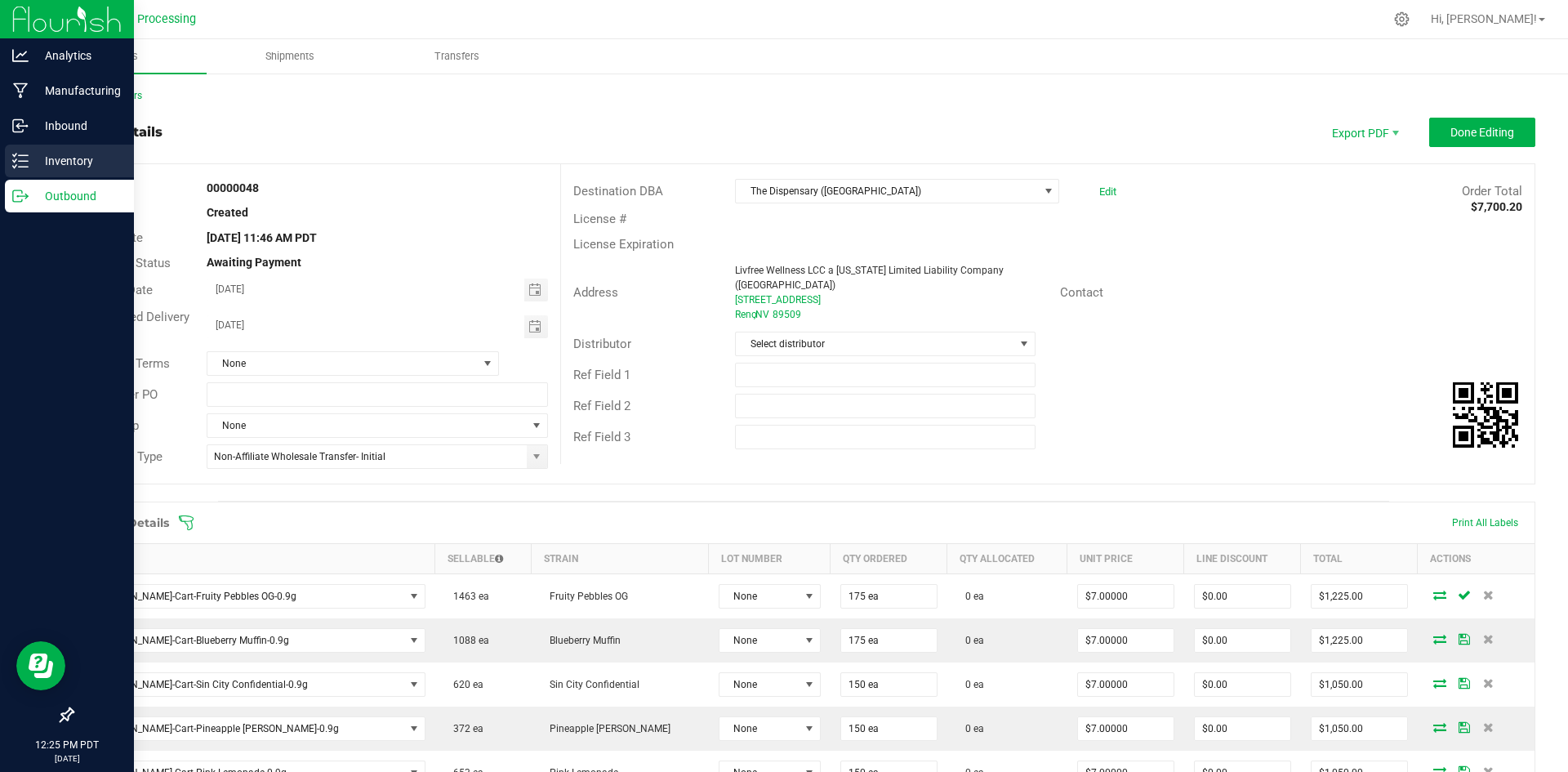 click 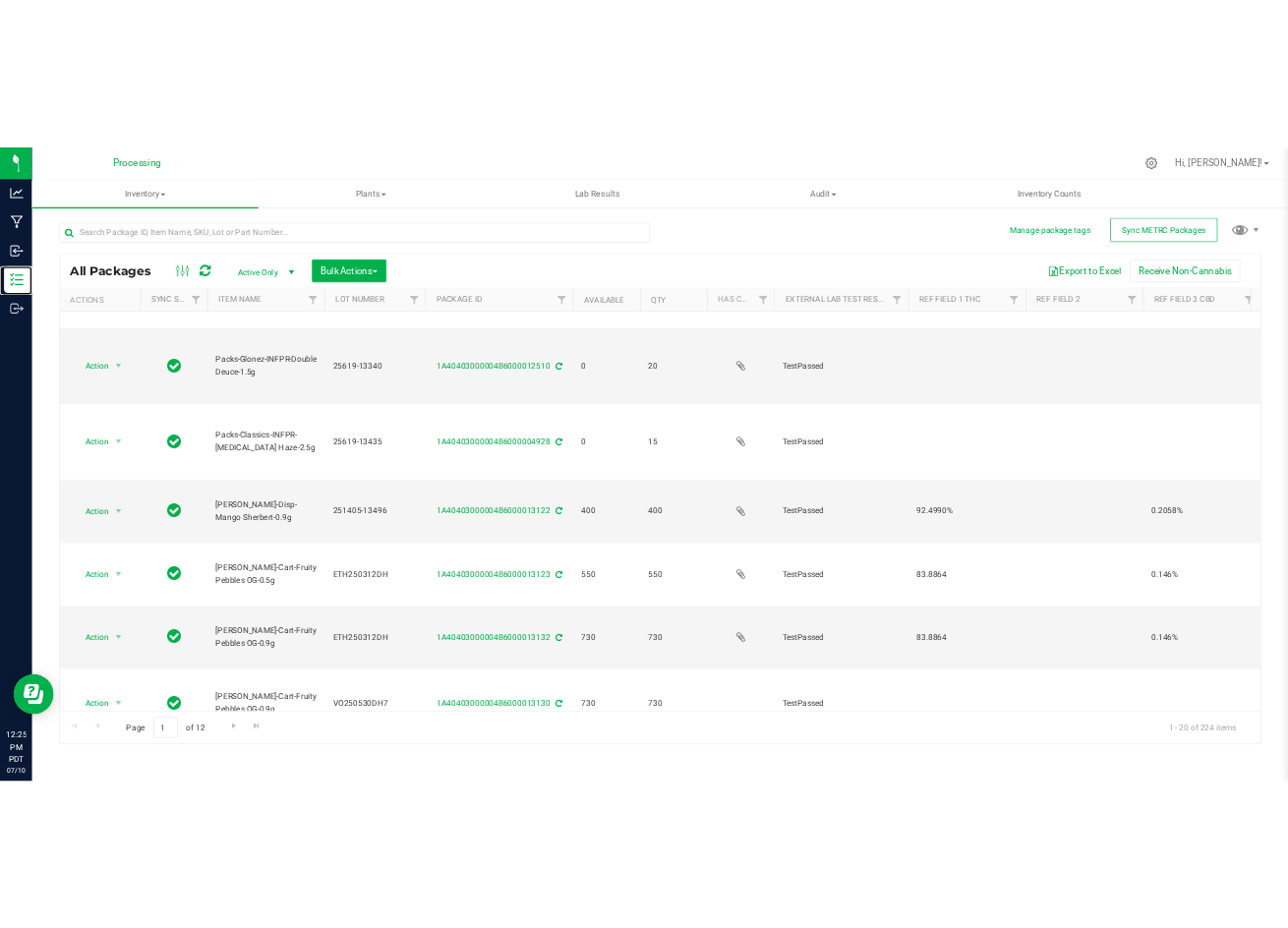 scroll, scrollTop: 1390, scrollLeft: 0, axis: vertical 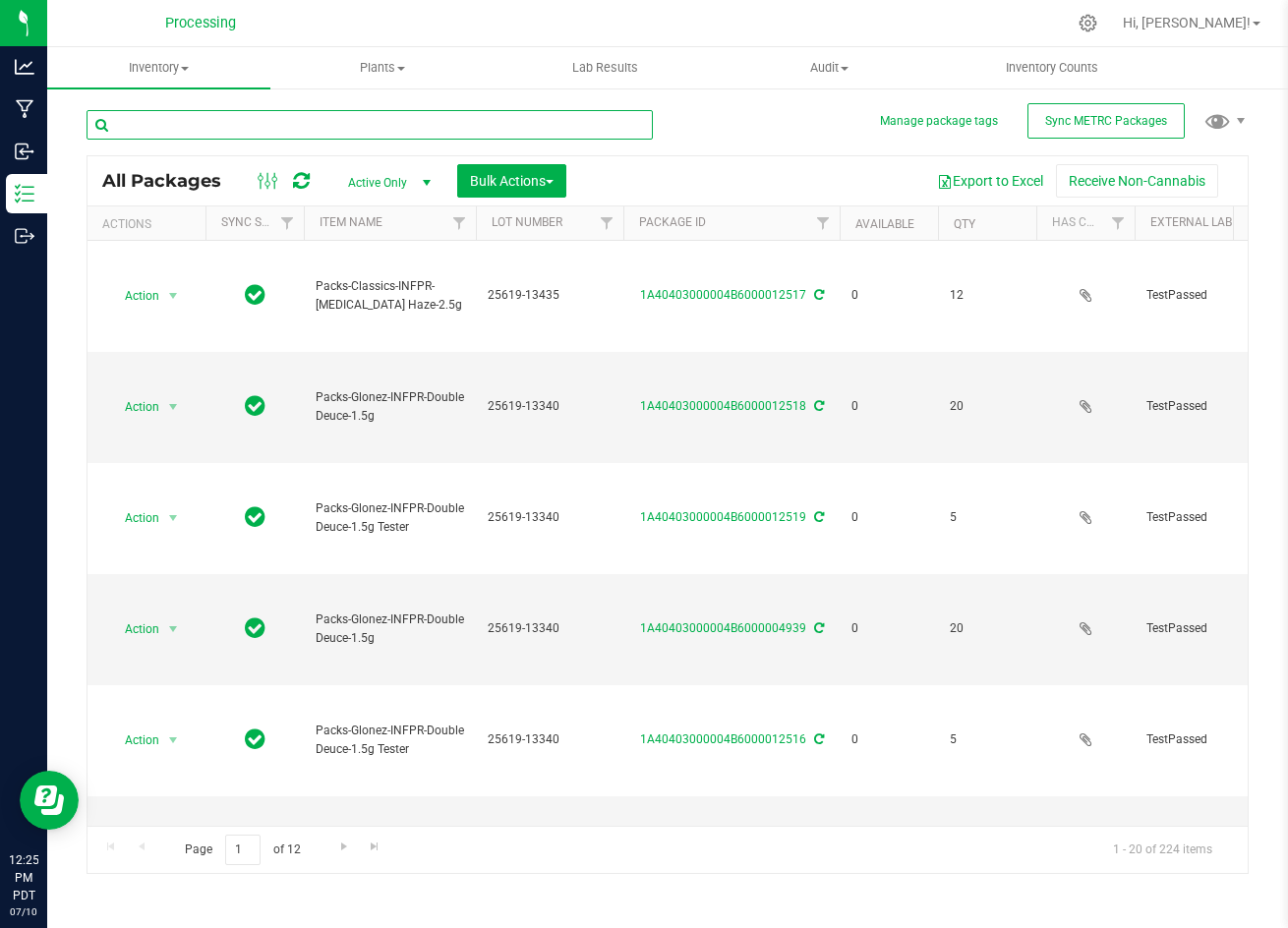 click at bounding box center [370, 125] 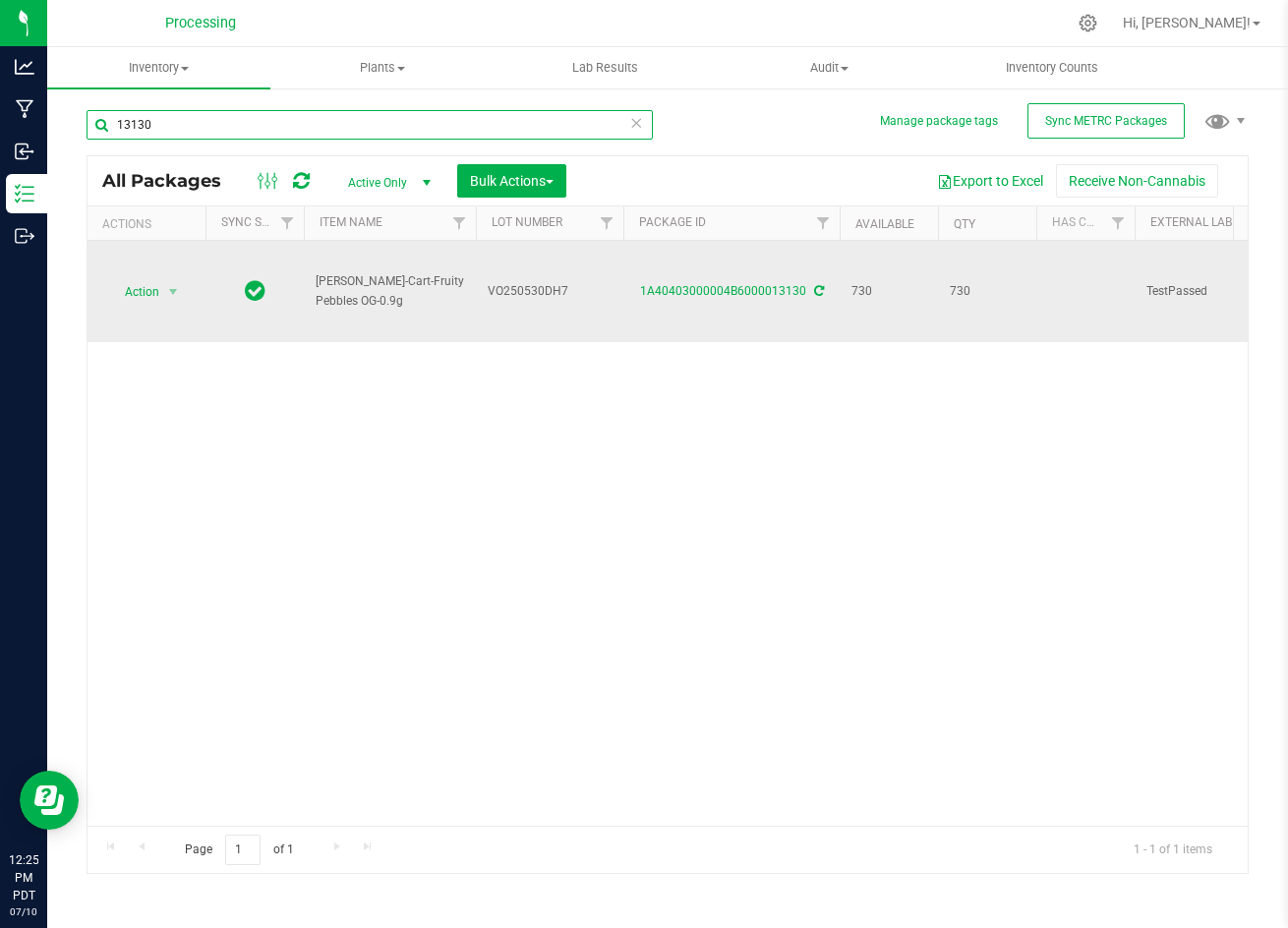 type on "13130" 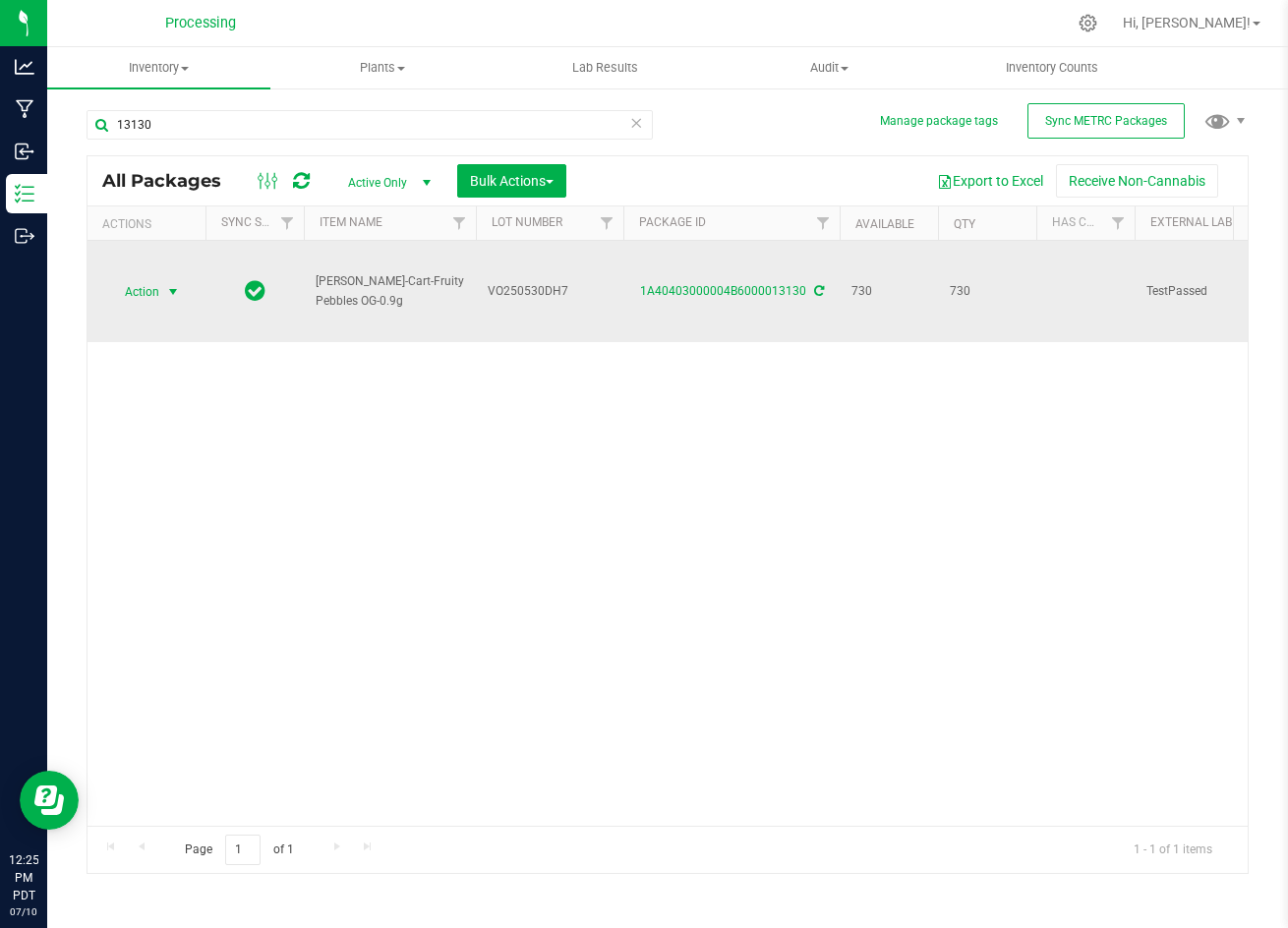 click on "Action" at bounding box center (134, 292) 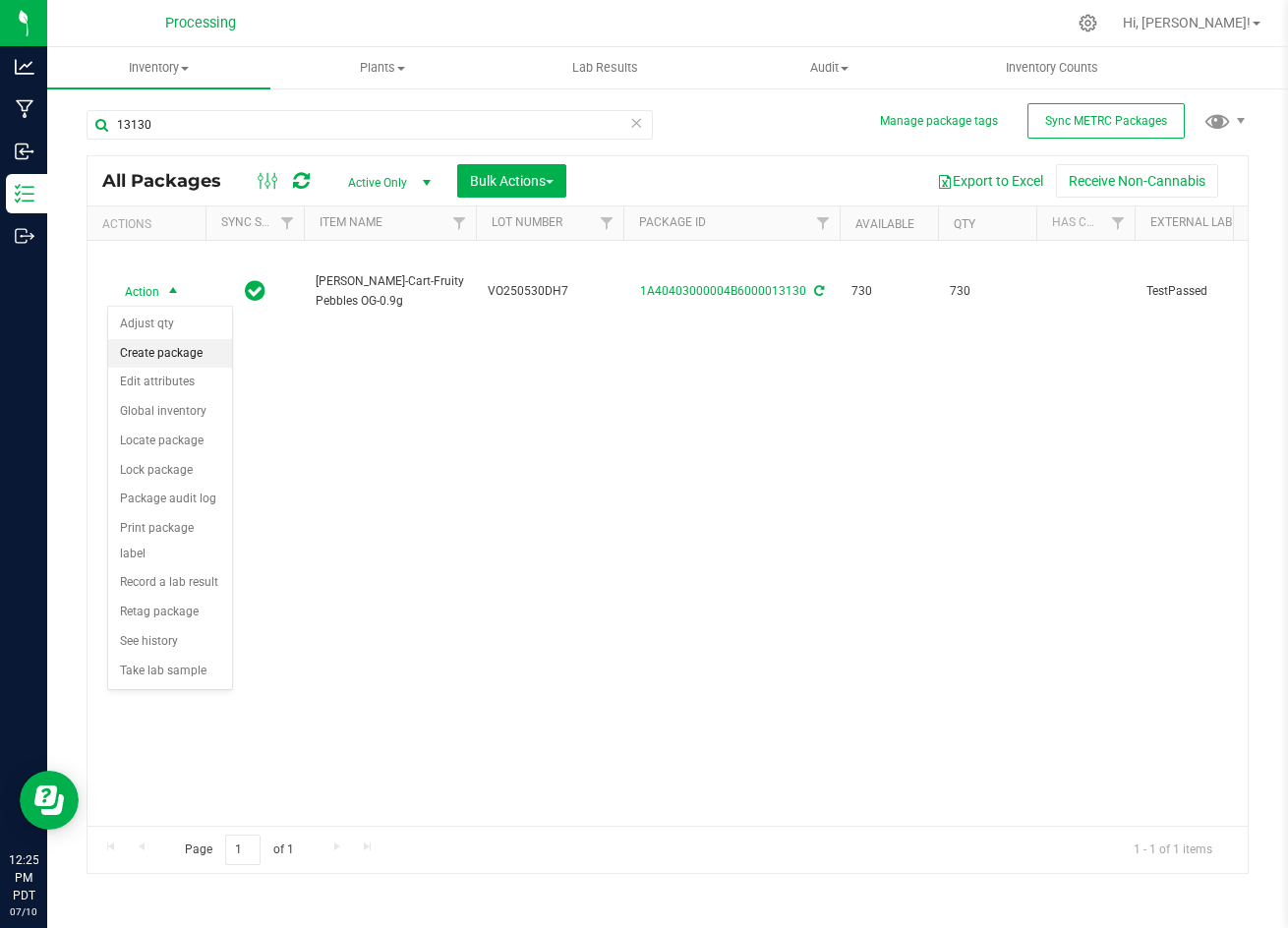 click on "Create package" at bounding box center (170, 354) 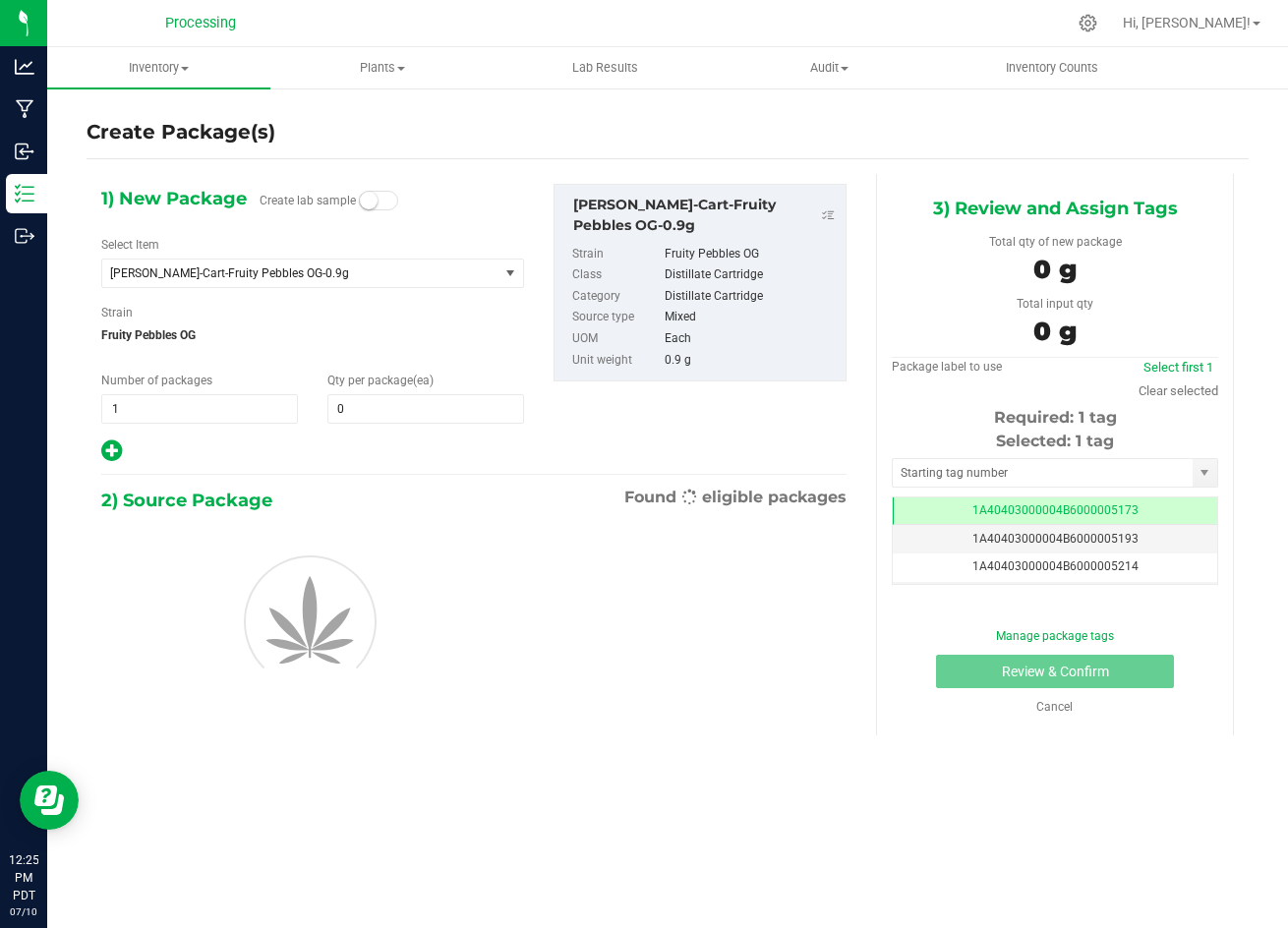 scroll, scrollTop: 0, scrollLeft: -1, axis: horizontal 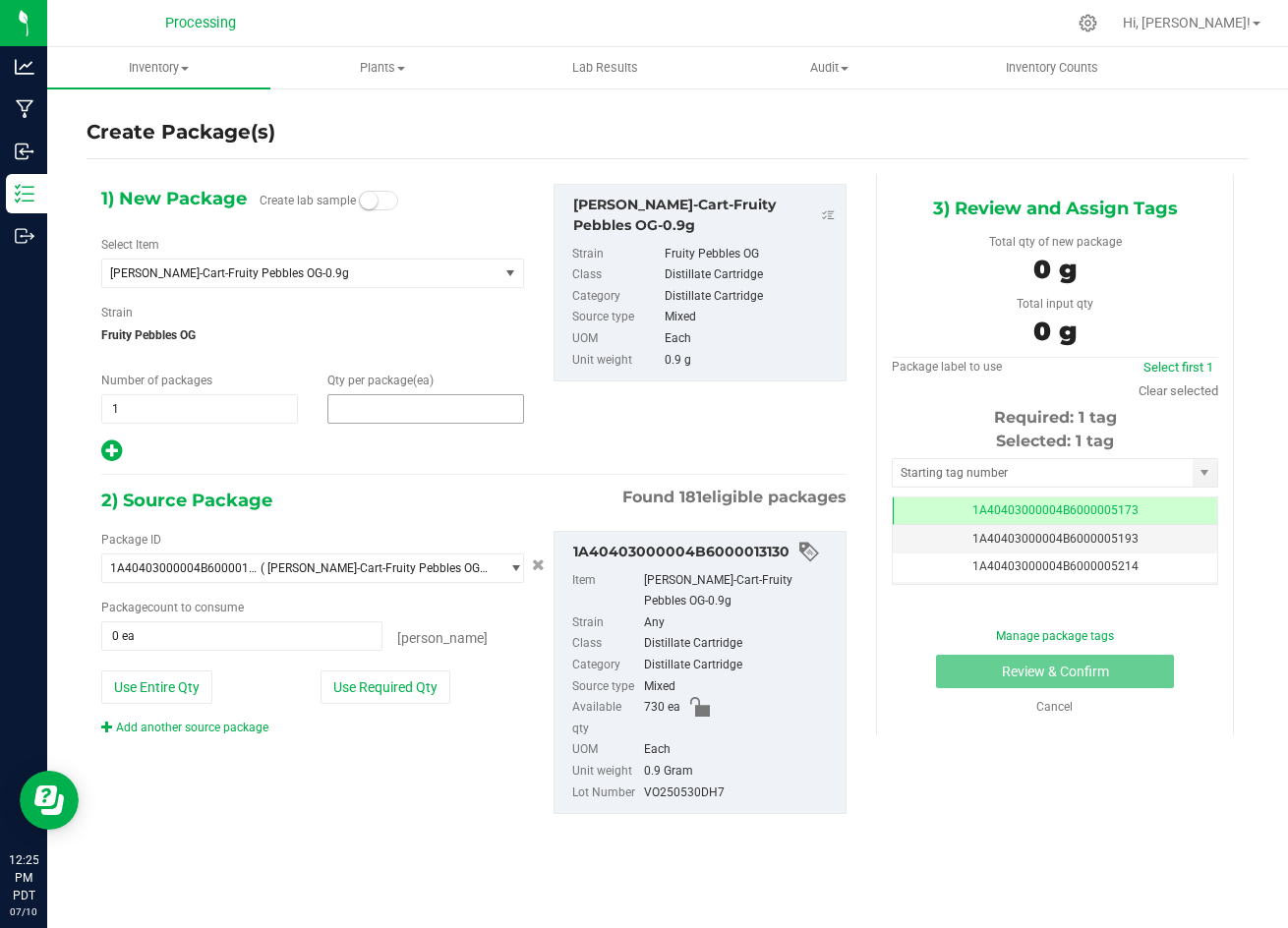 click at bounding box center [426, 409] 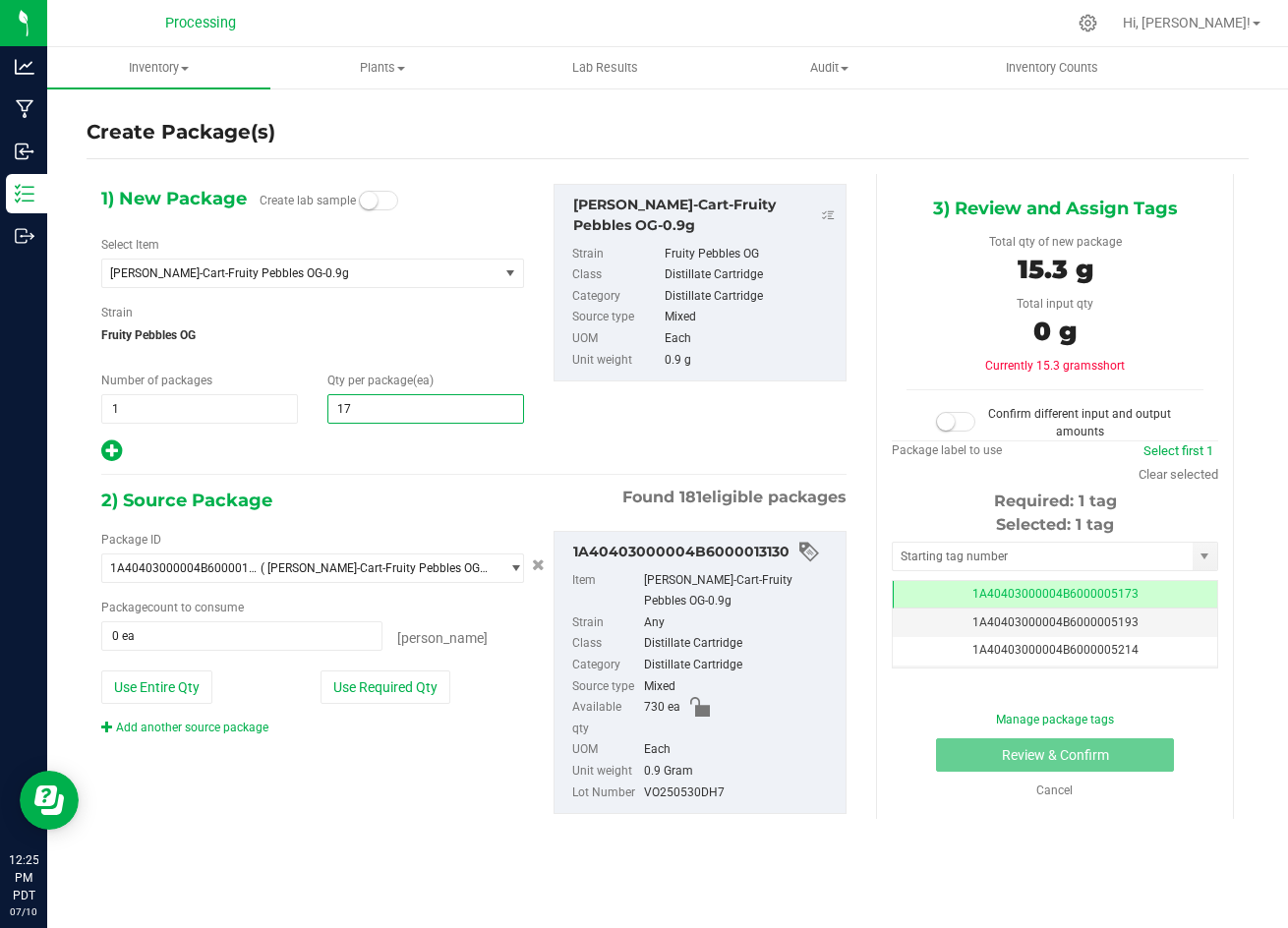 type on "175" 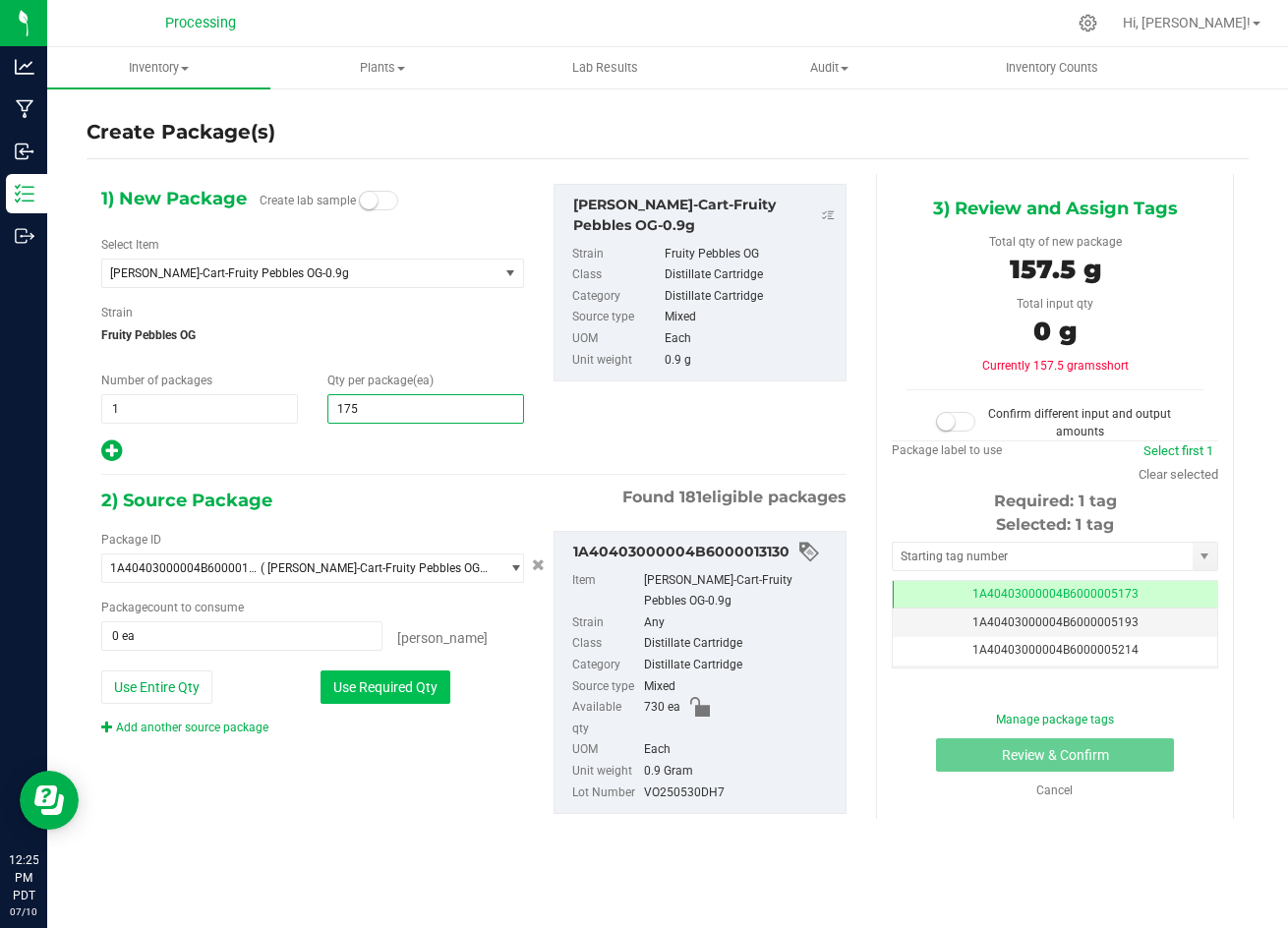 type on "175" 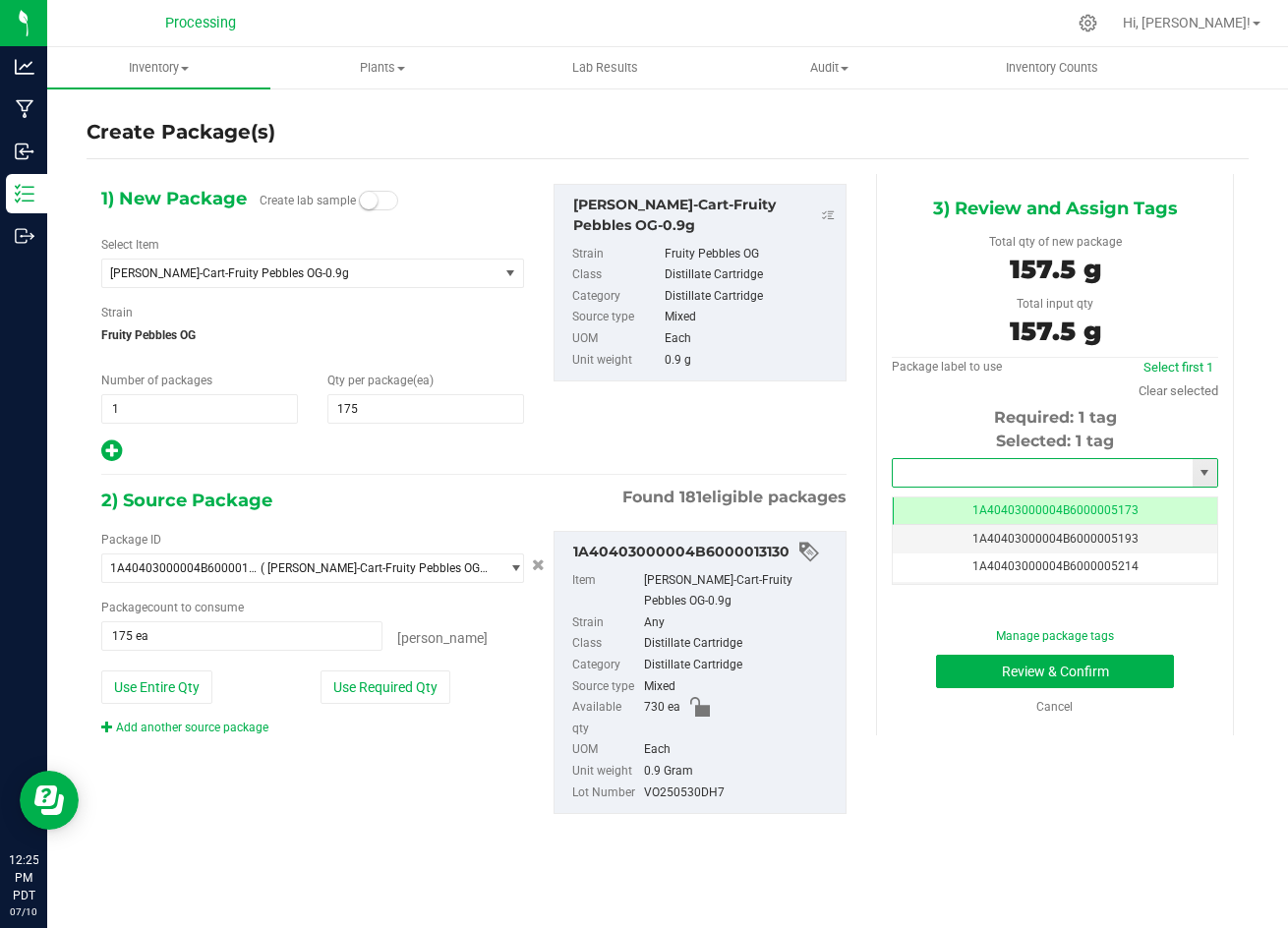 click at bounding box center (1042, 473) 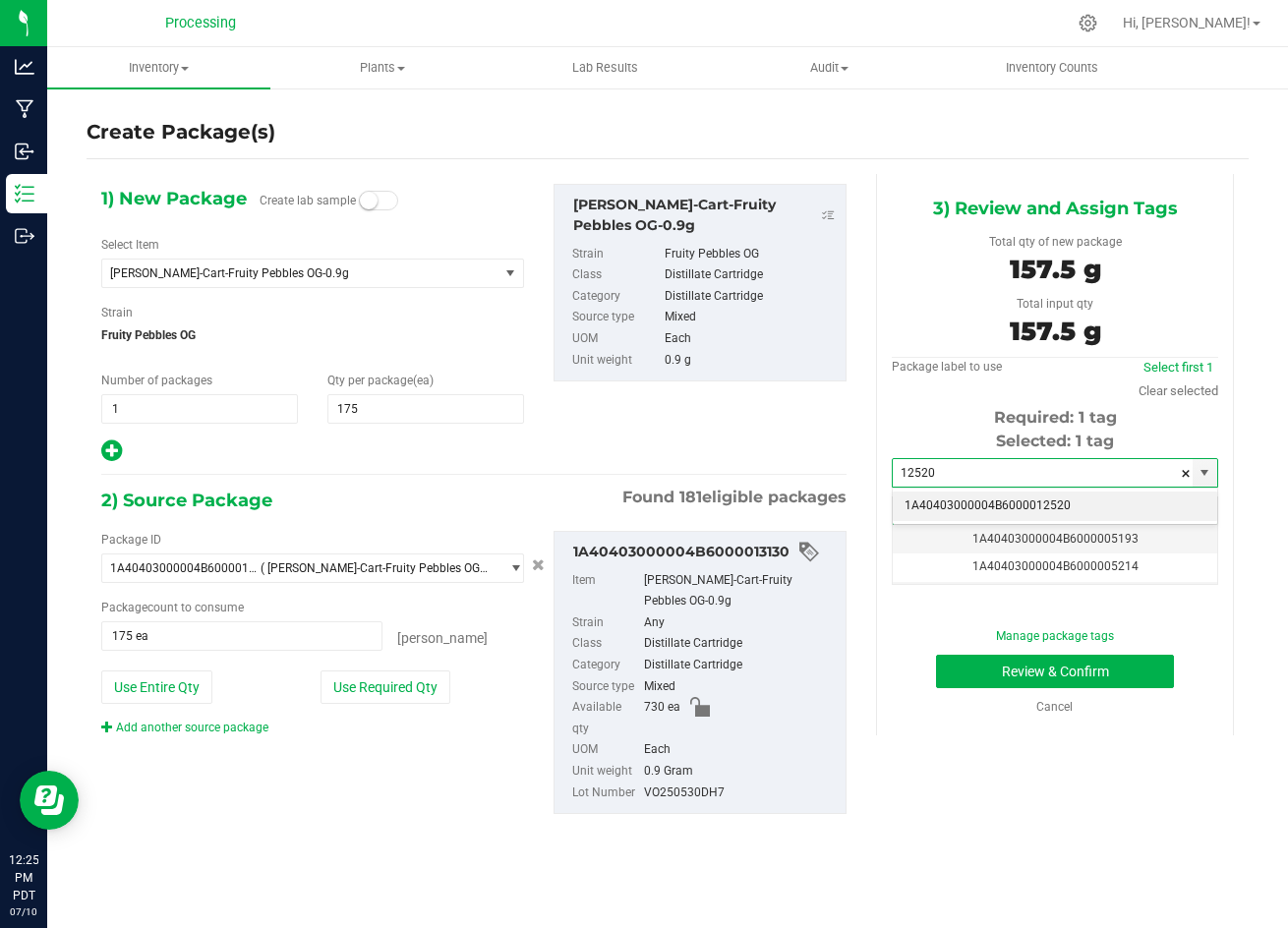 click on "1A40403000004B6000012520" at bounding box center [1055, 506] 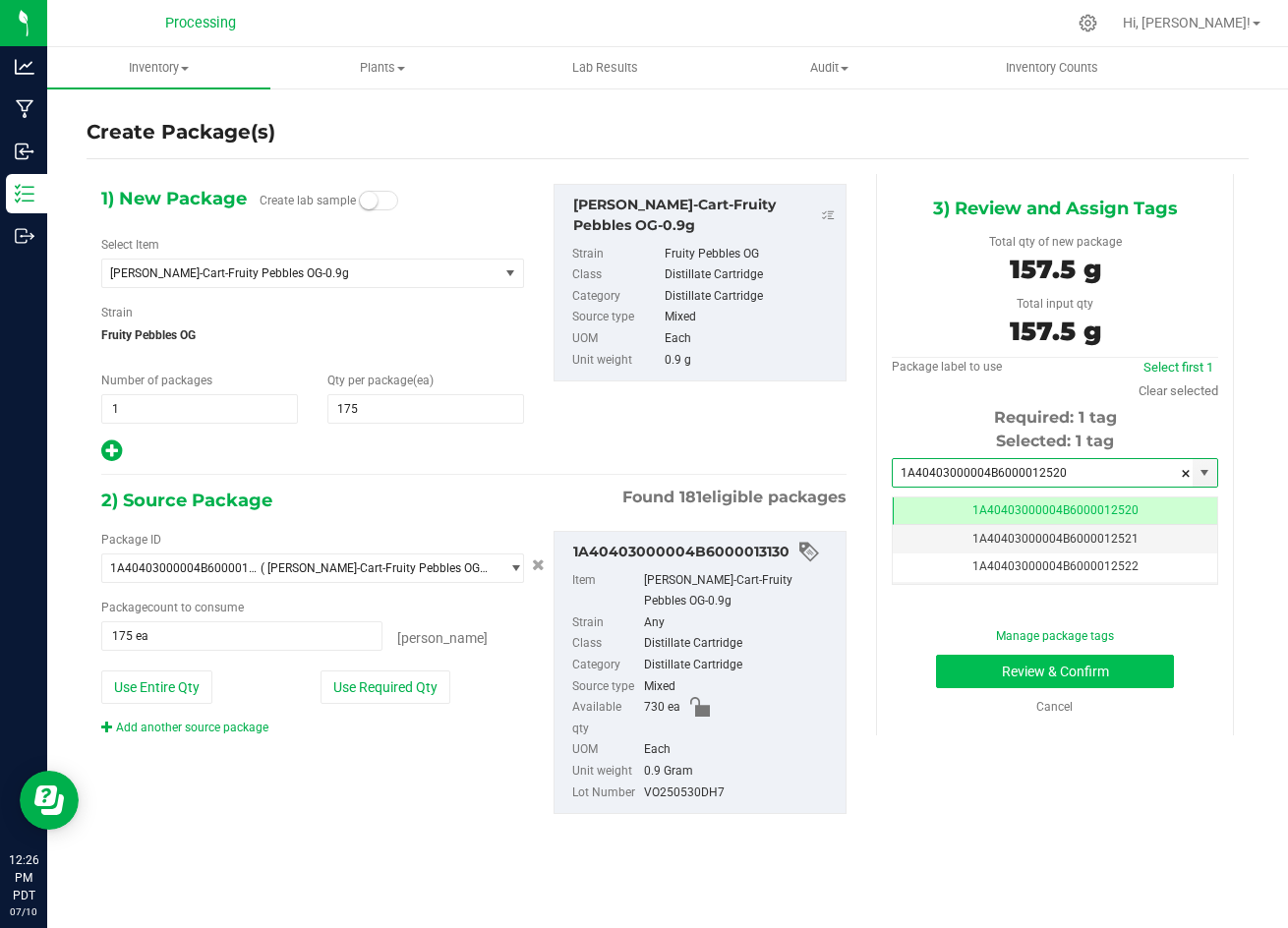 type on "1A40403000004B6000012520" 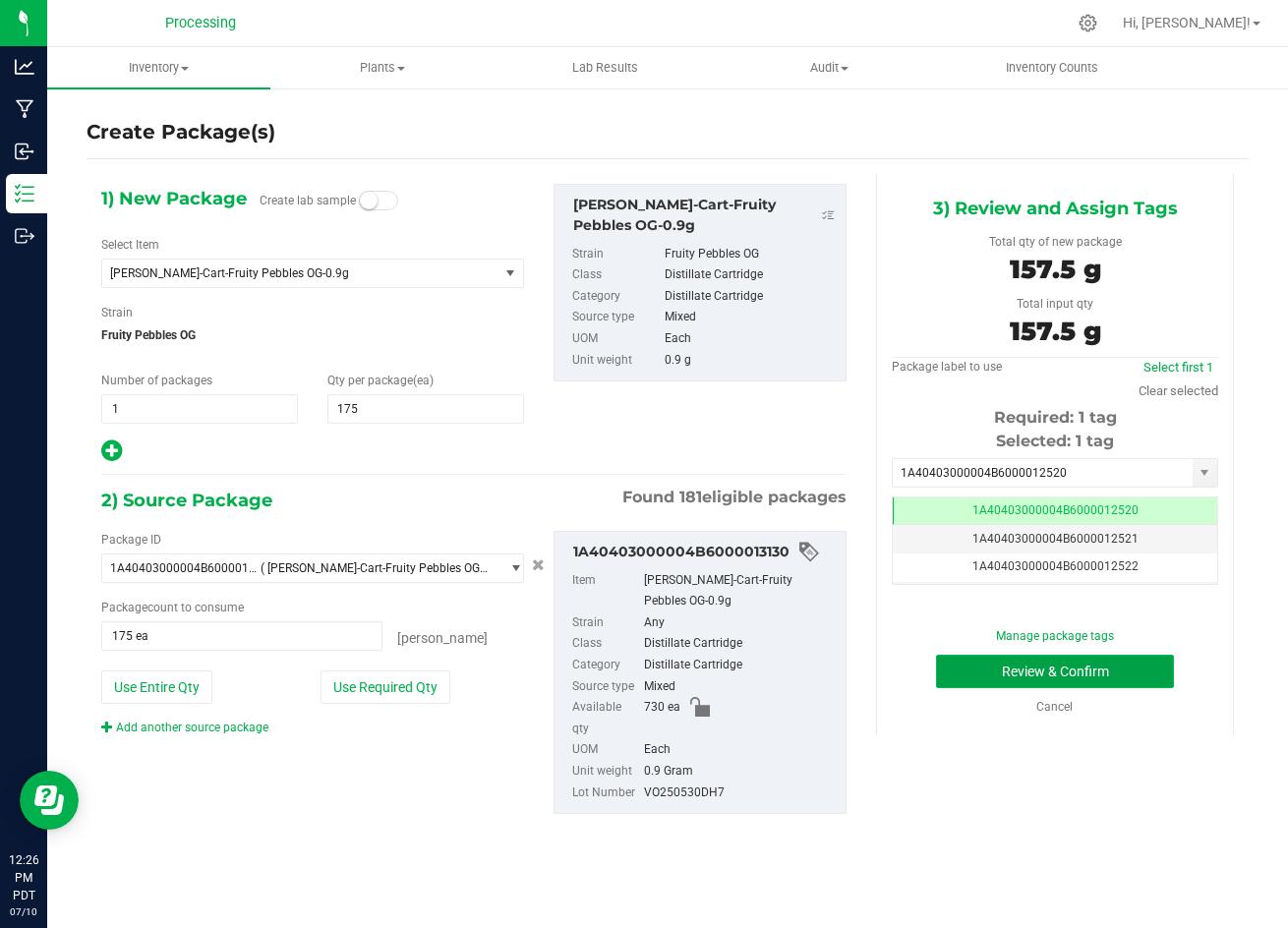 click on "Review & Confirm" at bounding box center (1055, 671) 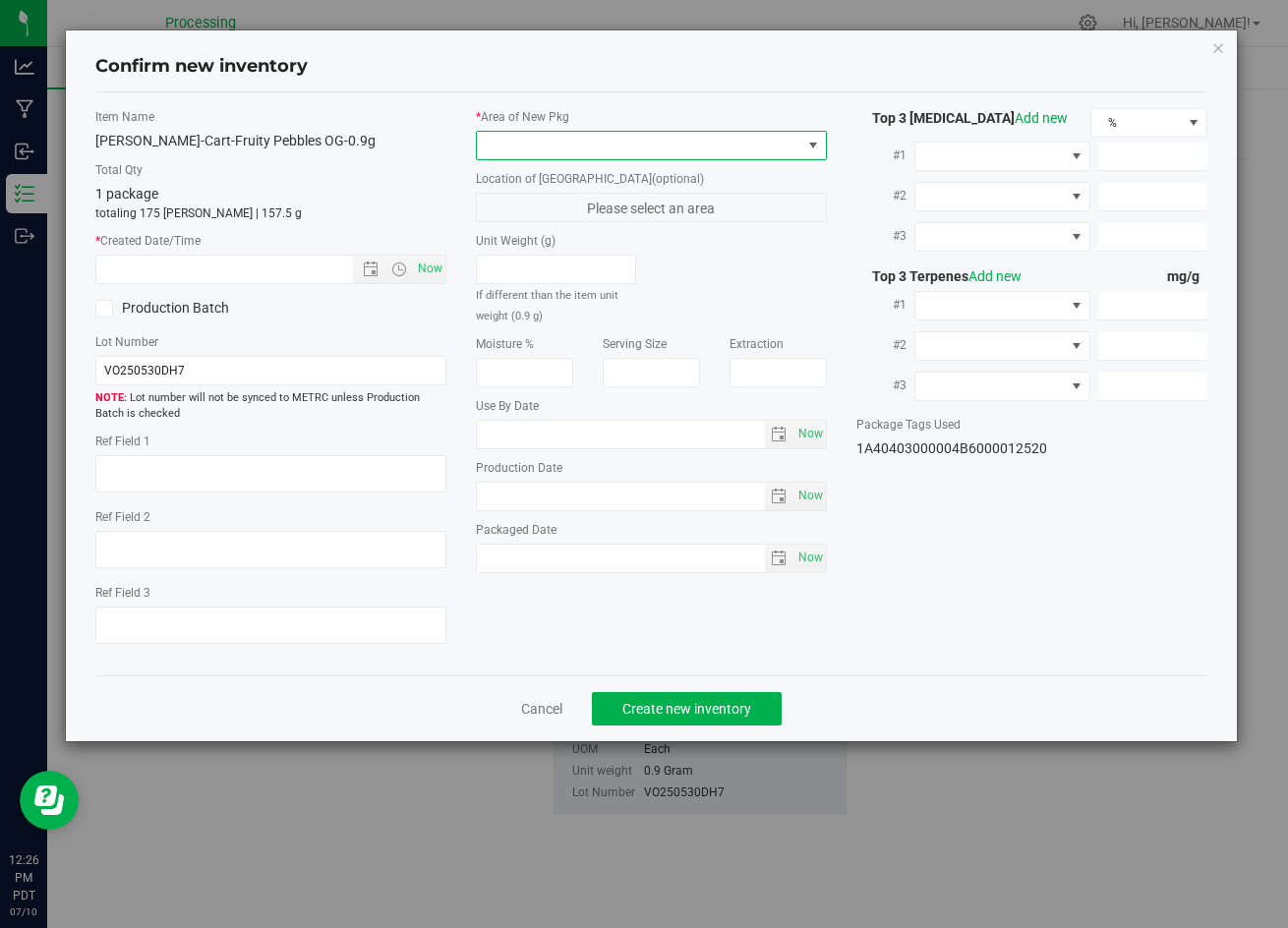 click at bounding box center [639, 145] 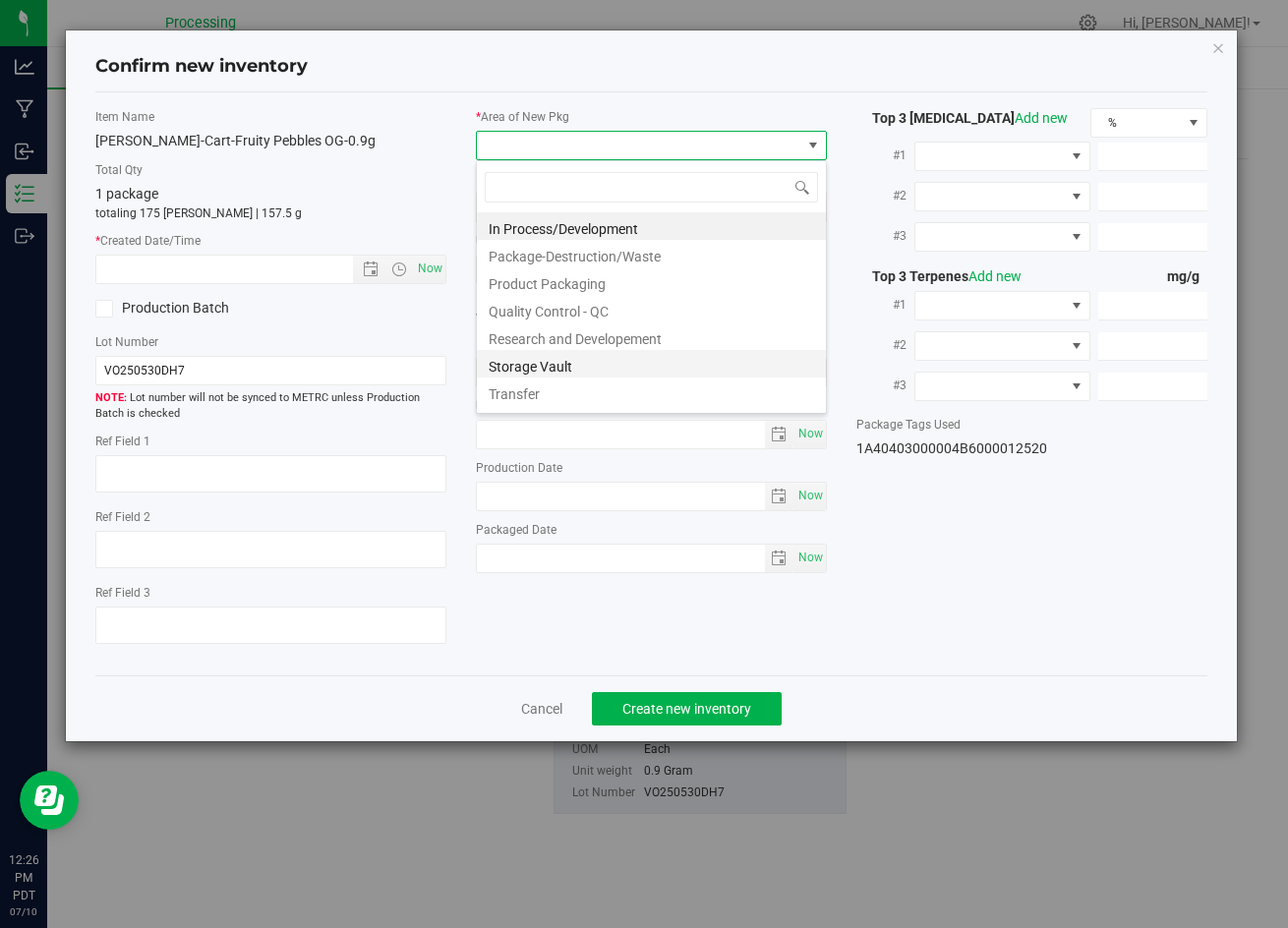 click on "Storage Vault" at bounding box center [651, 364] 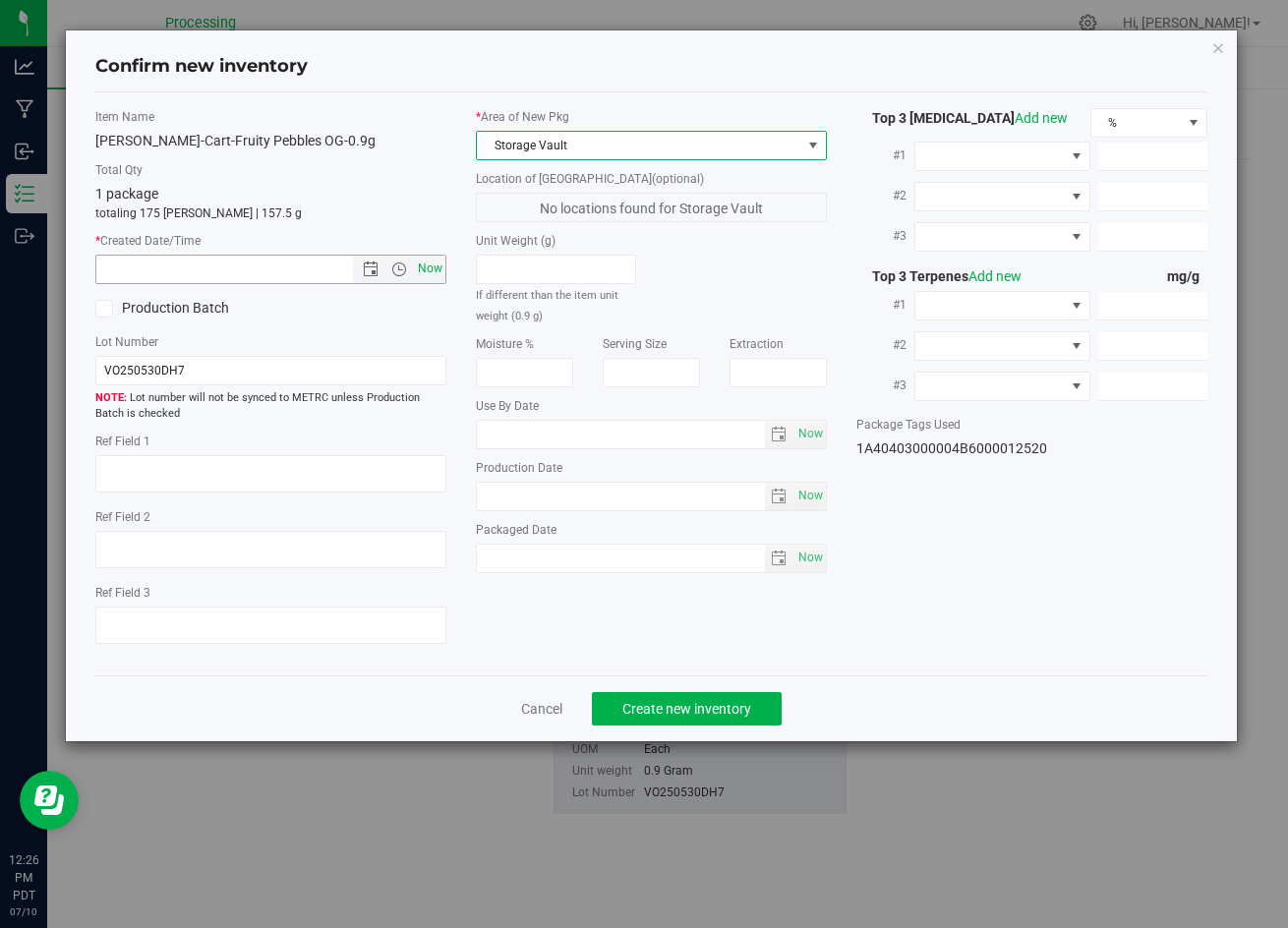 click on "Now" at bounding box center [431, 268] 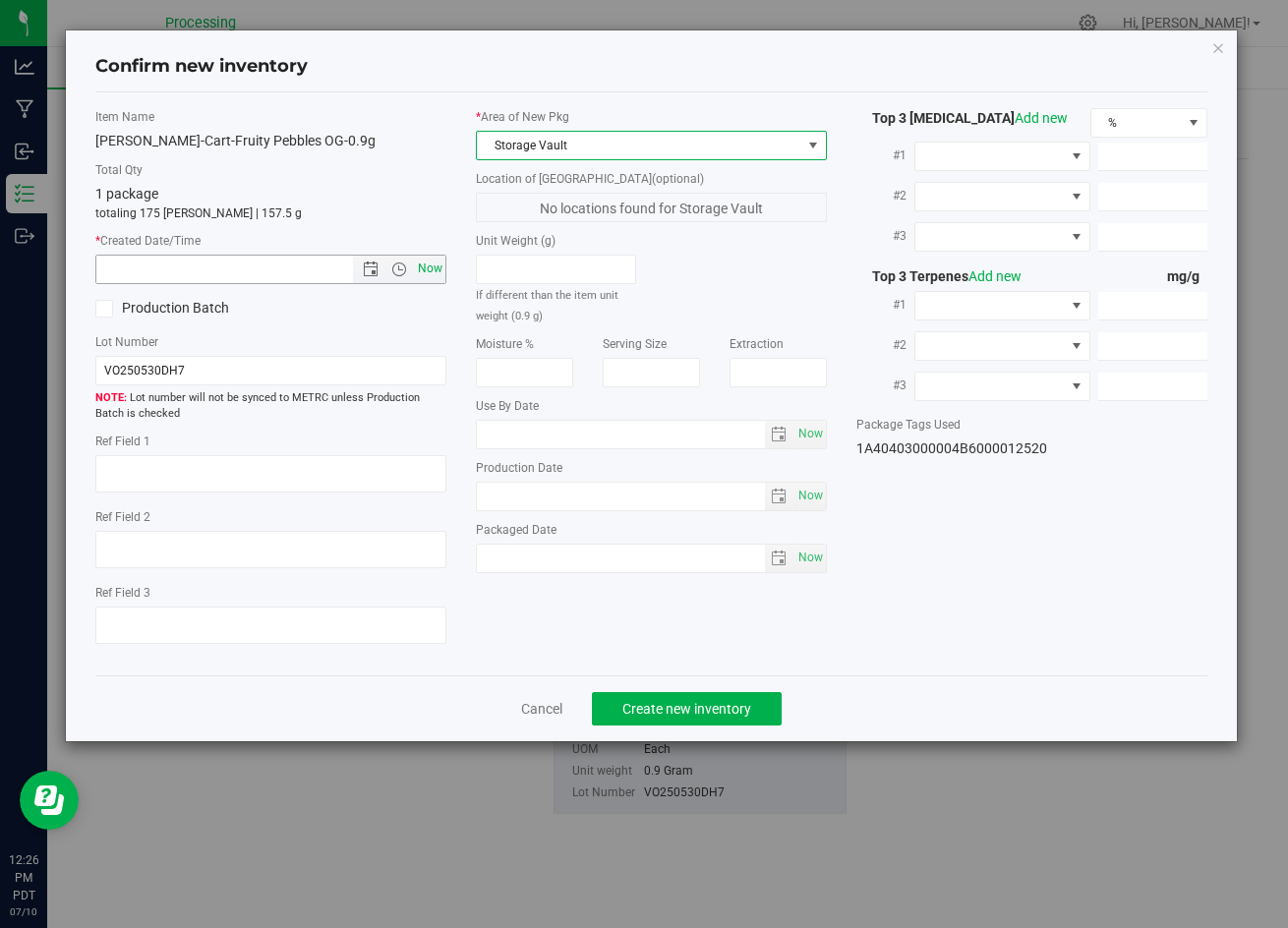 type on "7/10/2025 12:26 PM" 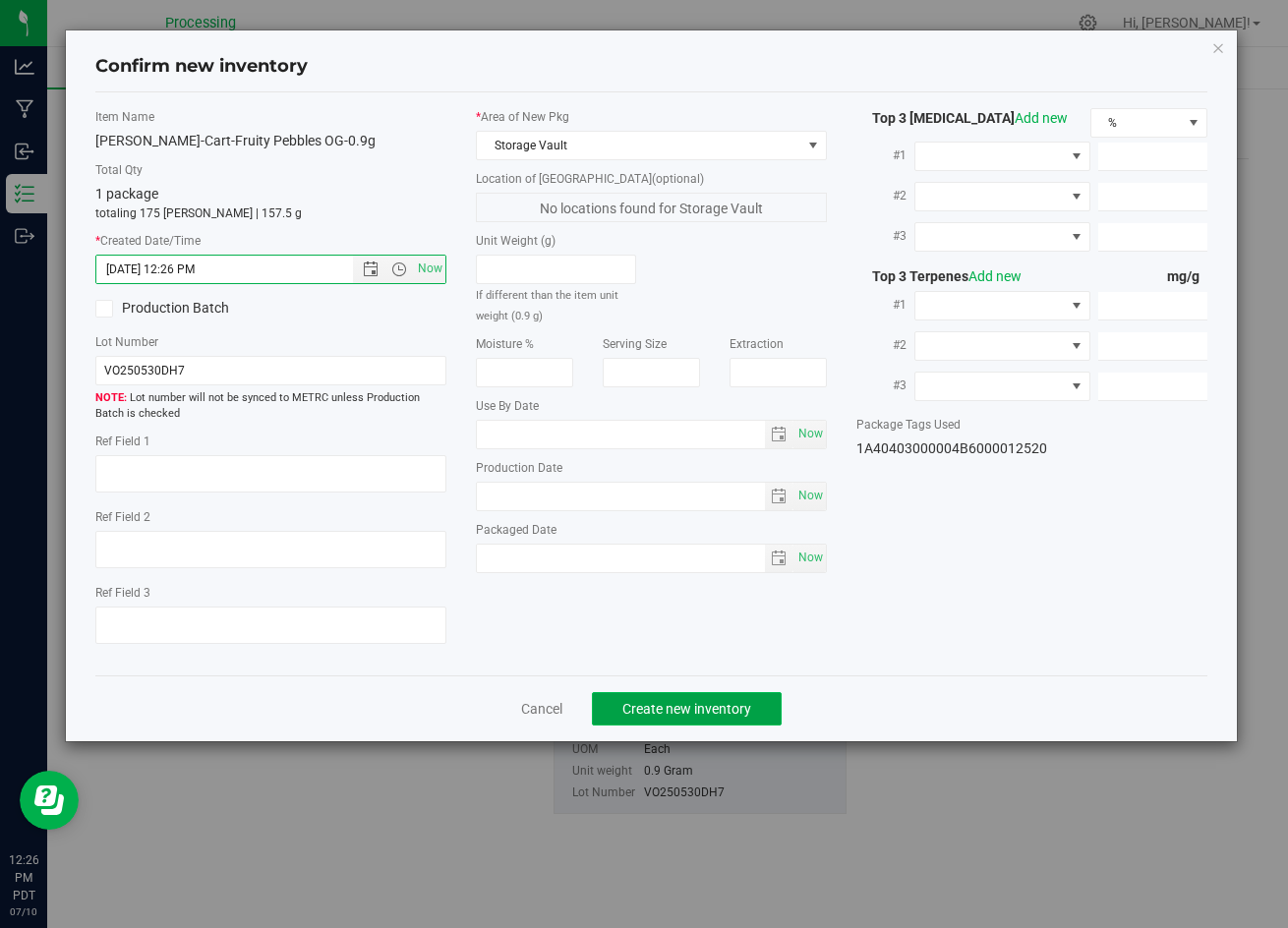 click on "Create new inventory" 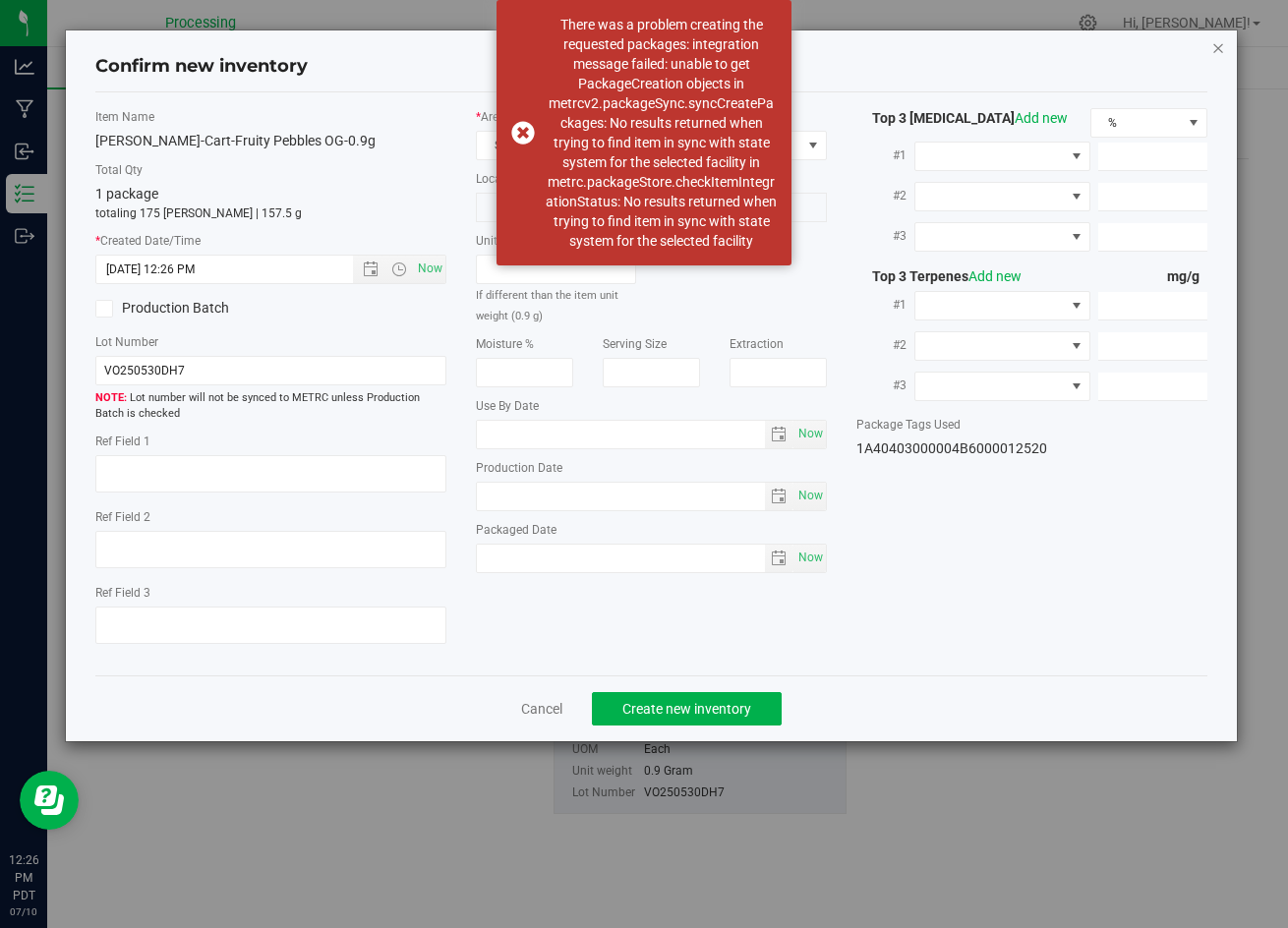 click at bounding box center [1218, 47] 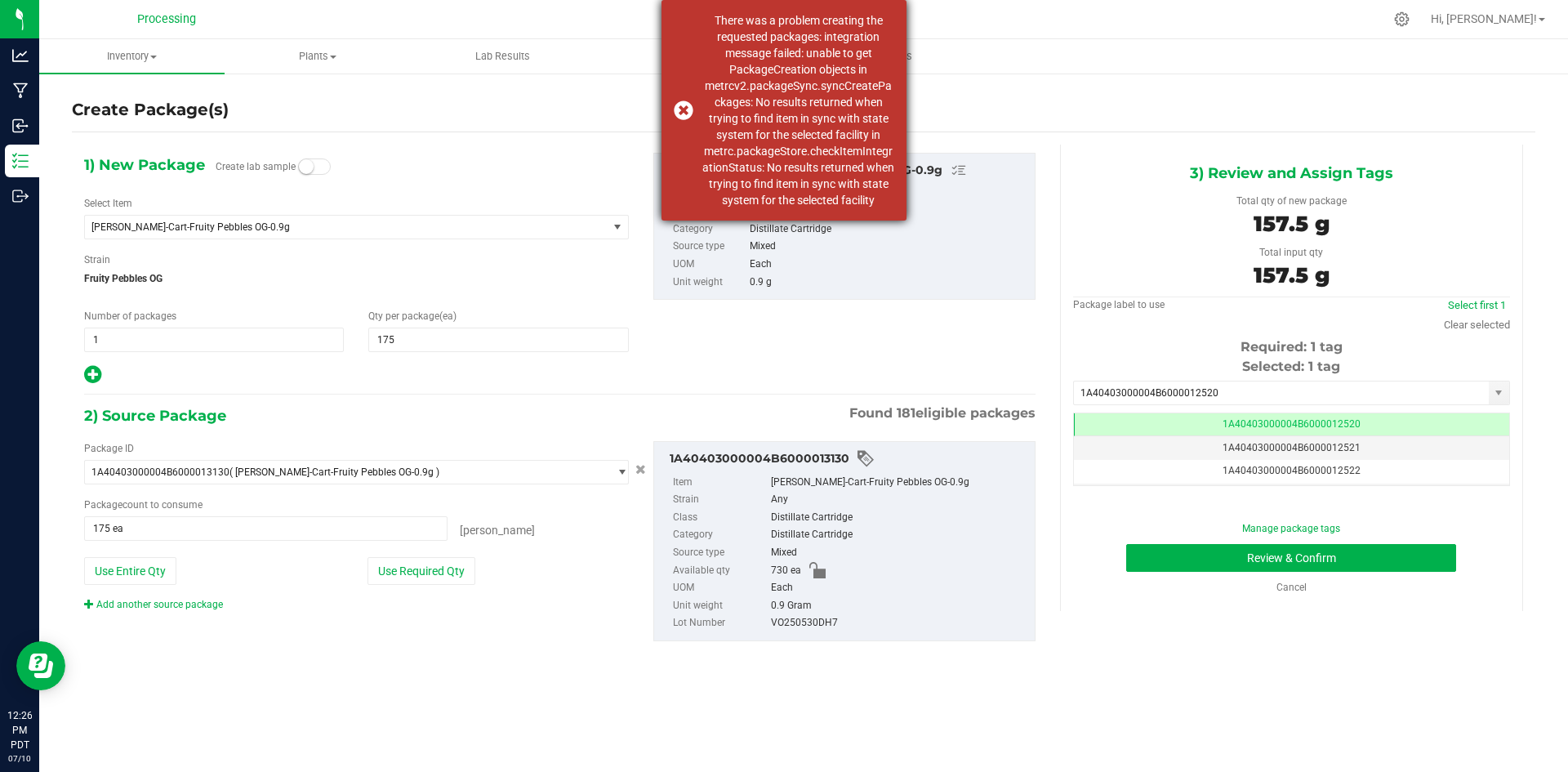click on "There was a problem creating the requested packages: integration message failed: unable to get PackageCreation objects in metrcv2.packageSync.syncCreatePackages: No results returned when trying to find item in sync with state system for the selected facility in metrc.packageStore.checkItemIntegrationStatus: No results returned when trying to find item in sync with state system for the selected facility" at bounding box center [784, 110] 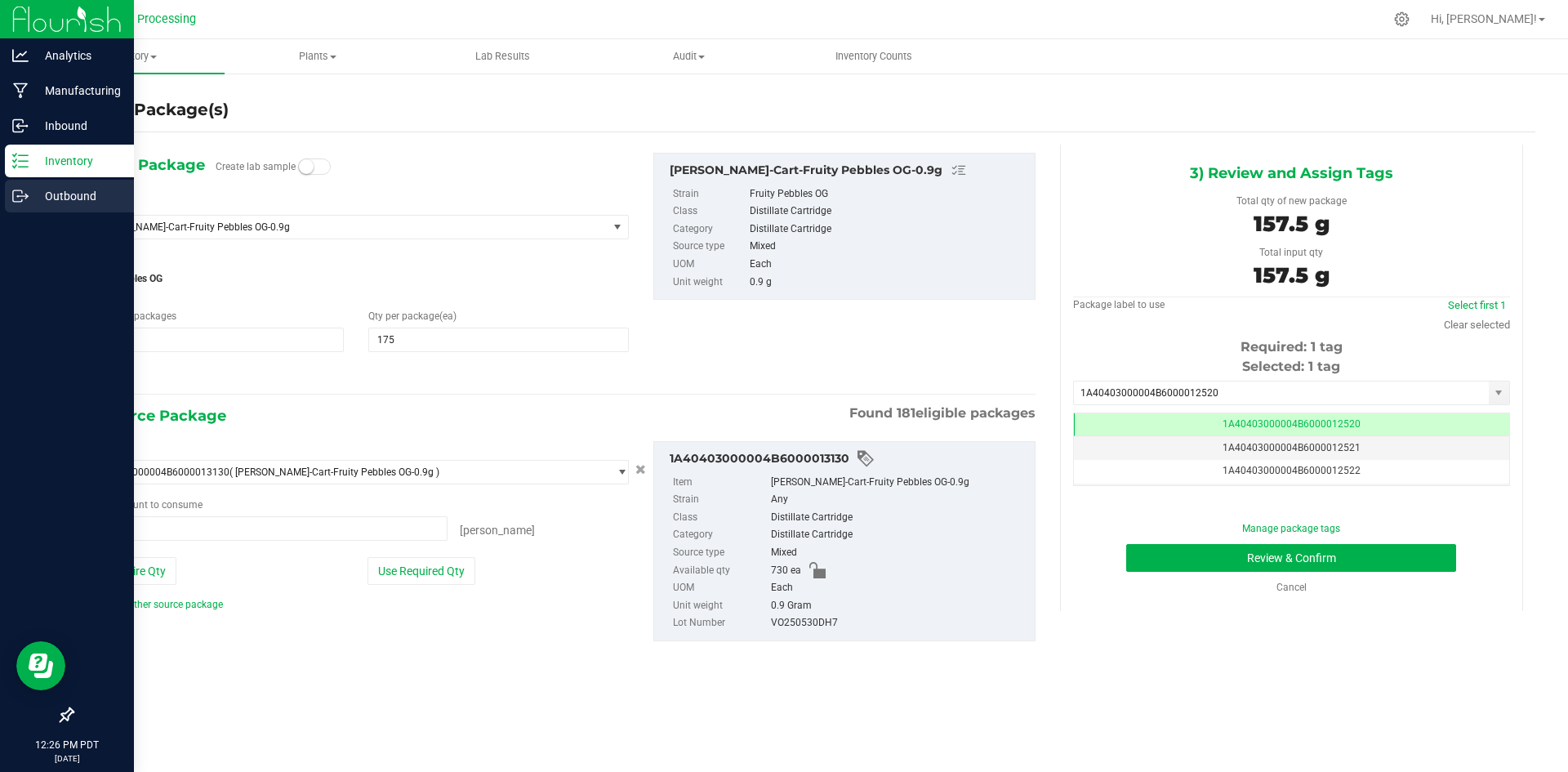 click 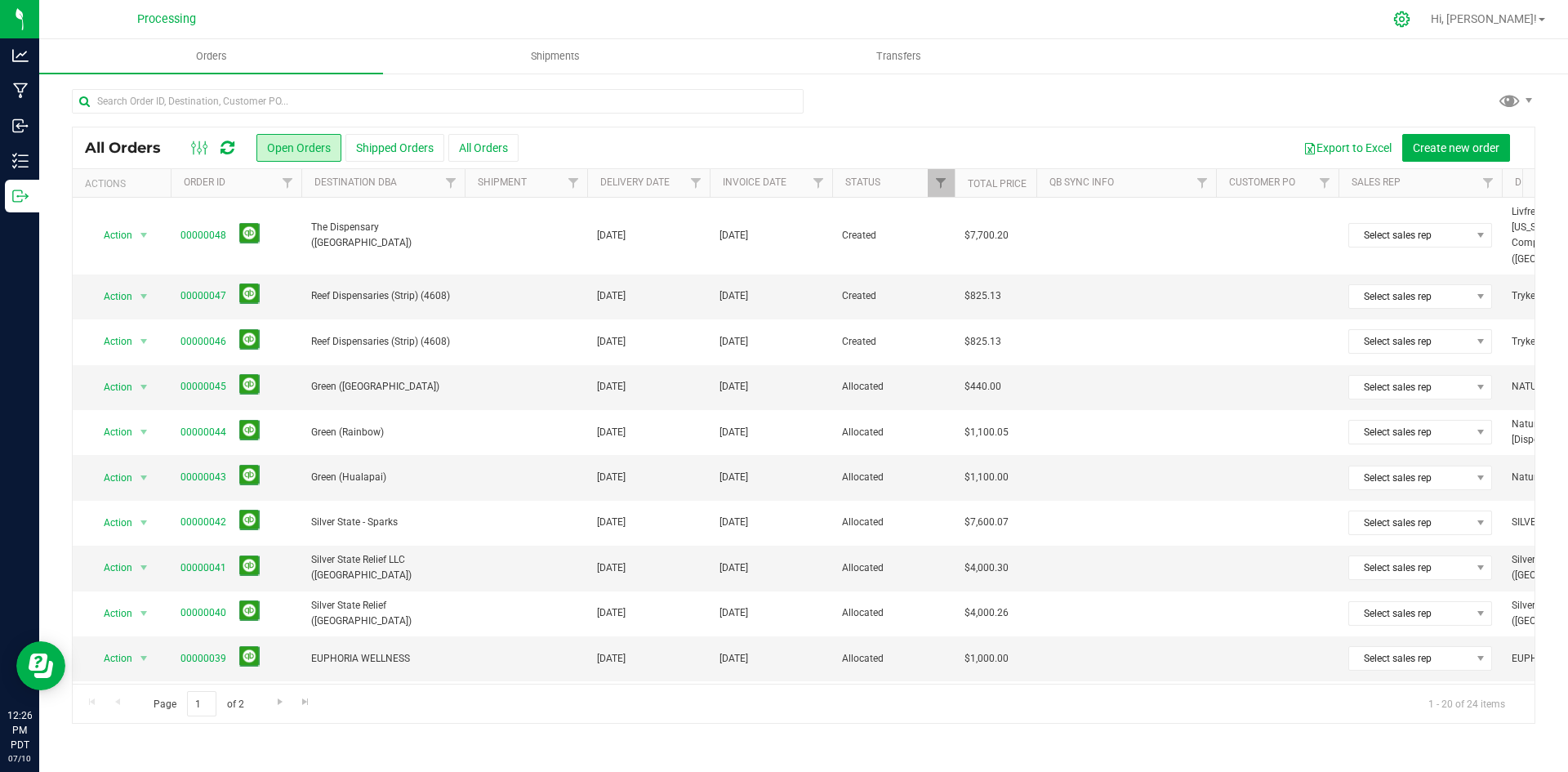 click 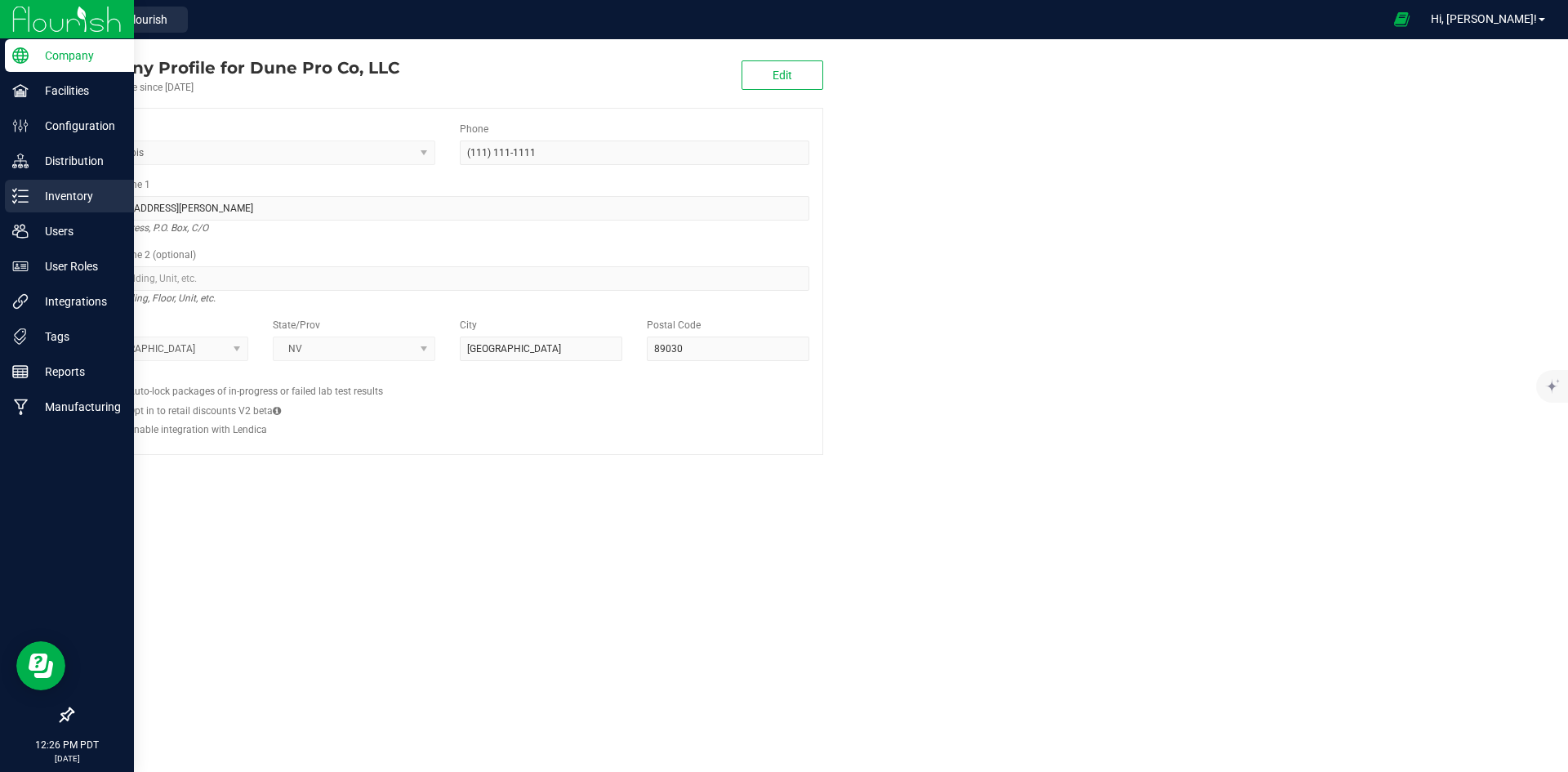 click 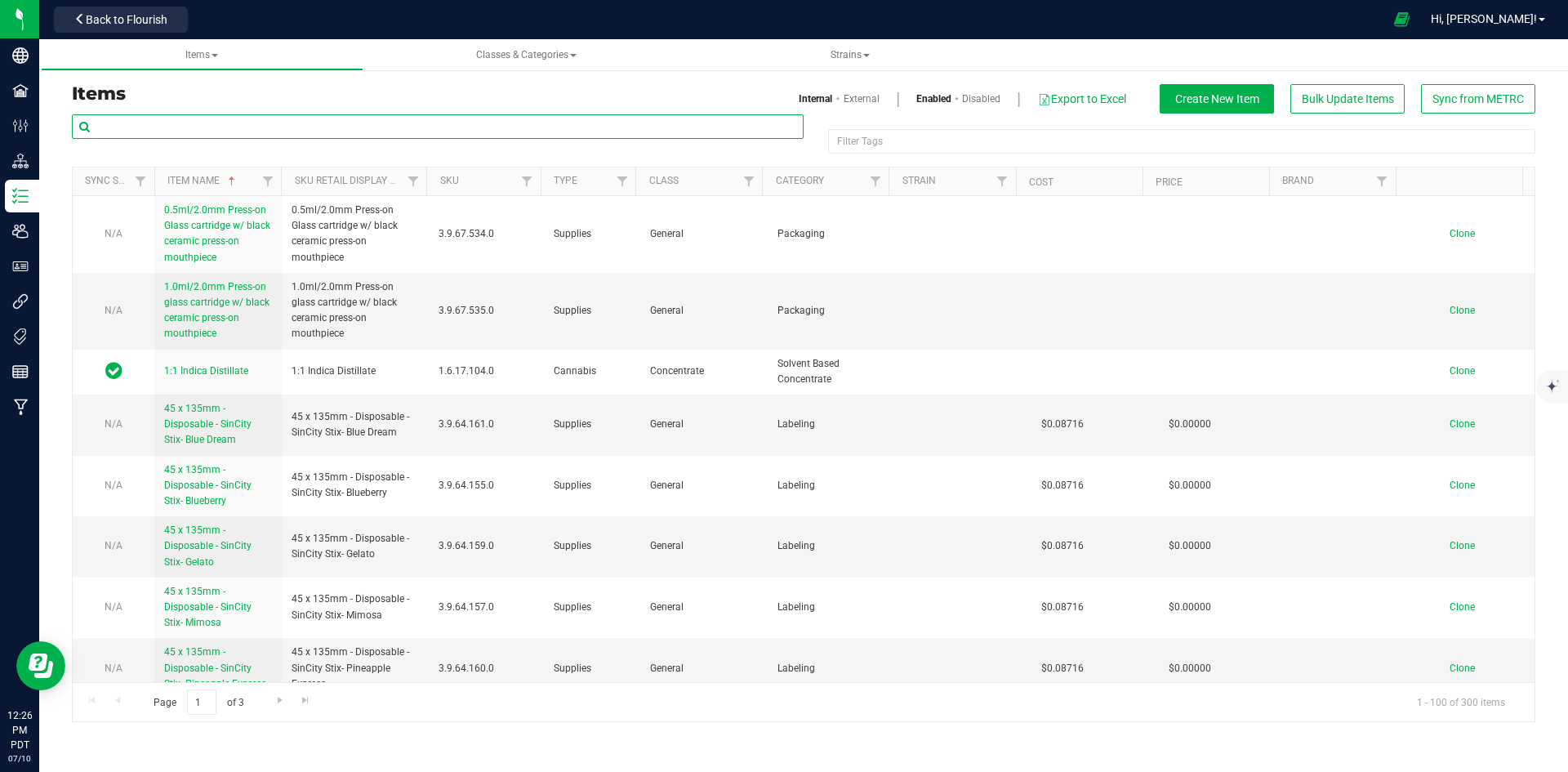 click at bounding box center [438, 127] 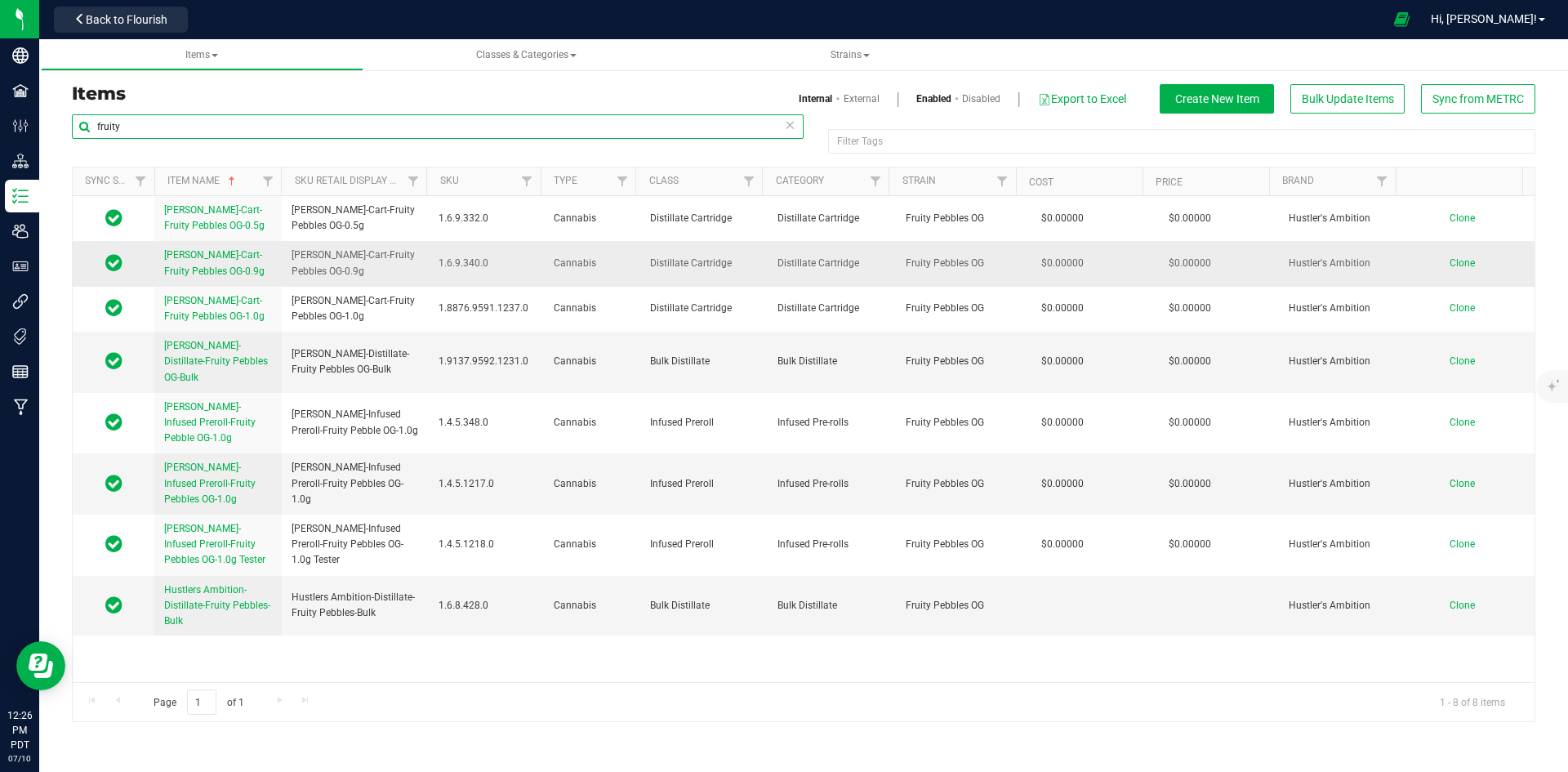type on "fruity" 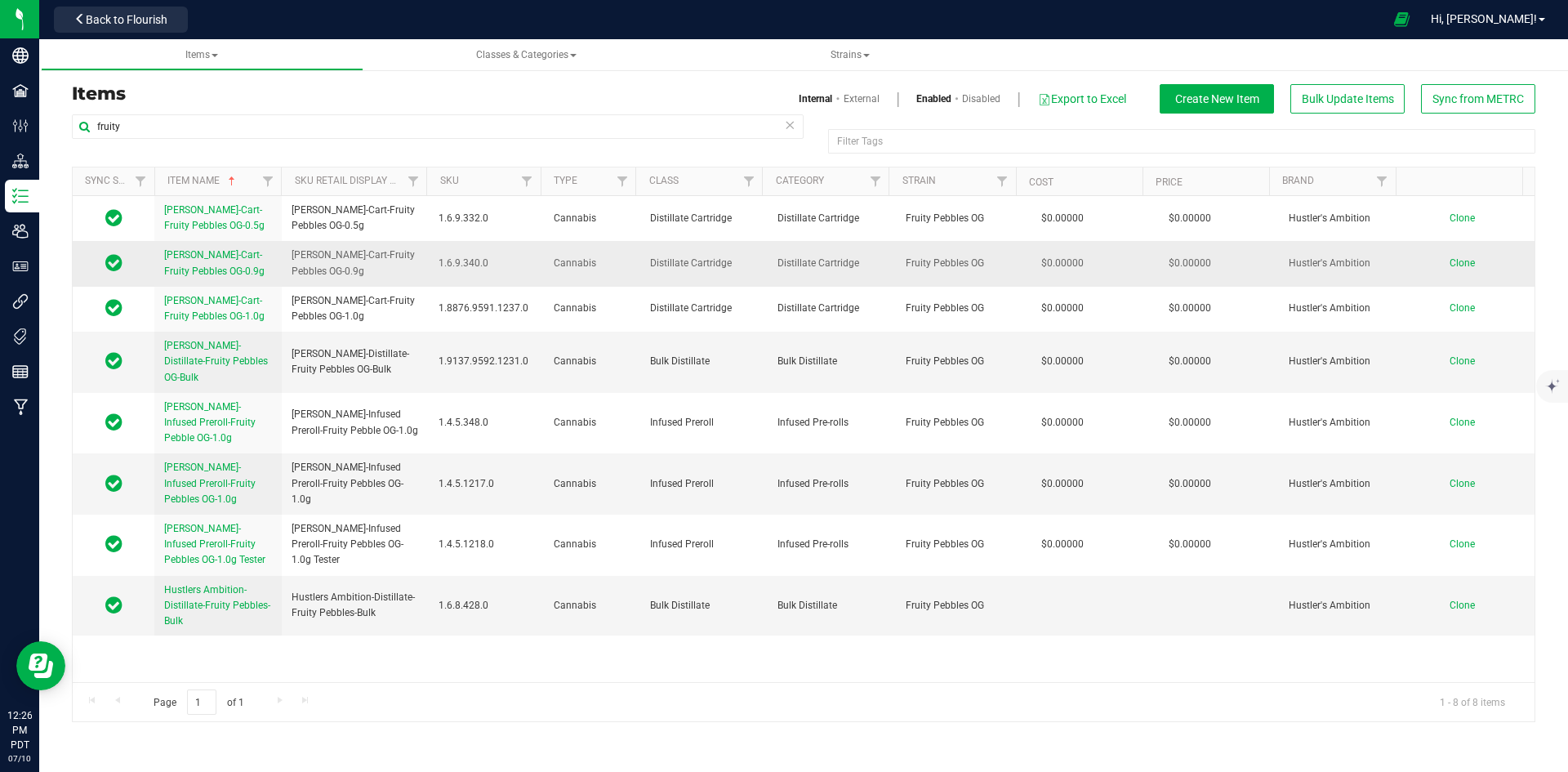 click on "[PERSON_NAME]-Cart-Fruity Pebbles OG-0.9g" at bounding box center (214, 262) 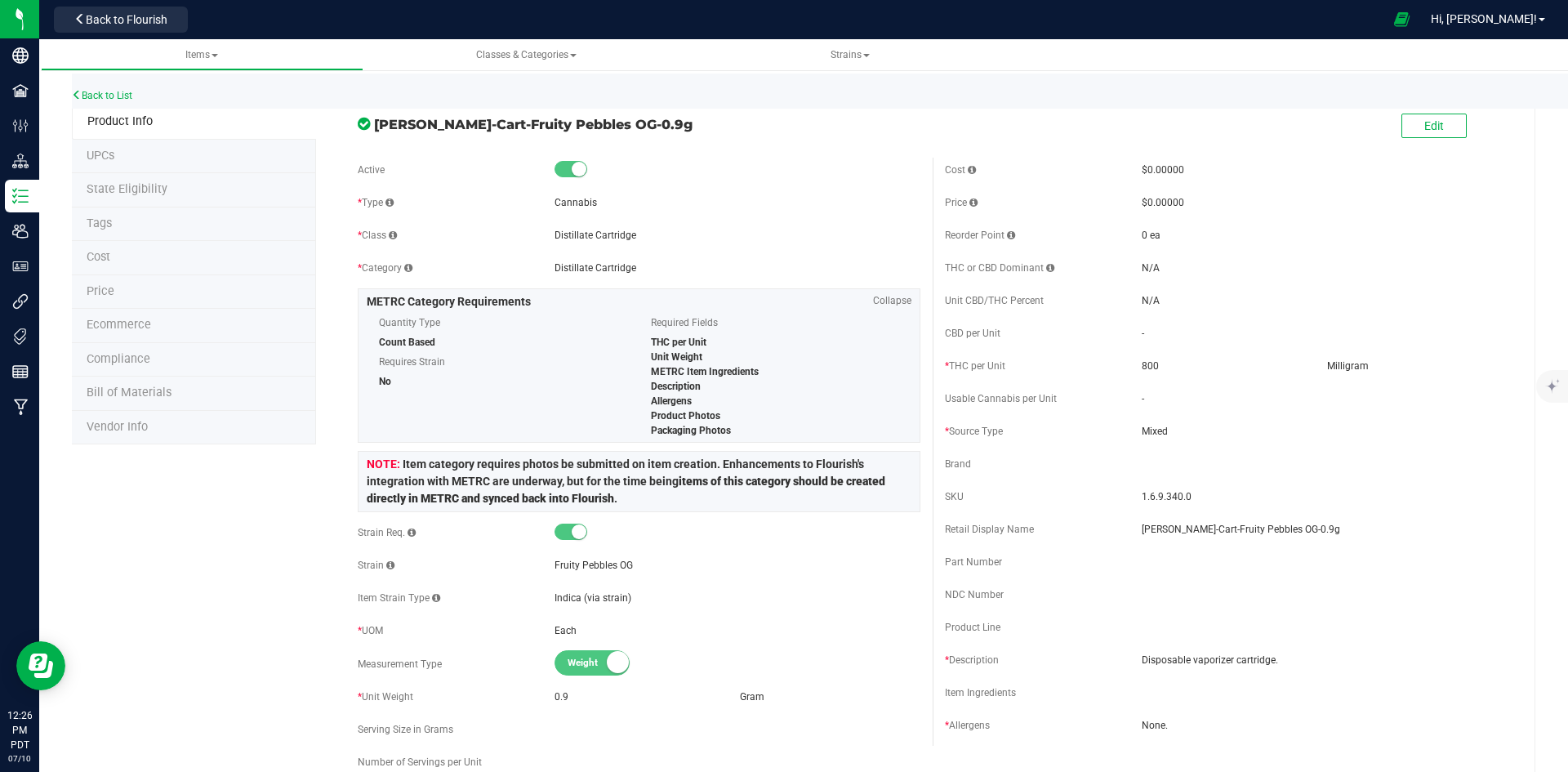 click on "State Eligibility" at bounding box center [194, 190] 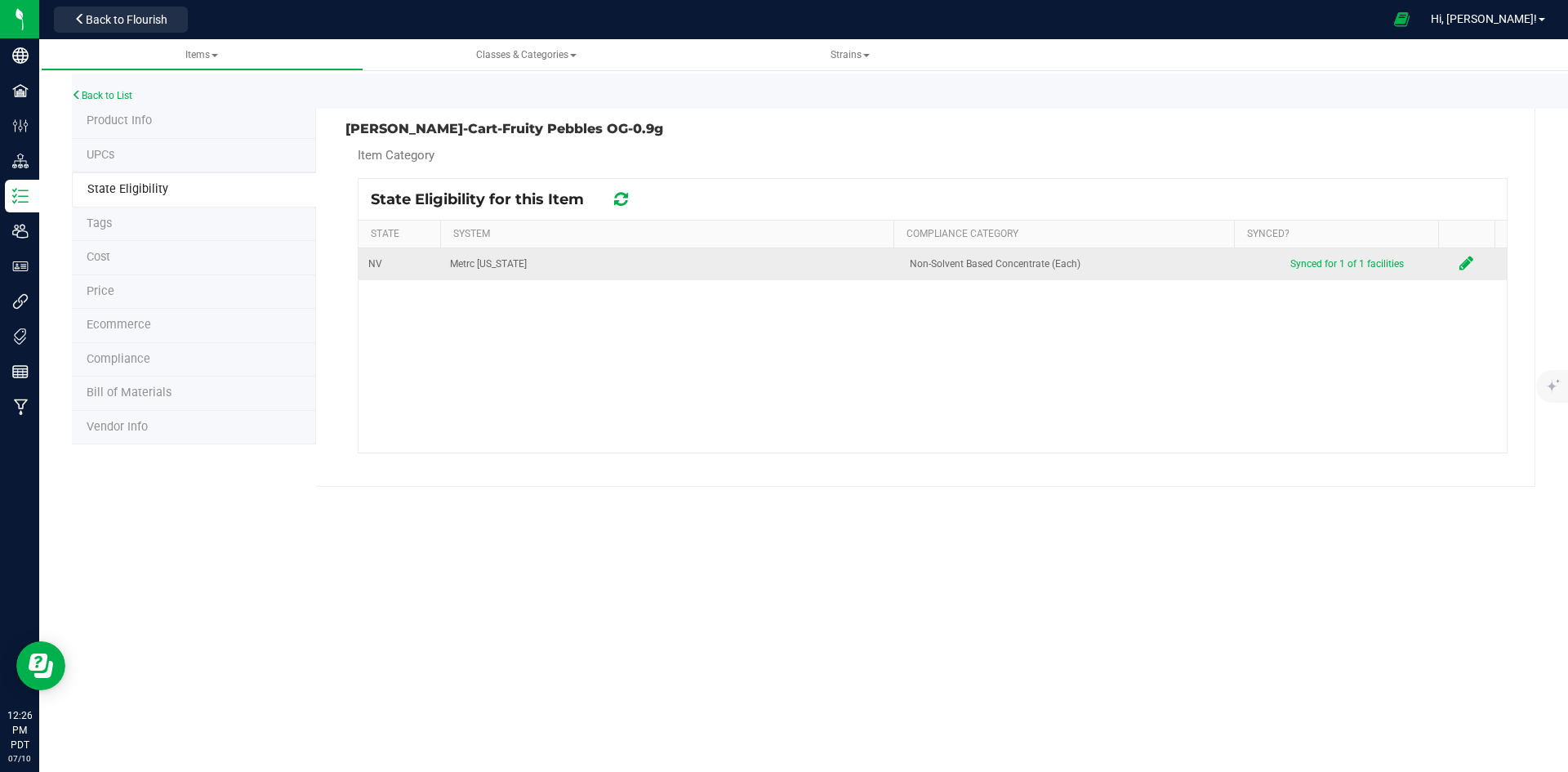 click at bounding box center [1466, 263] 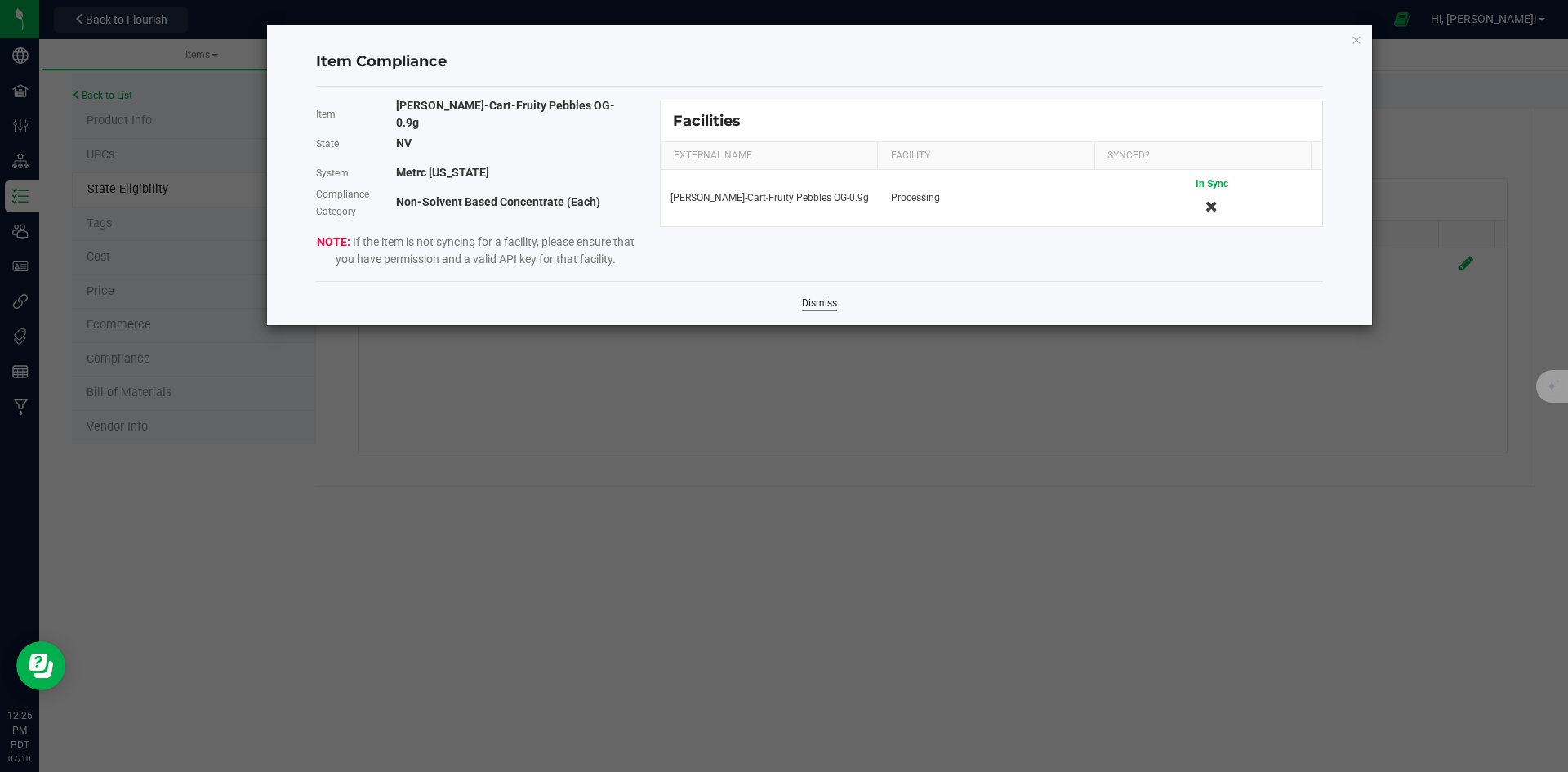 click on "Dismiss" 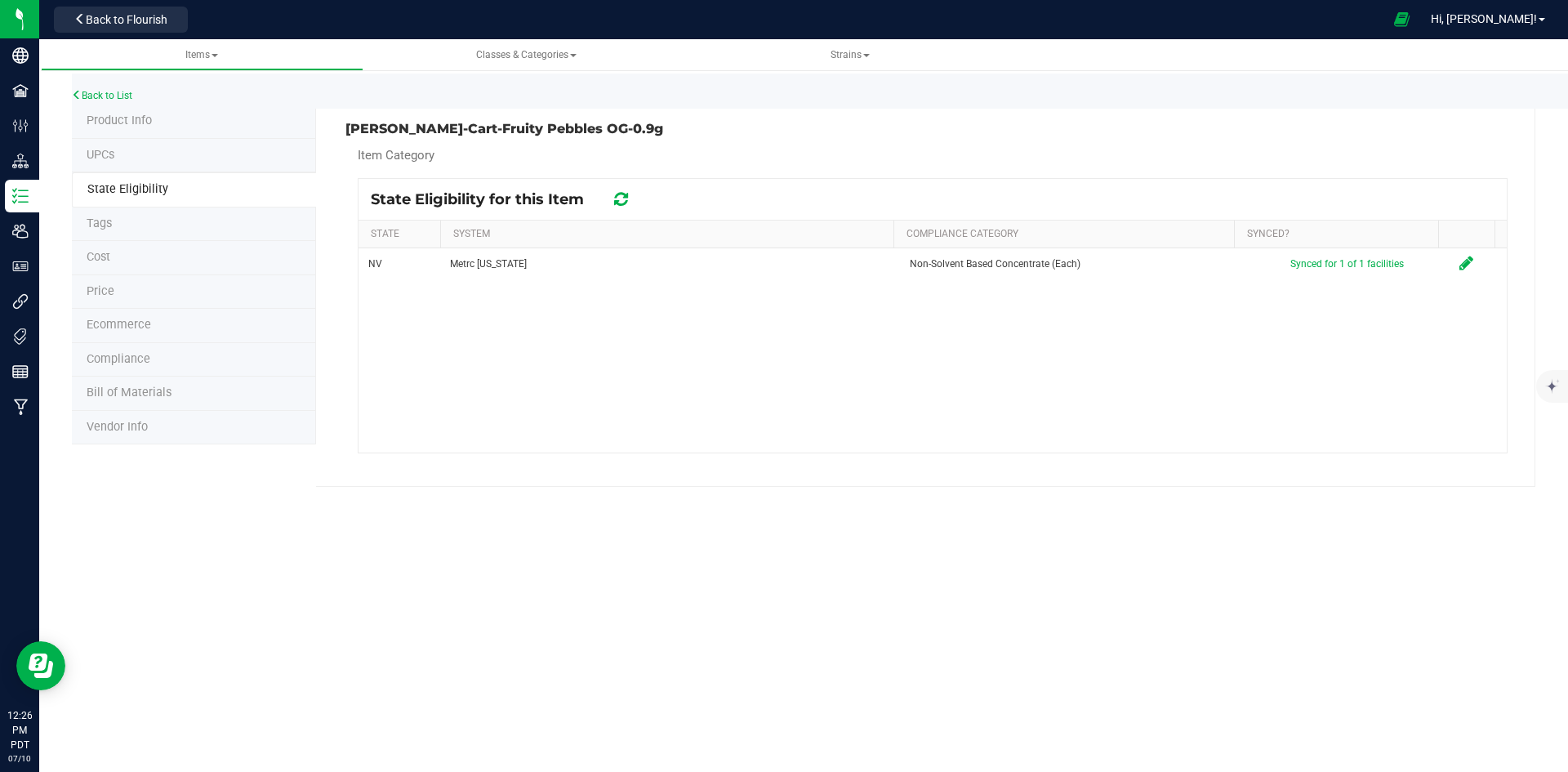 click at bounding box center (621, 199) 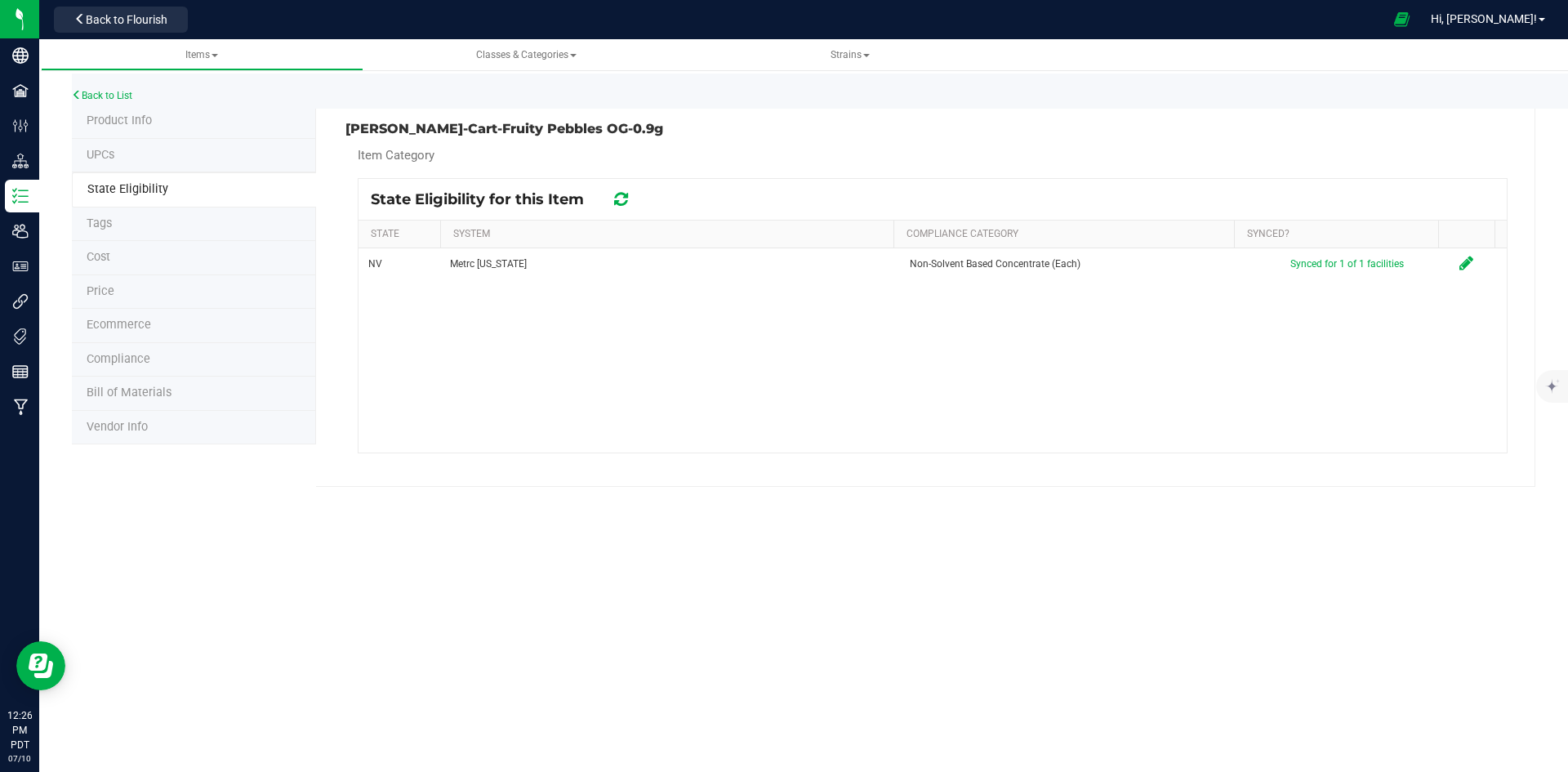 click at bounding box center (621, 199) 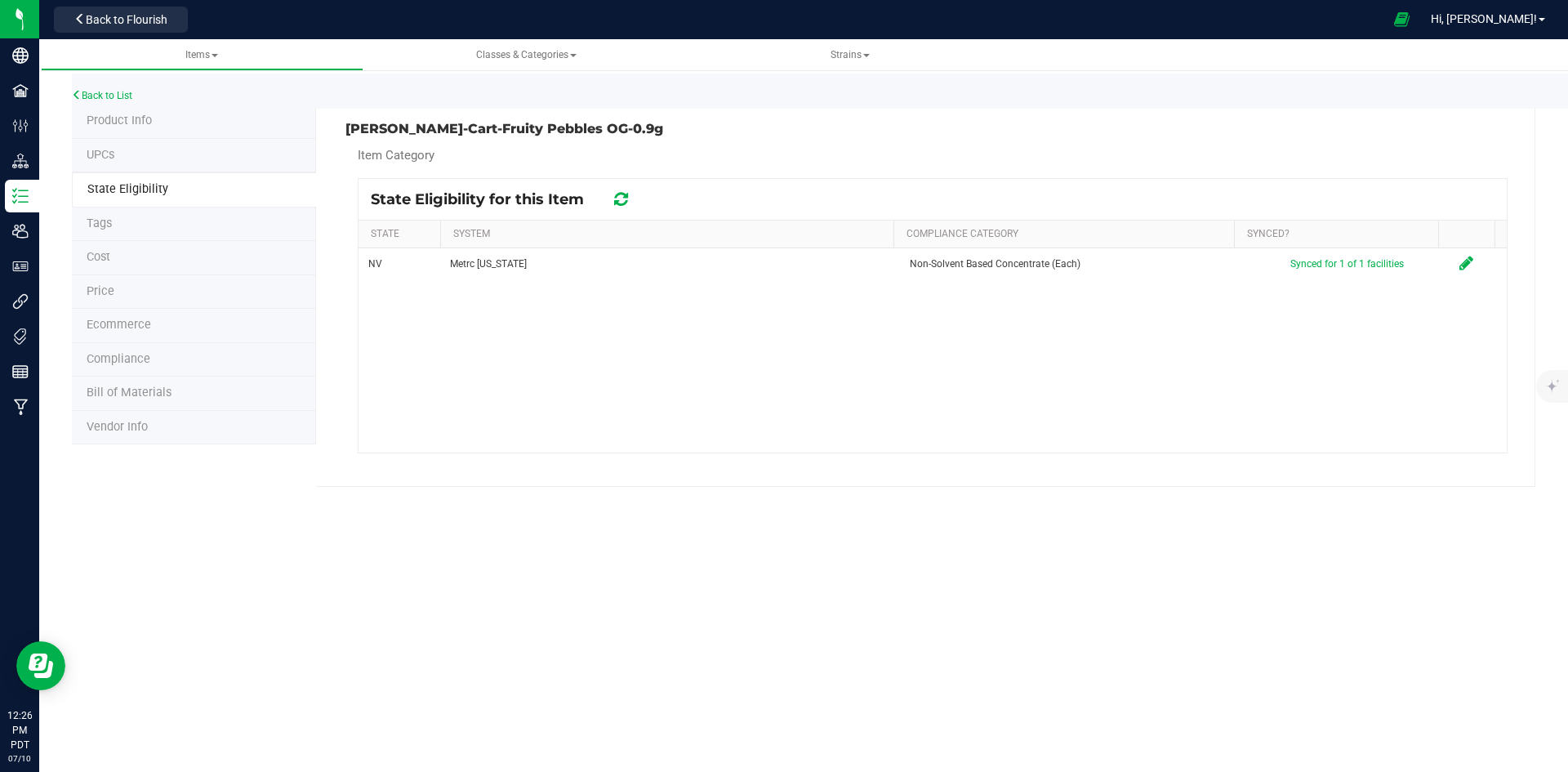 click at bounding box center (621, 199) 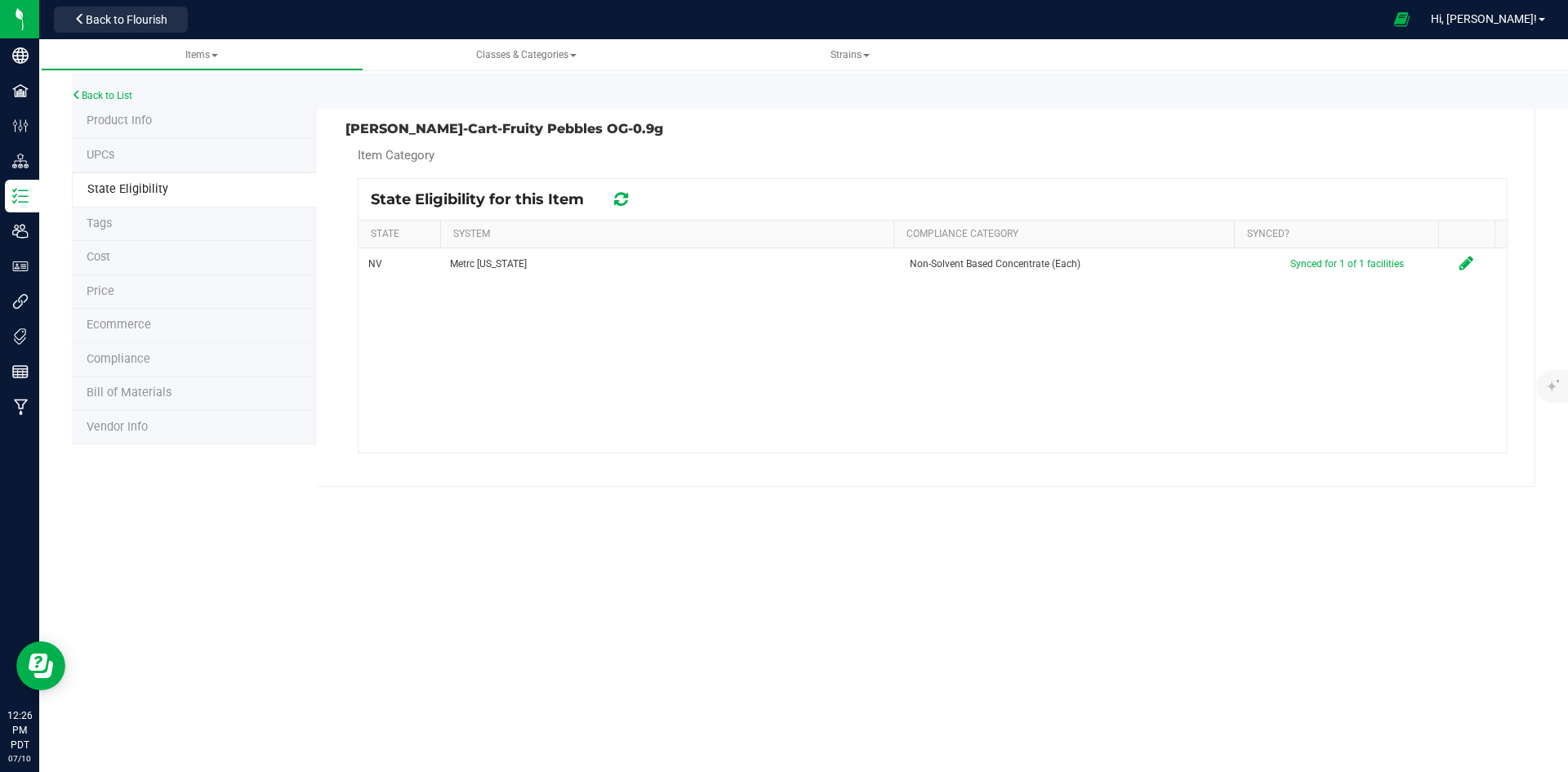 click at bounding box center [621, 199] 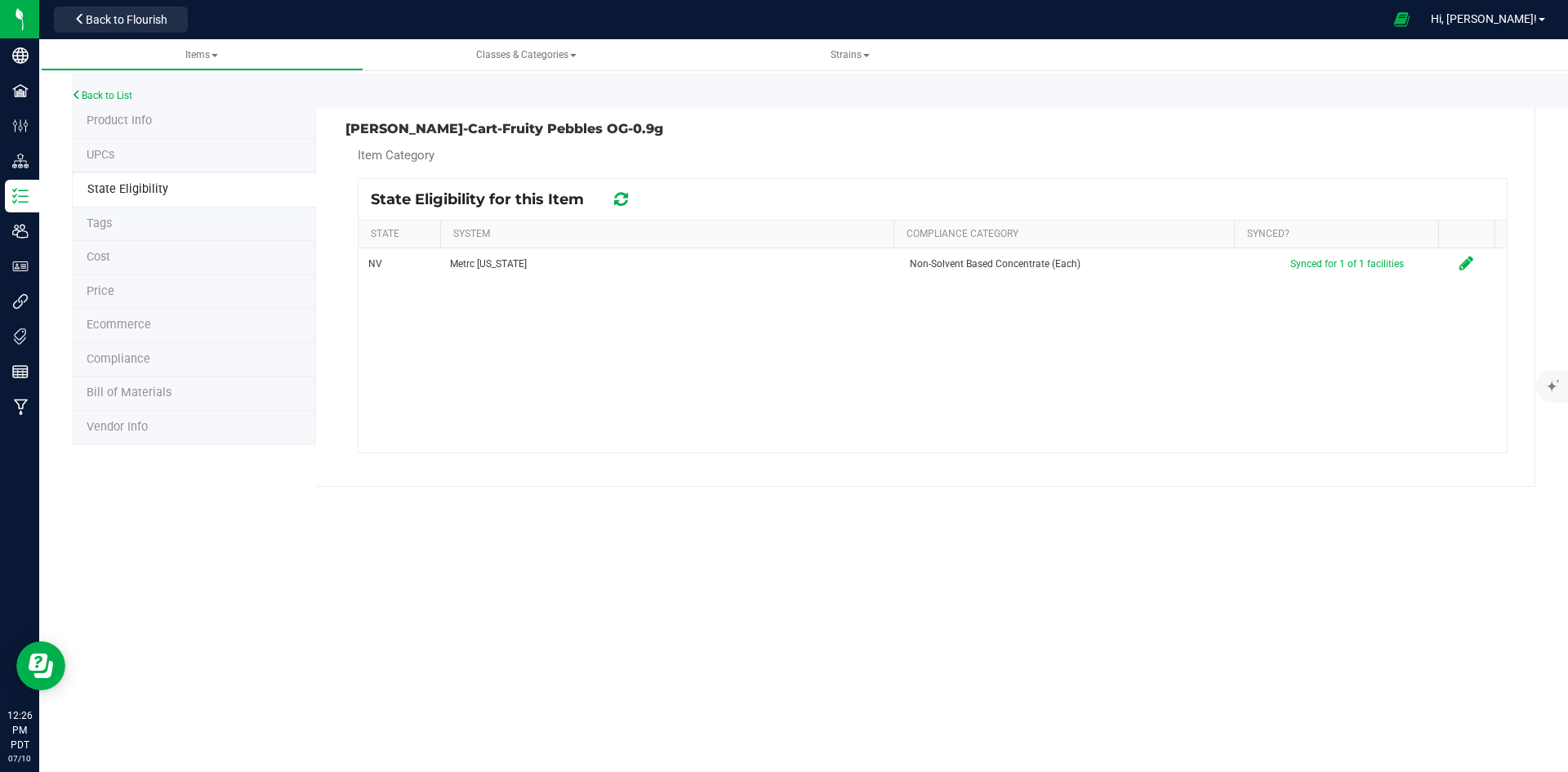 click at bounding box center [621, 199] 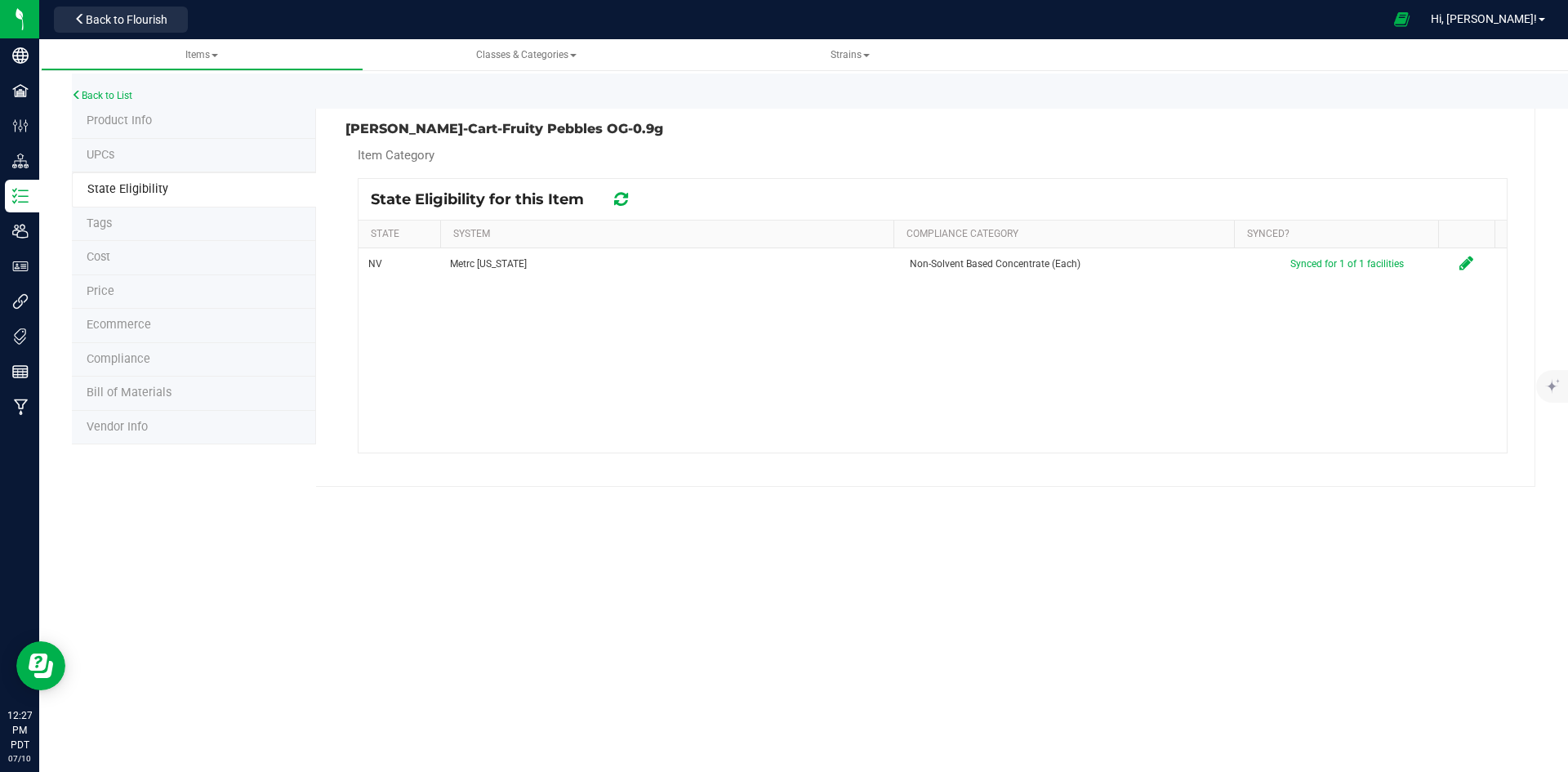 click at bounding box center (621, 199) 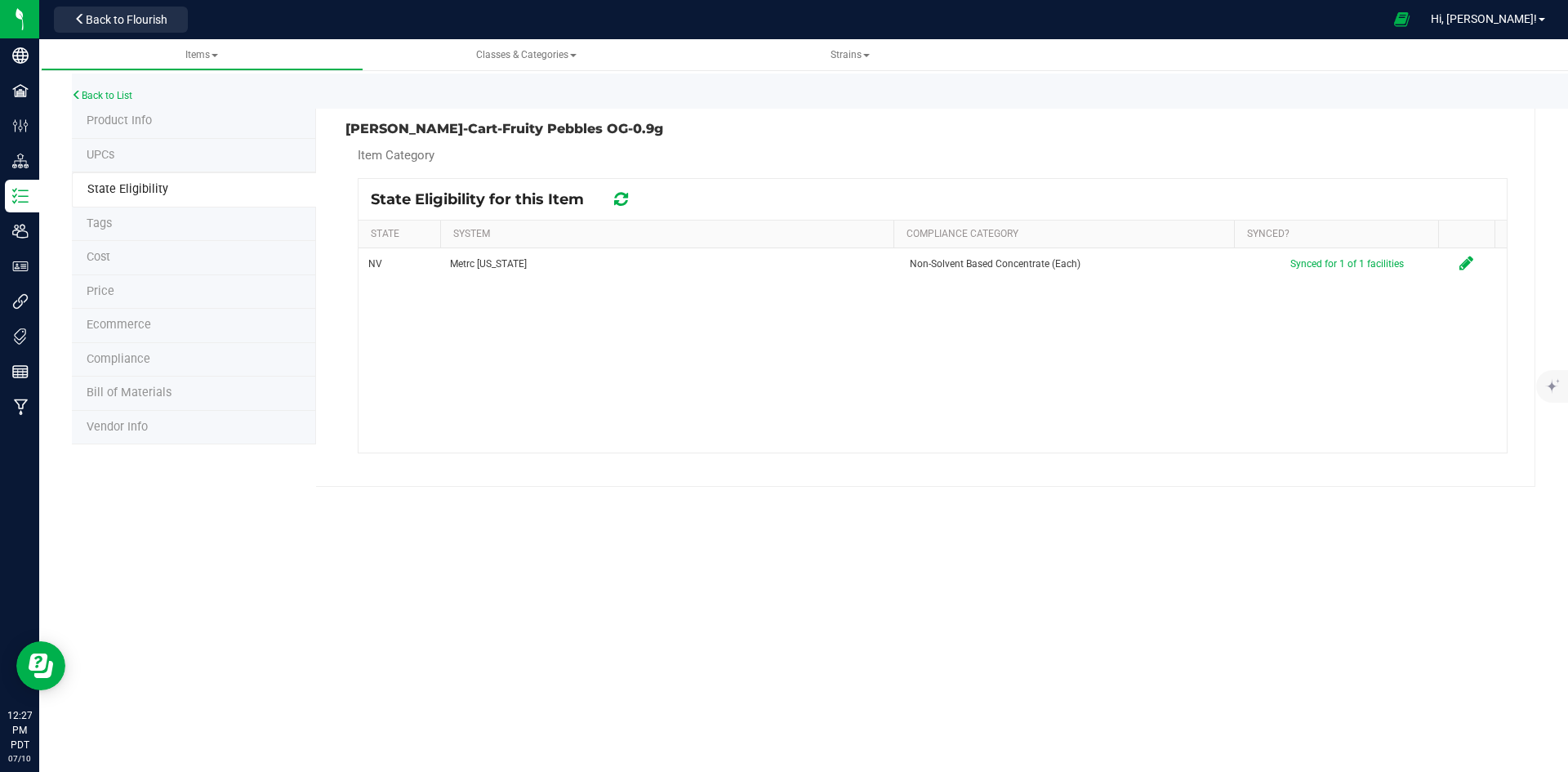 click at bounding box center [621, 199] 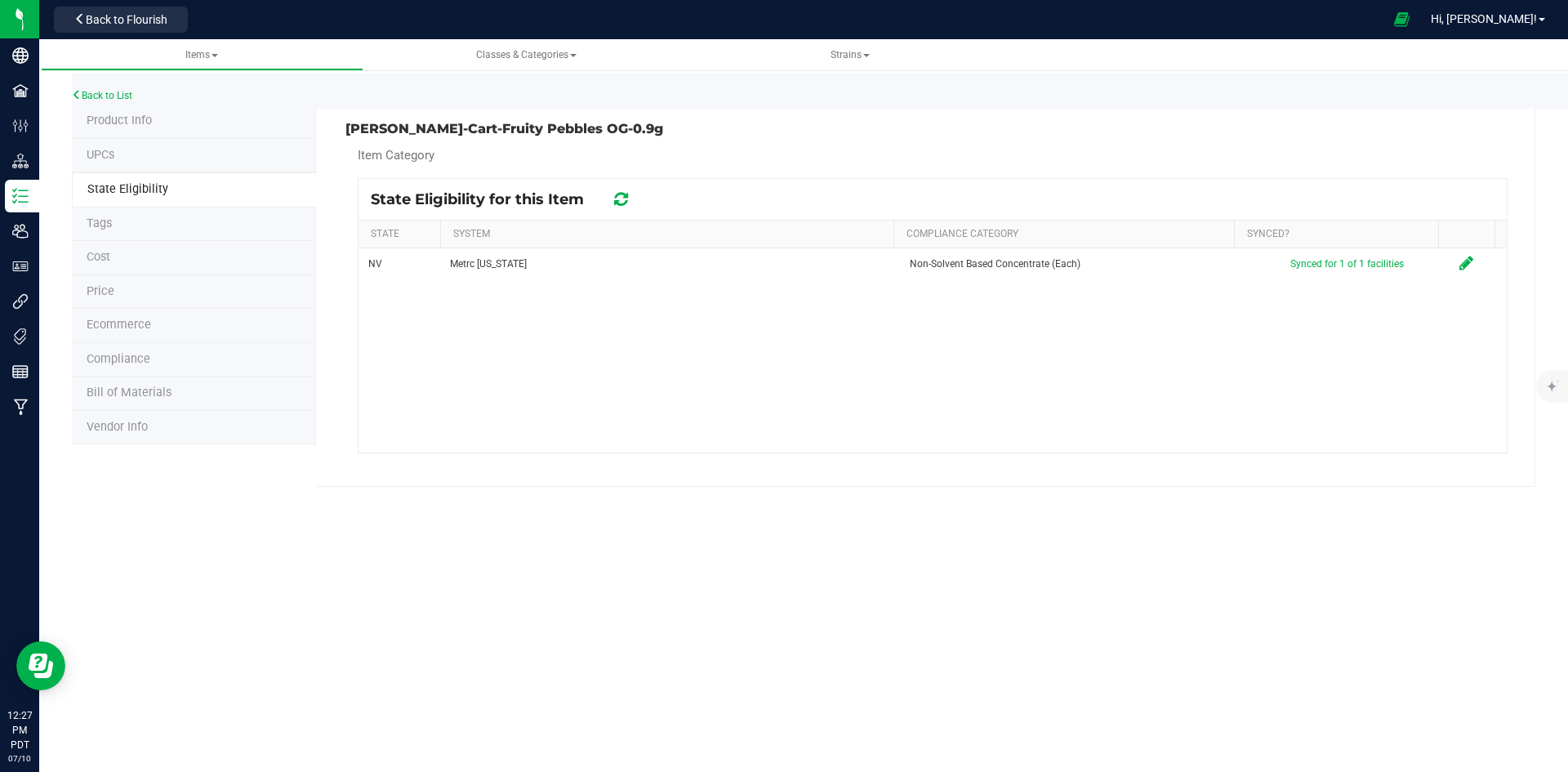 click at bounding box center (621, 199) 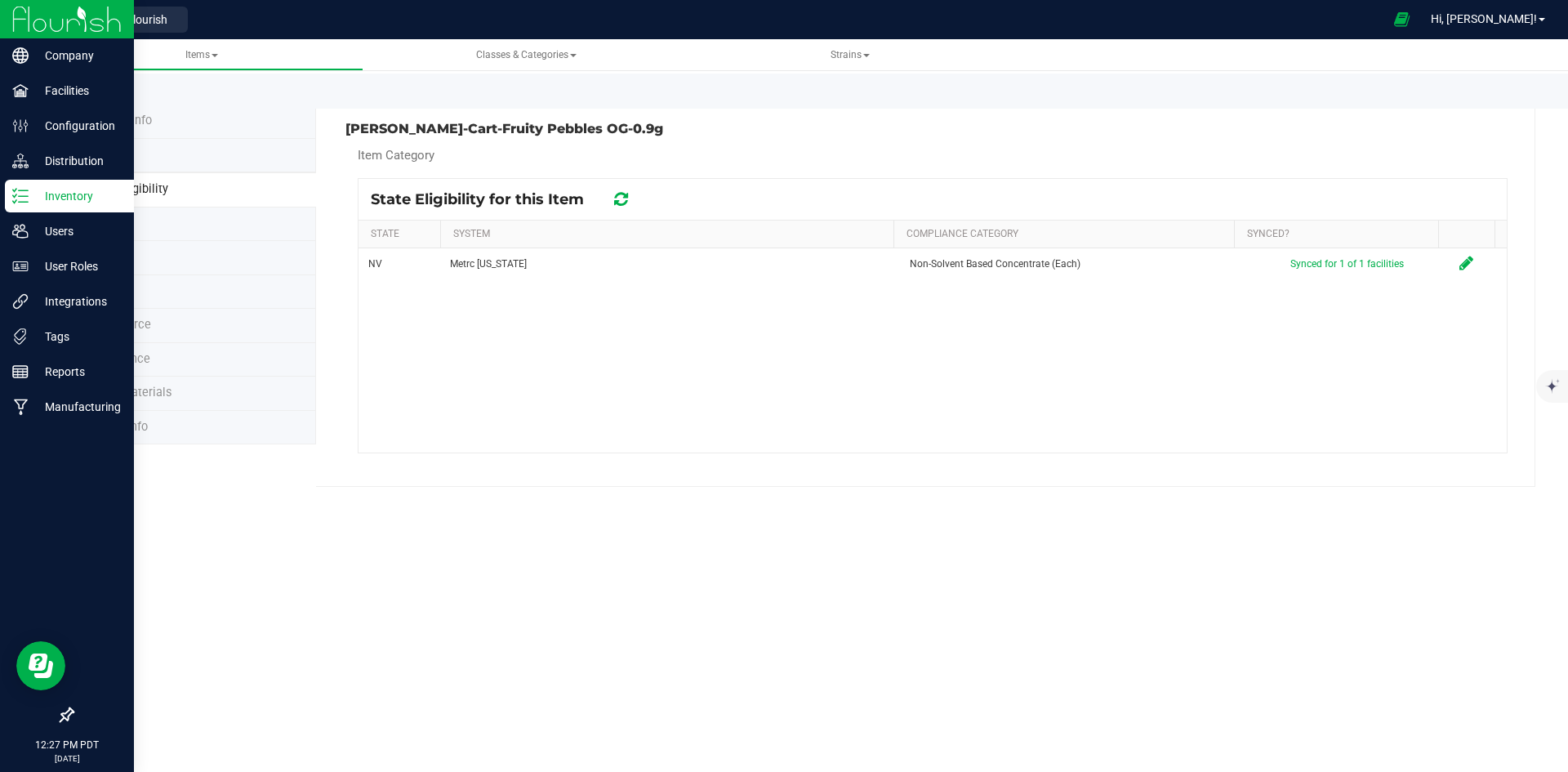 click at bounding box center (67, 19) 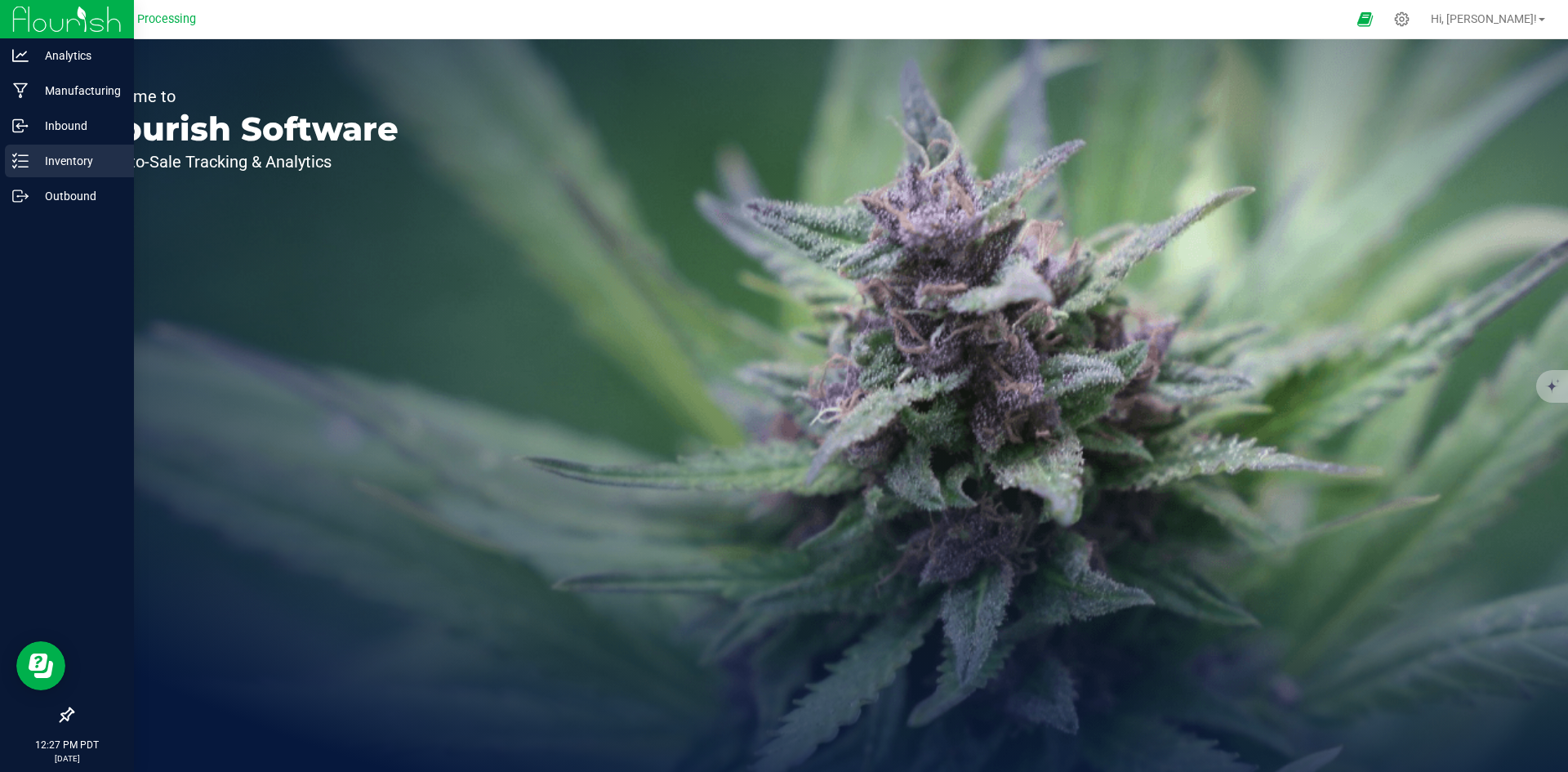 click on "Inventory" at bounding box center (78, 161) 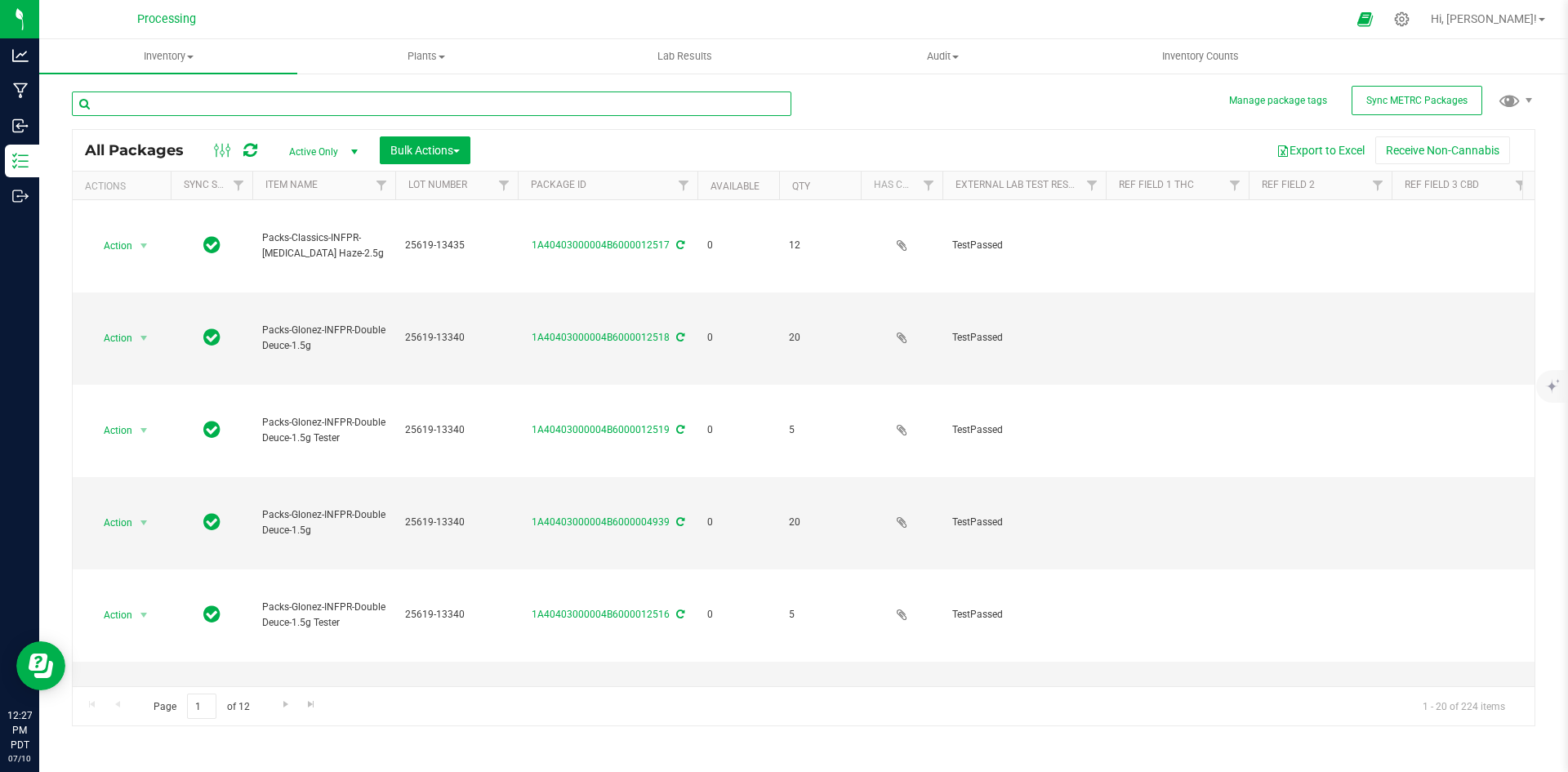 click at bounding box center (431, 104) 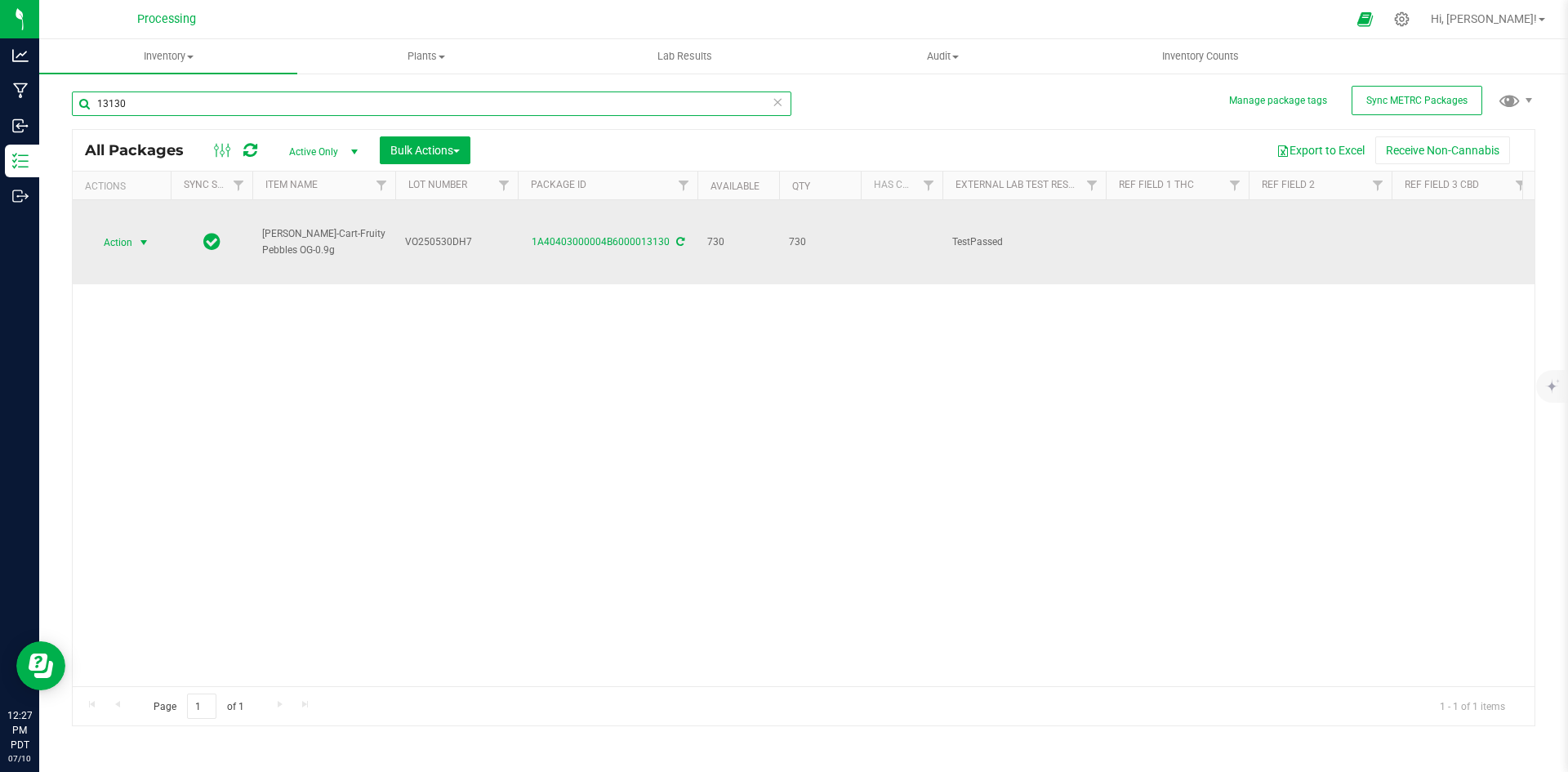 type on "13130" 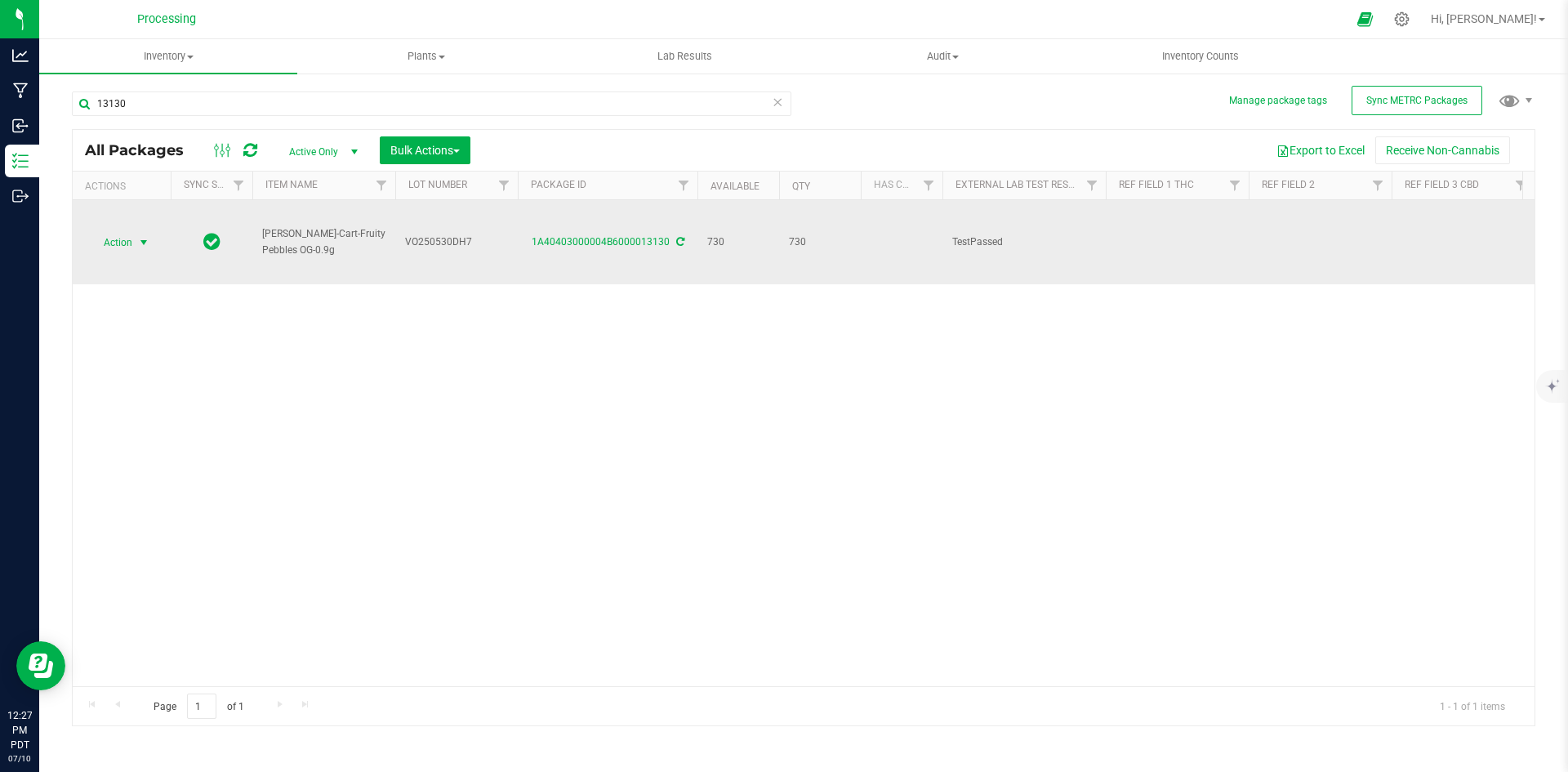 click at bounding box center (144, 243) 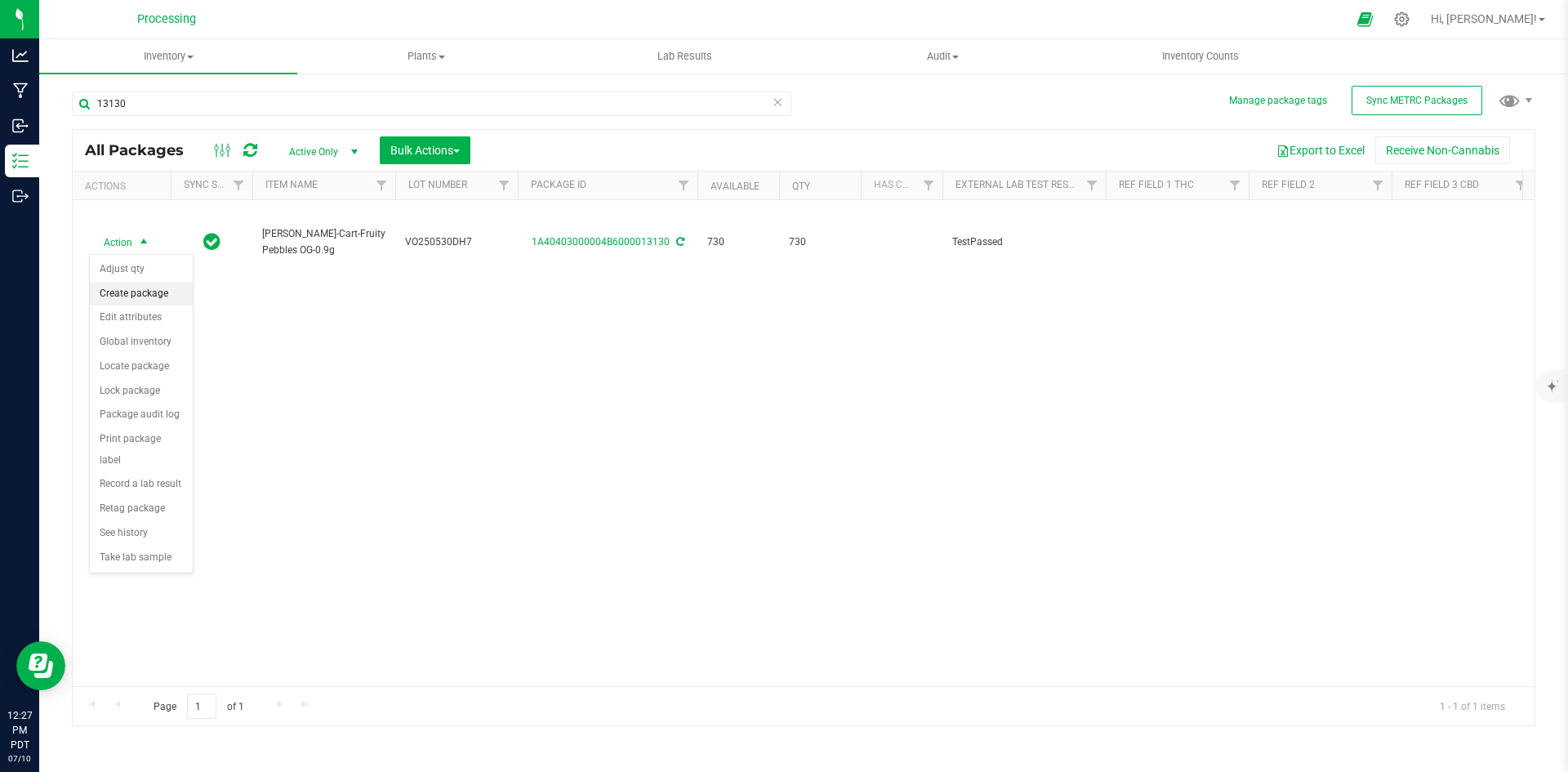 click on "Create package" at bounding box center (141, 294) 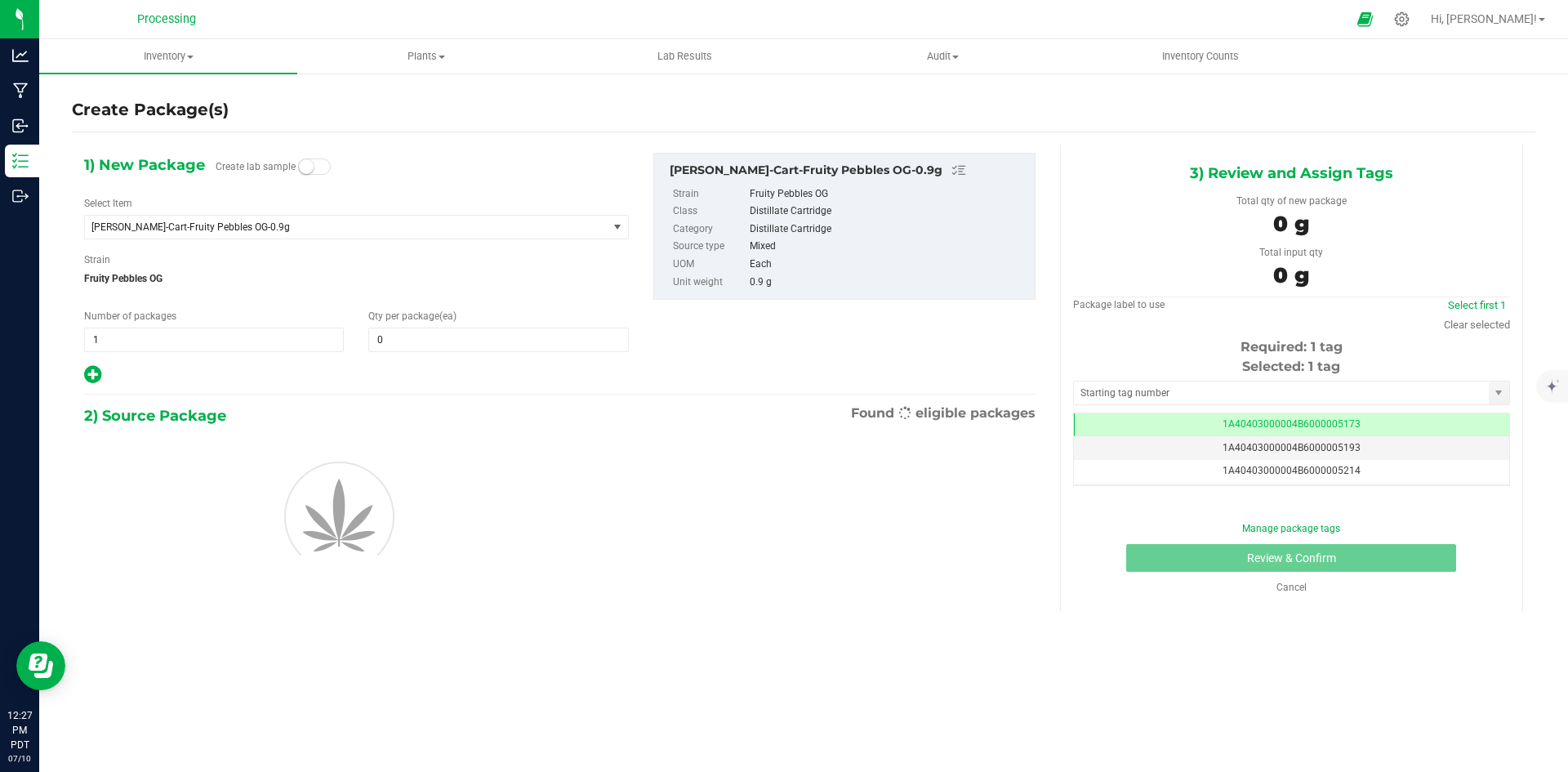 scroll, scrollTop: 0, scrollLeft: -1, axis: horizontal 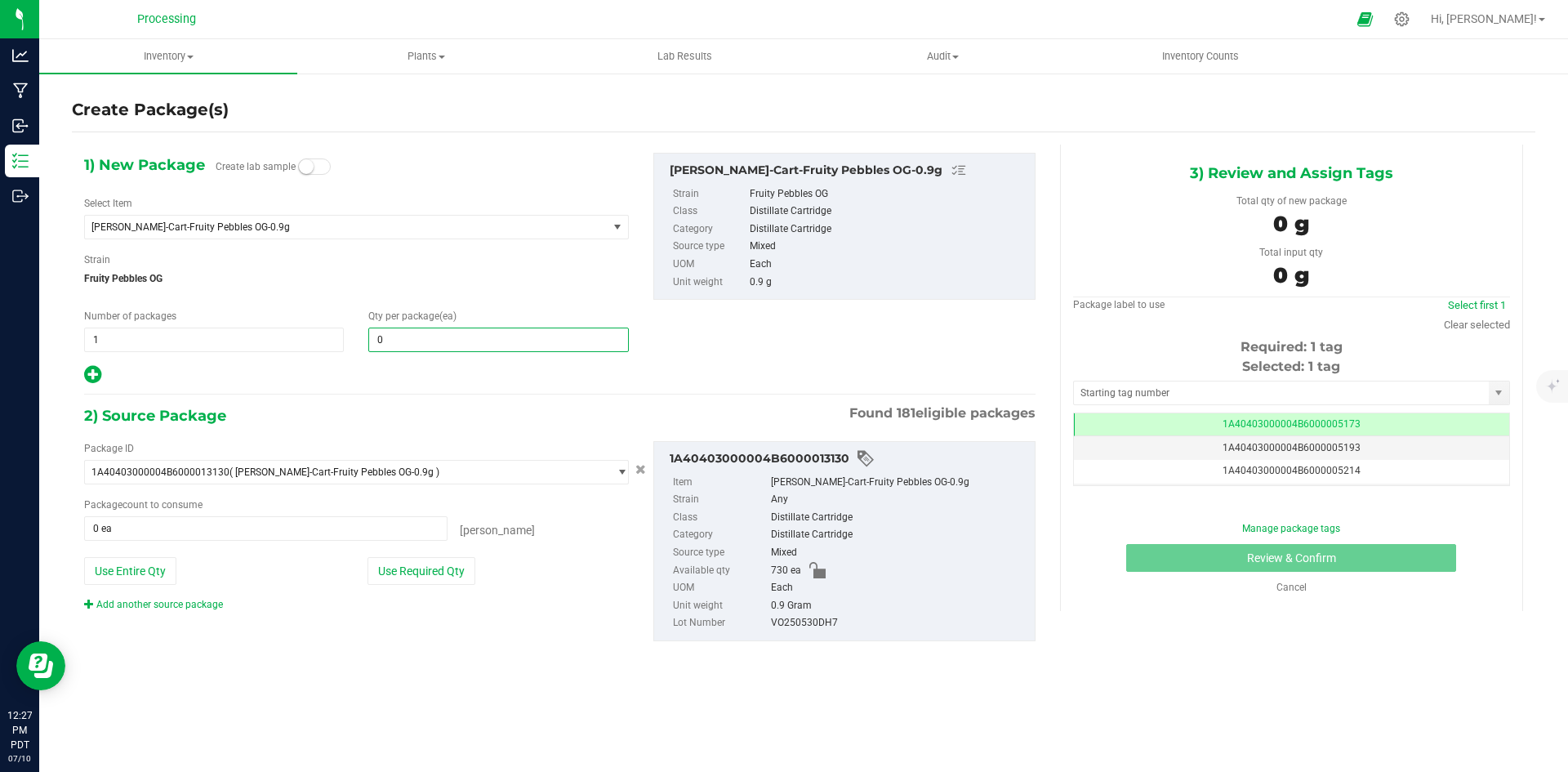 type 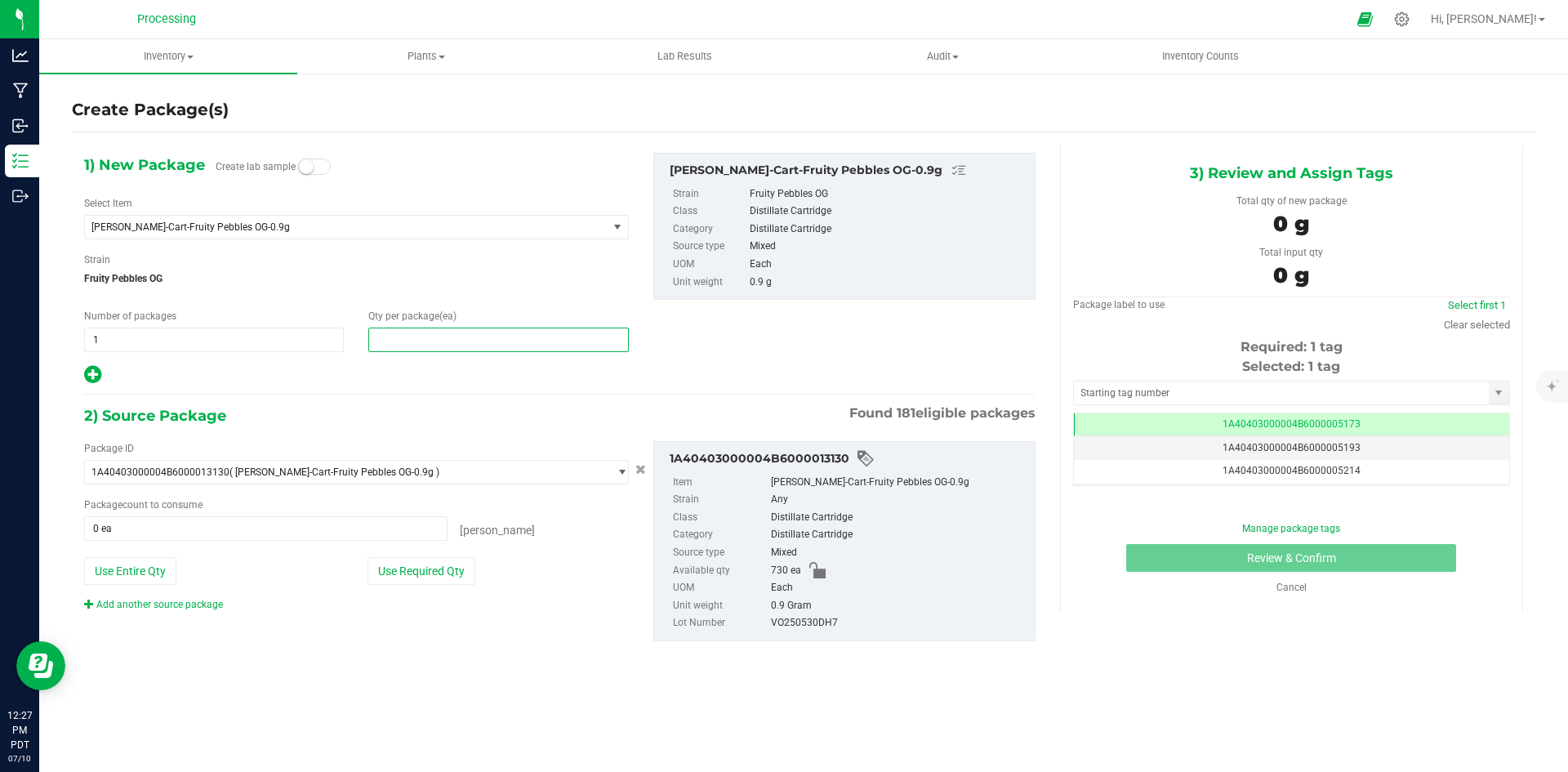 click at bounding box center [498, 340] 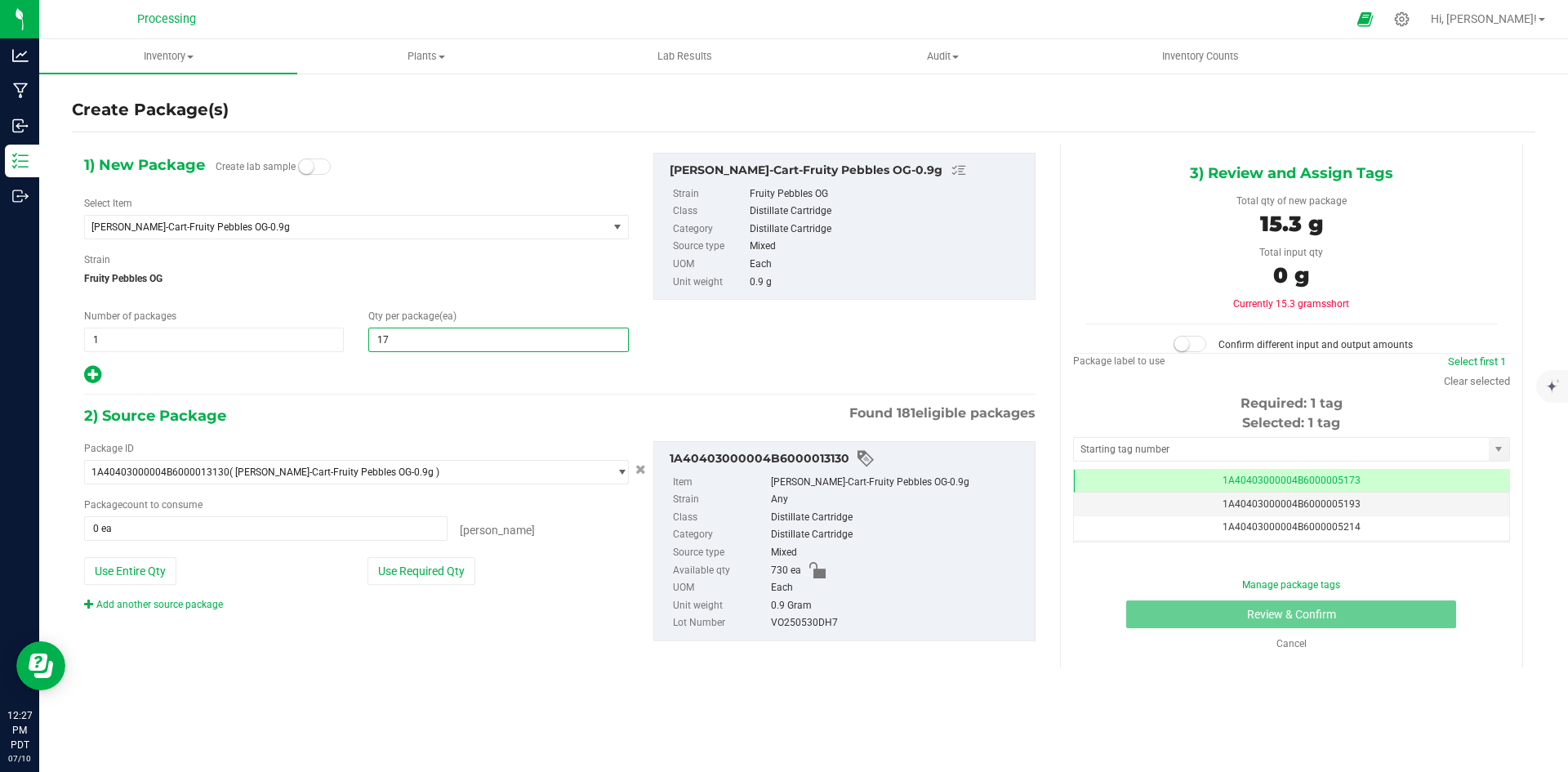 type on "175" 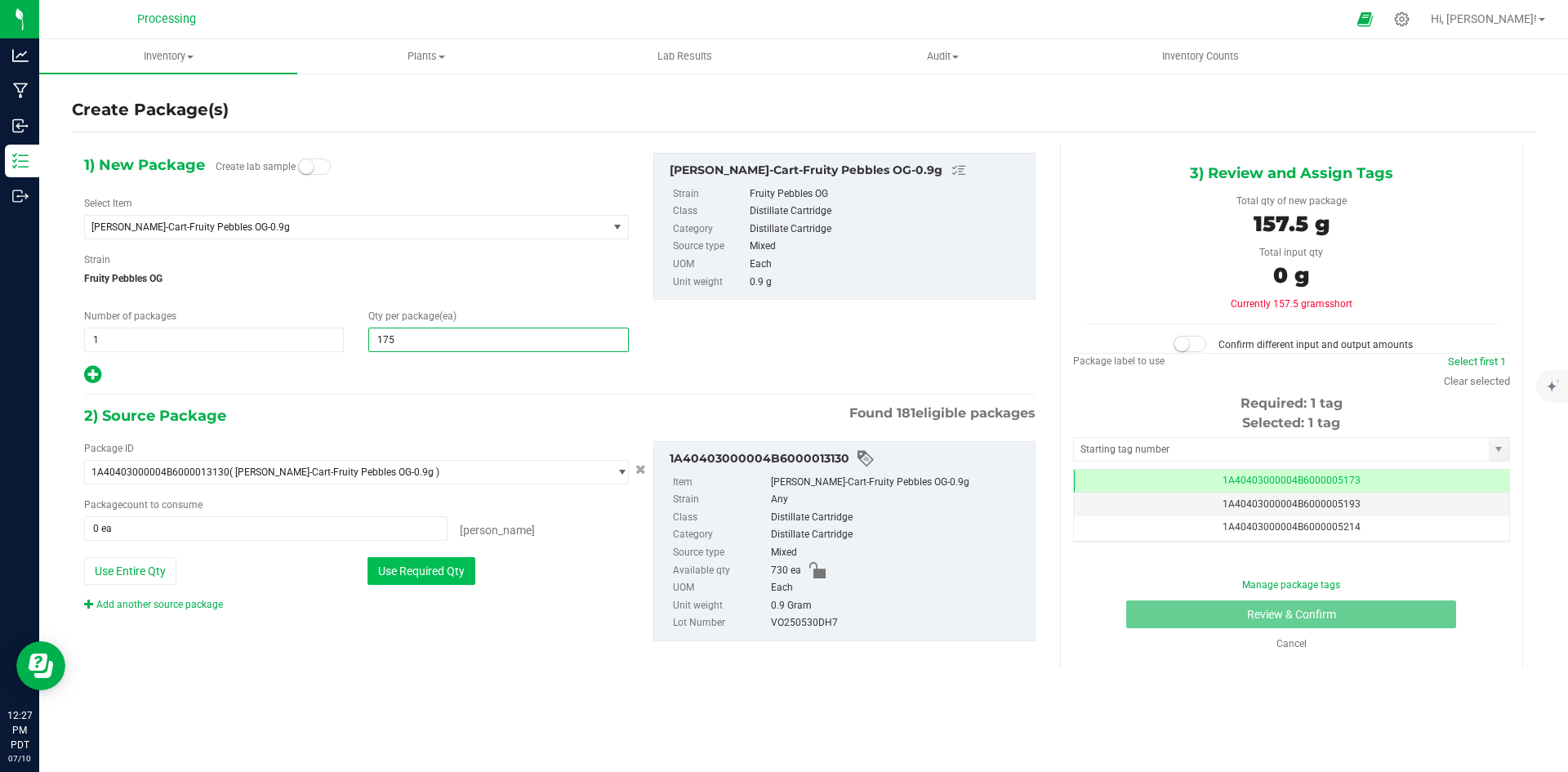 click on "Use Required Qty" at bounding box center [421, 571] 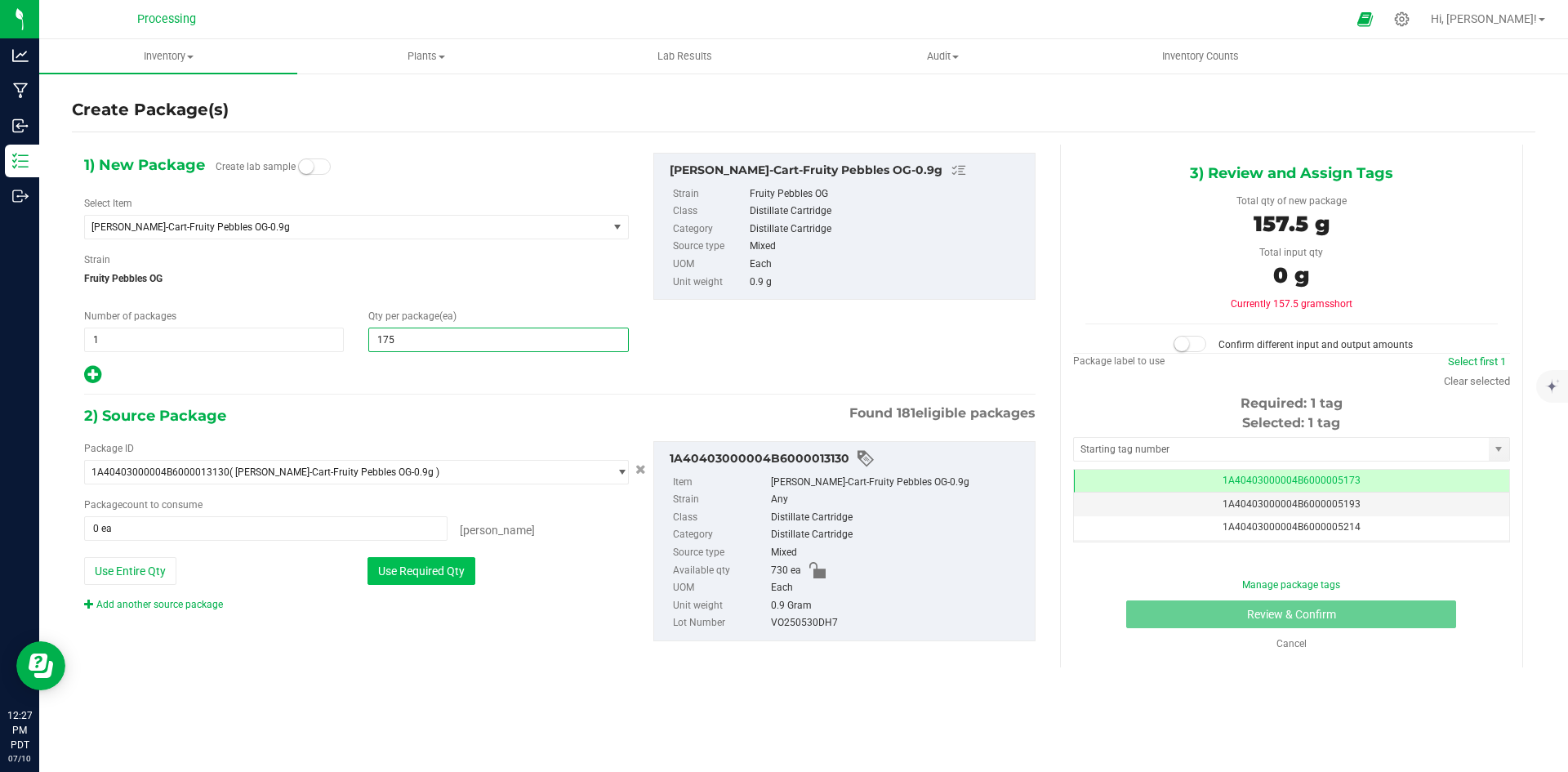 type on "175" 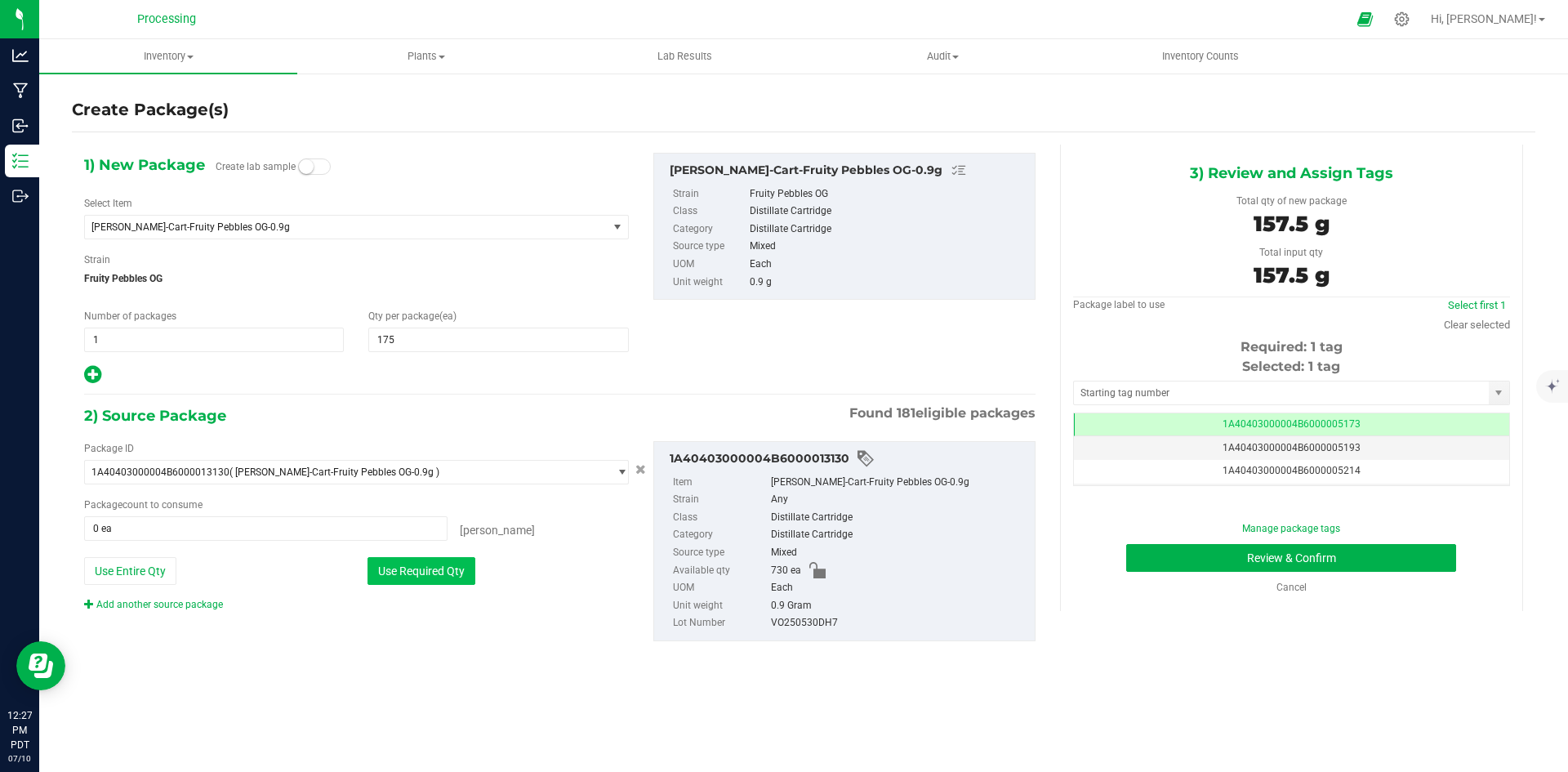 type on "175 ea" 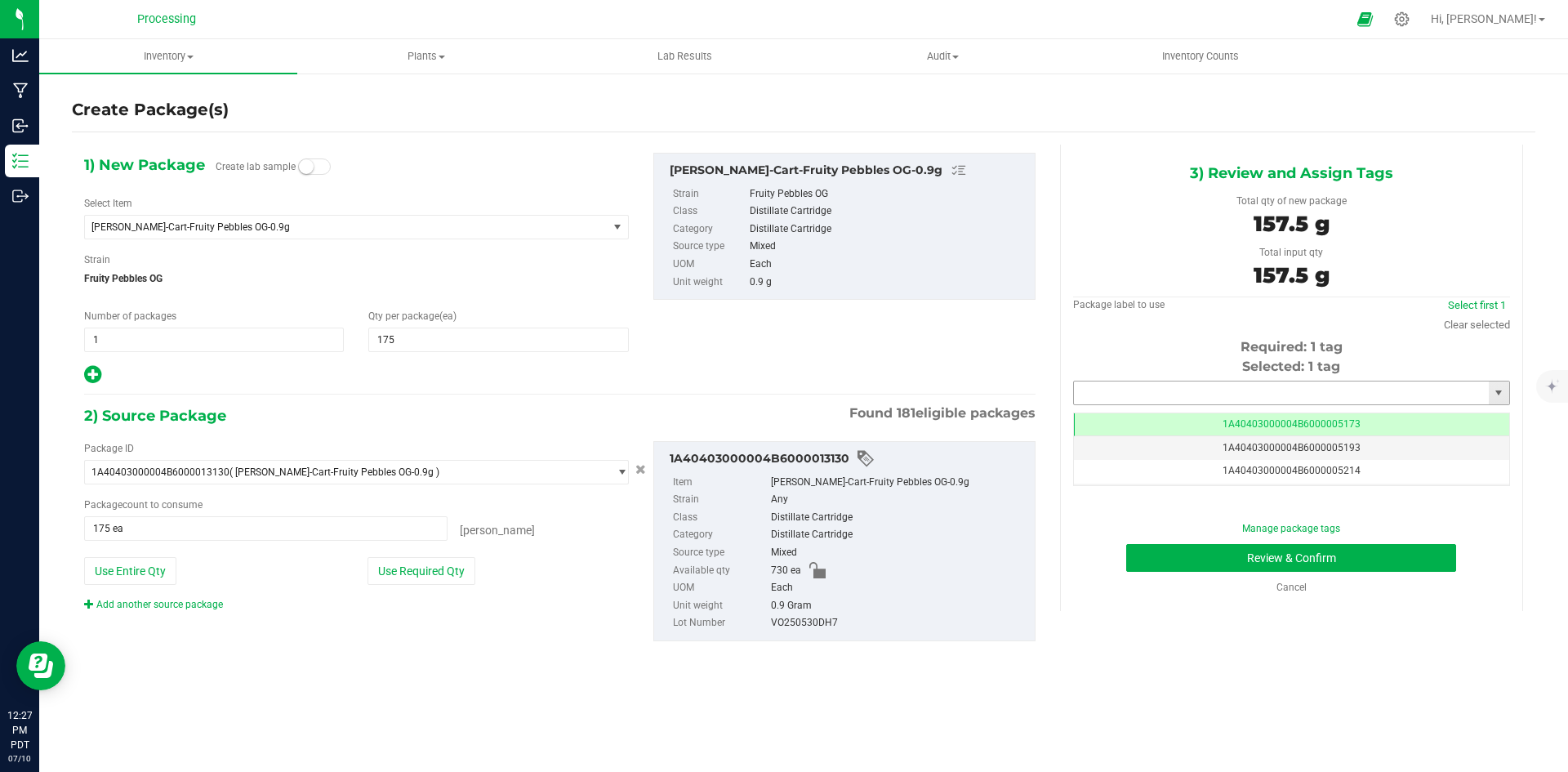 click at bounding box center [1281, 393] 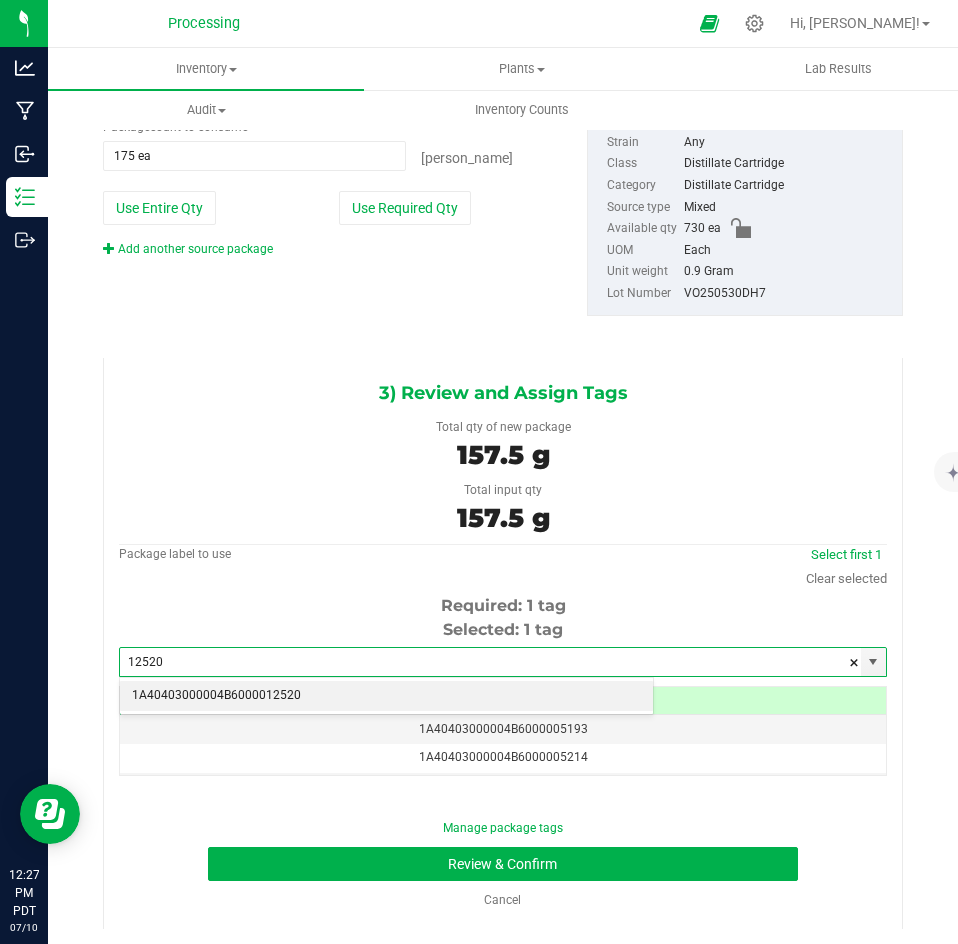 click on "1A40403000004B6000012520" at bounding box center [386, 696] 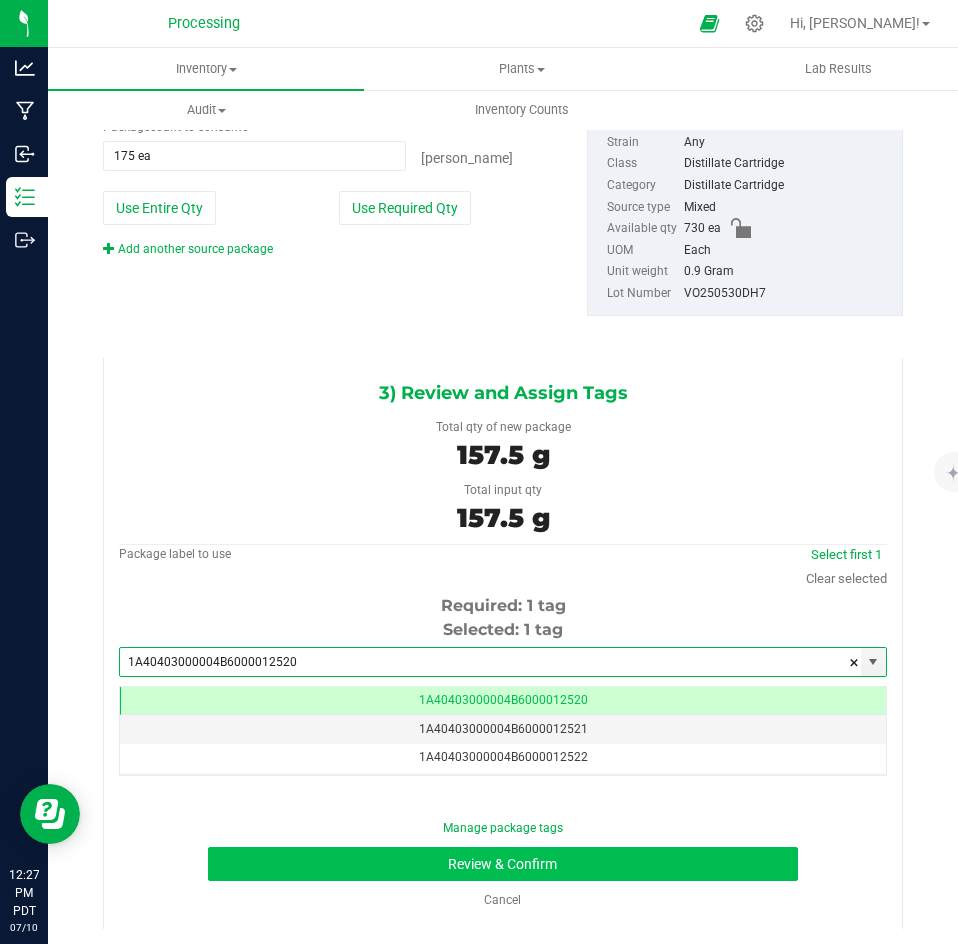type on "1A40403000004B6000012520" 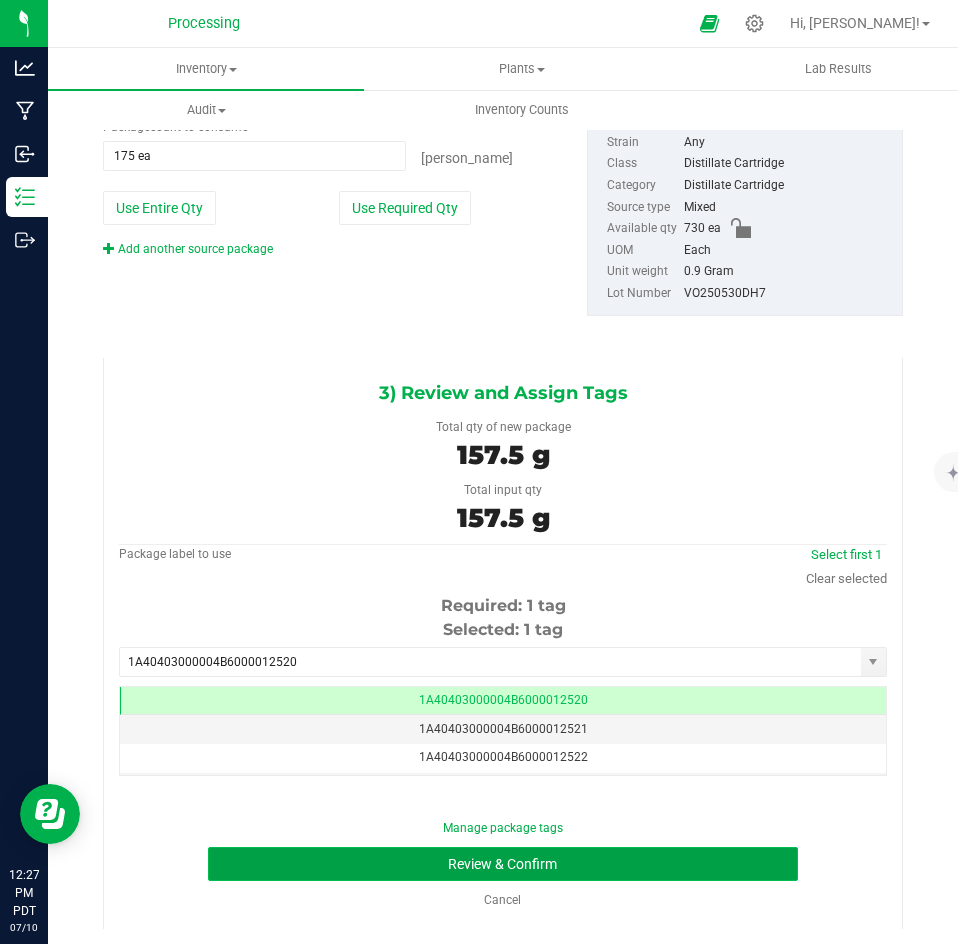 click on "Review & Confirm" at bounding box center [503, 864] 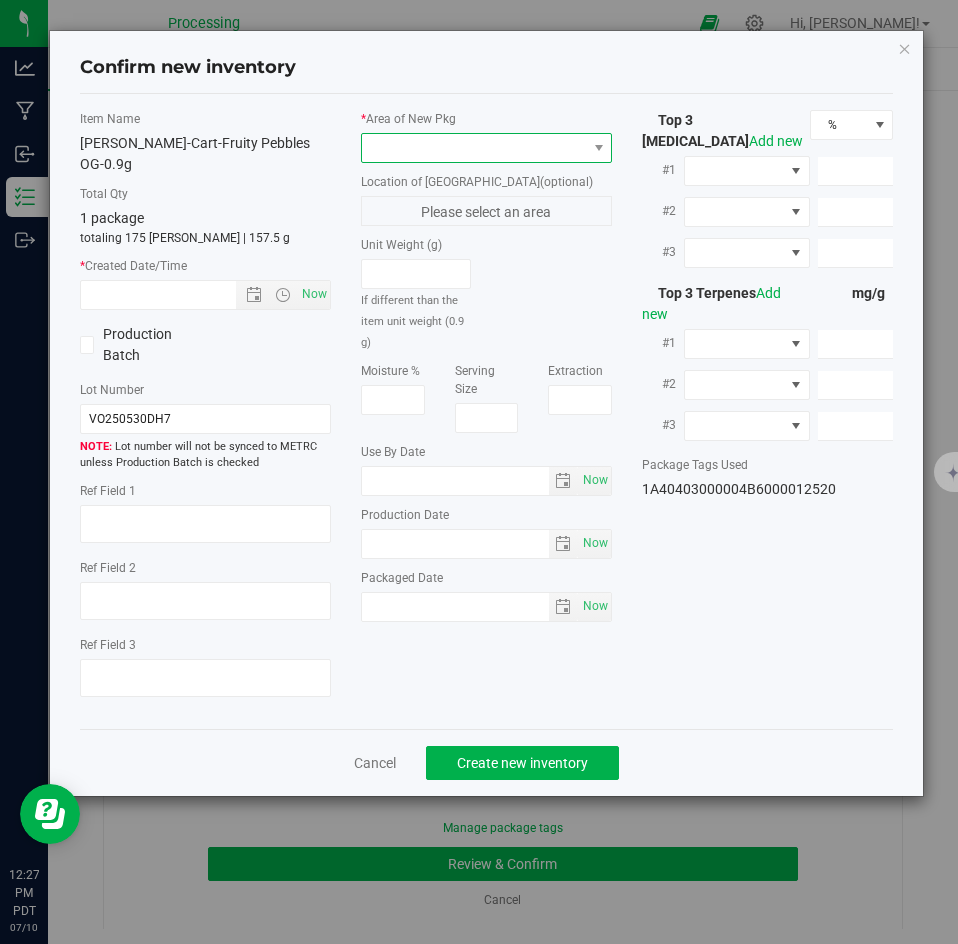 click at bounding box center (474, 148) 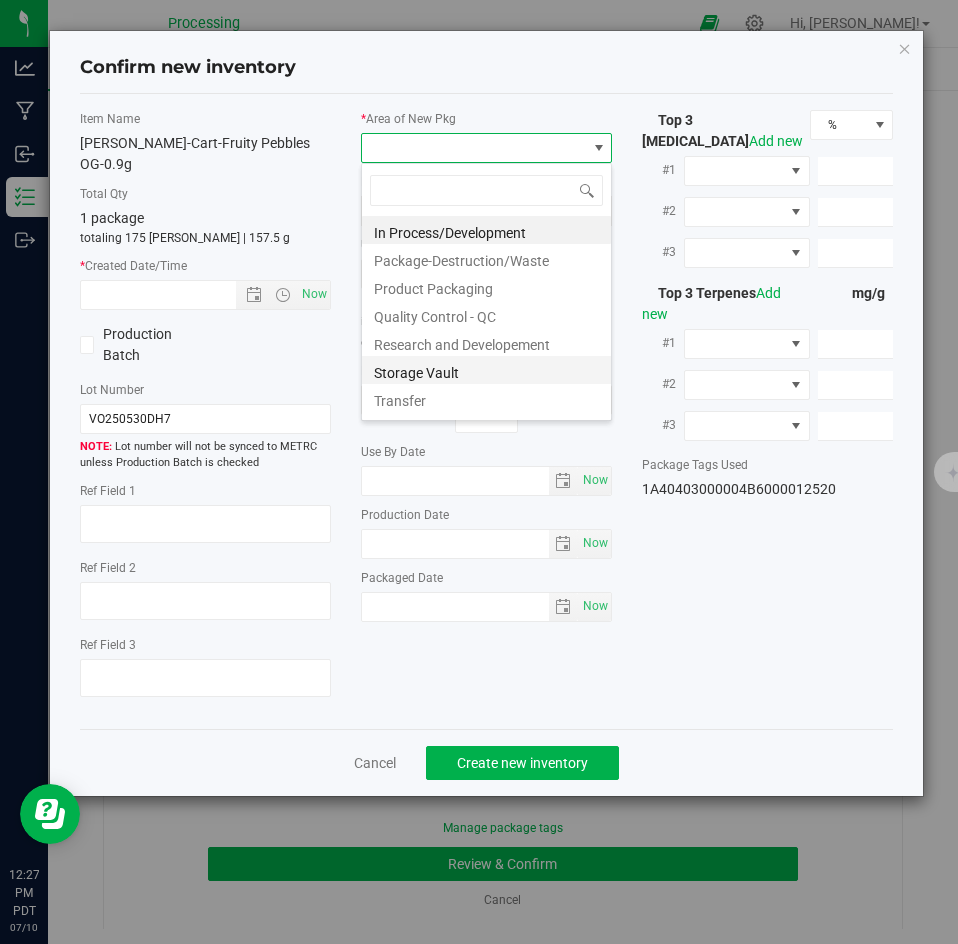 click on "Storage Vault" at bounding box center (486, 370) 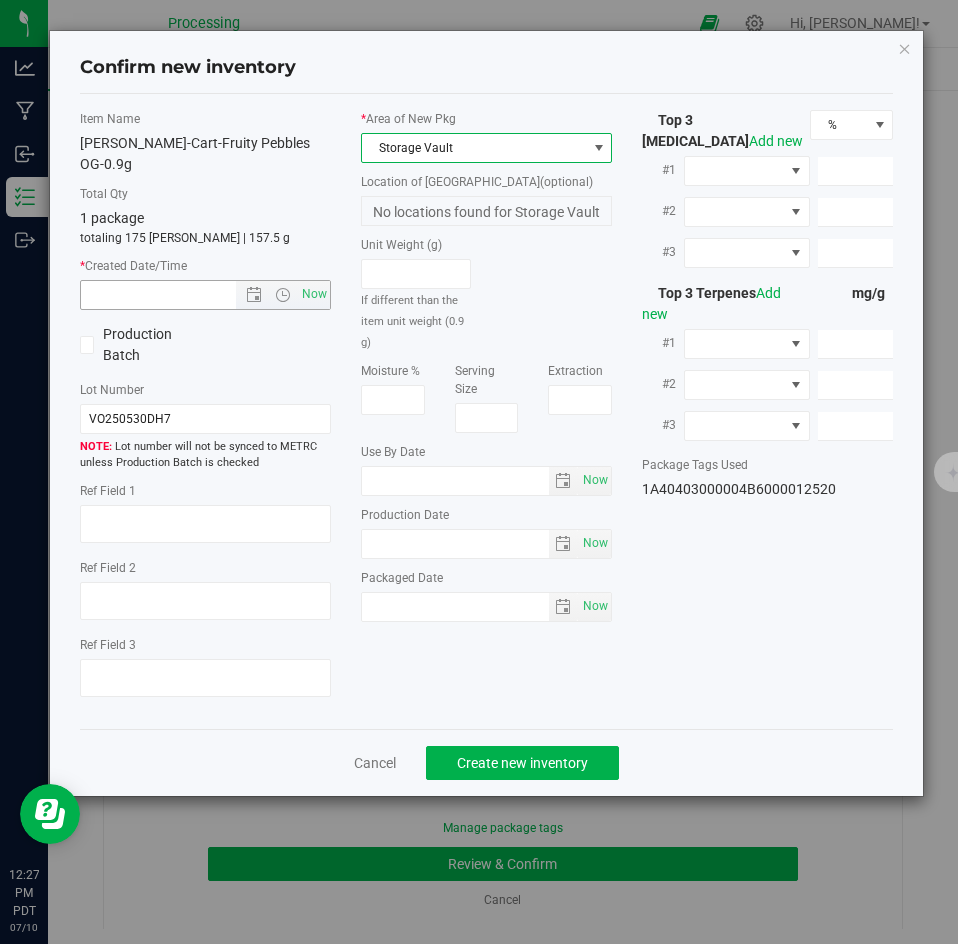 click on "Now" at bounding box center [205, 295] 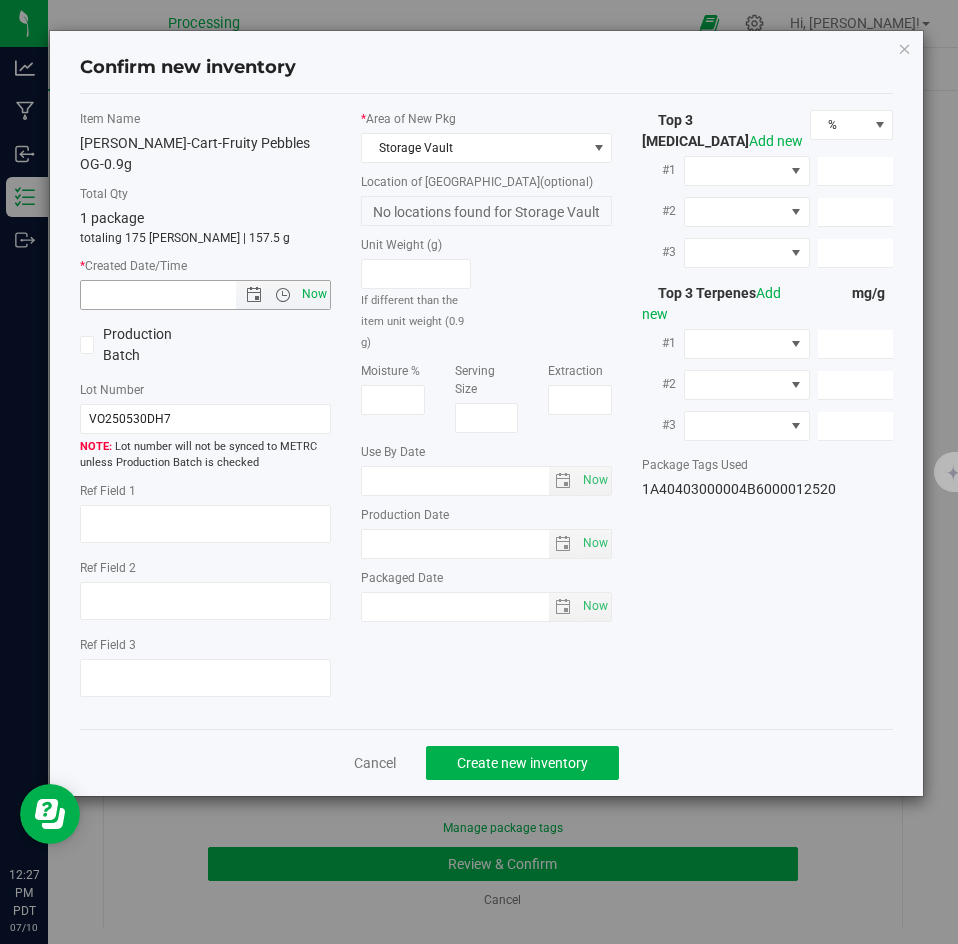 click on "Now" at bounding box center [315, 294] 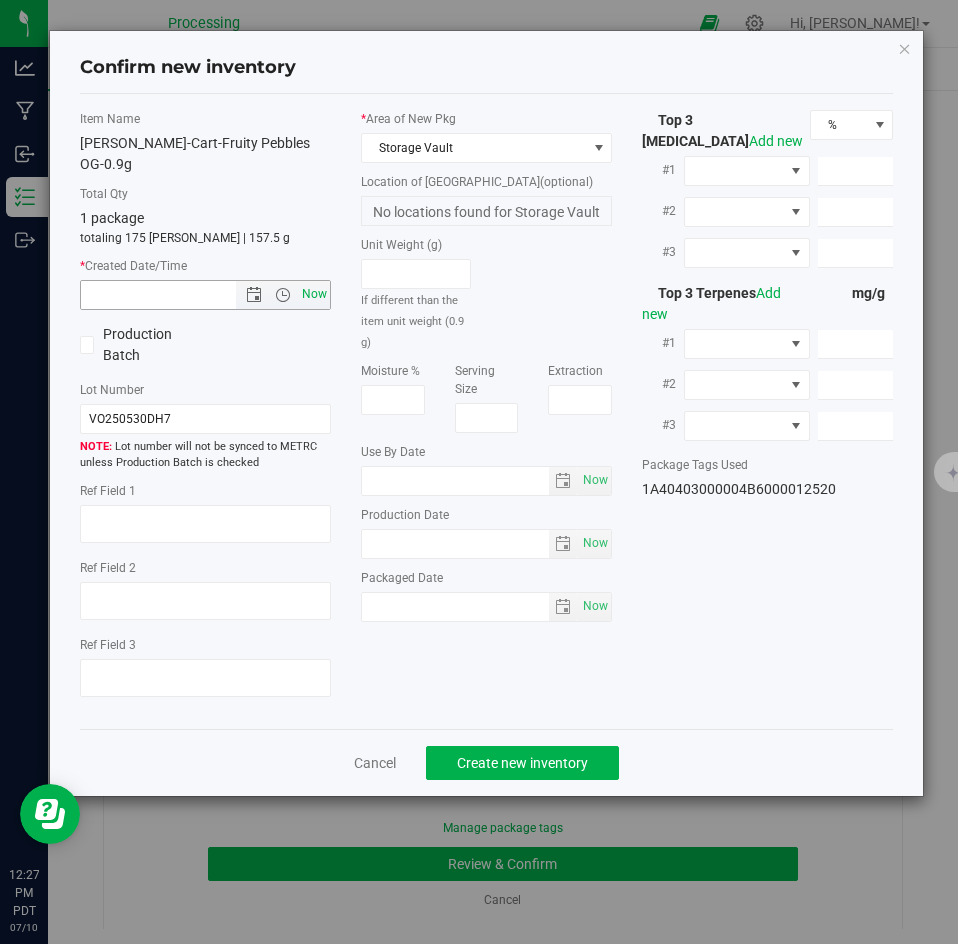 type on "7/10/2025 12:27 PM" 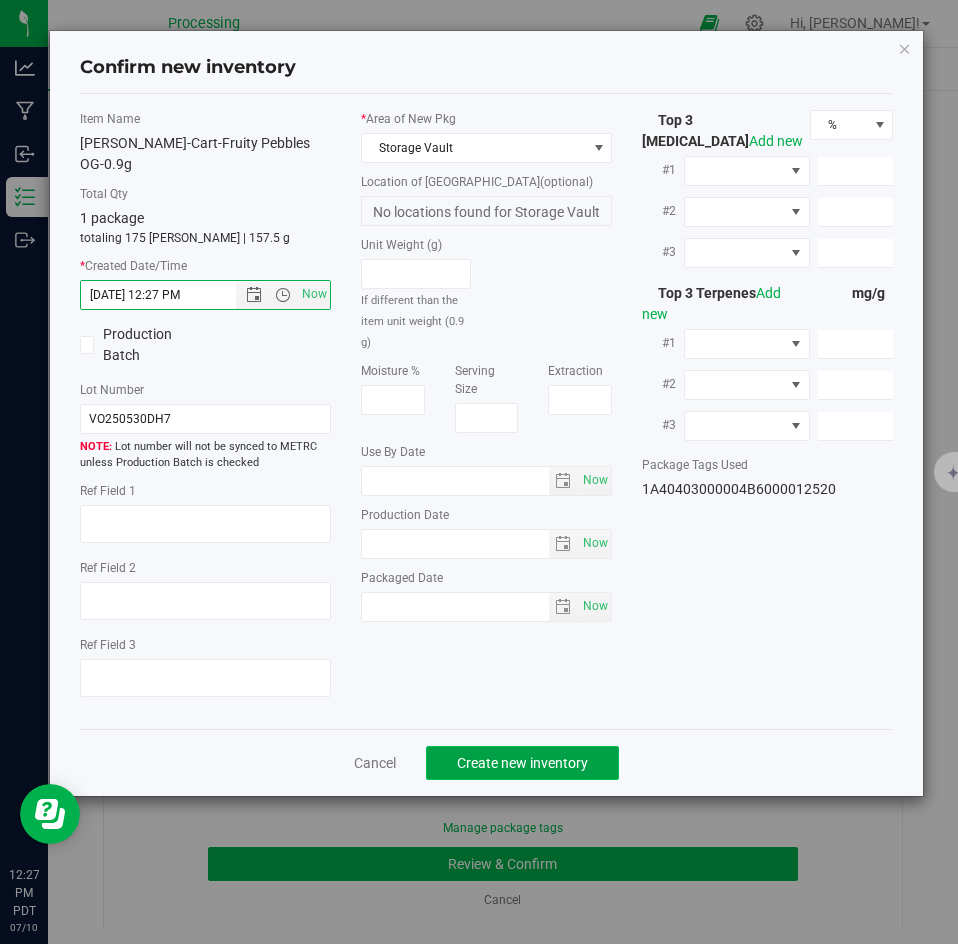 click on "Create new inventory" 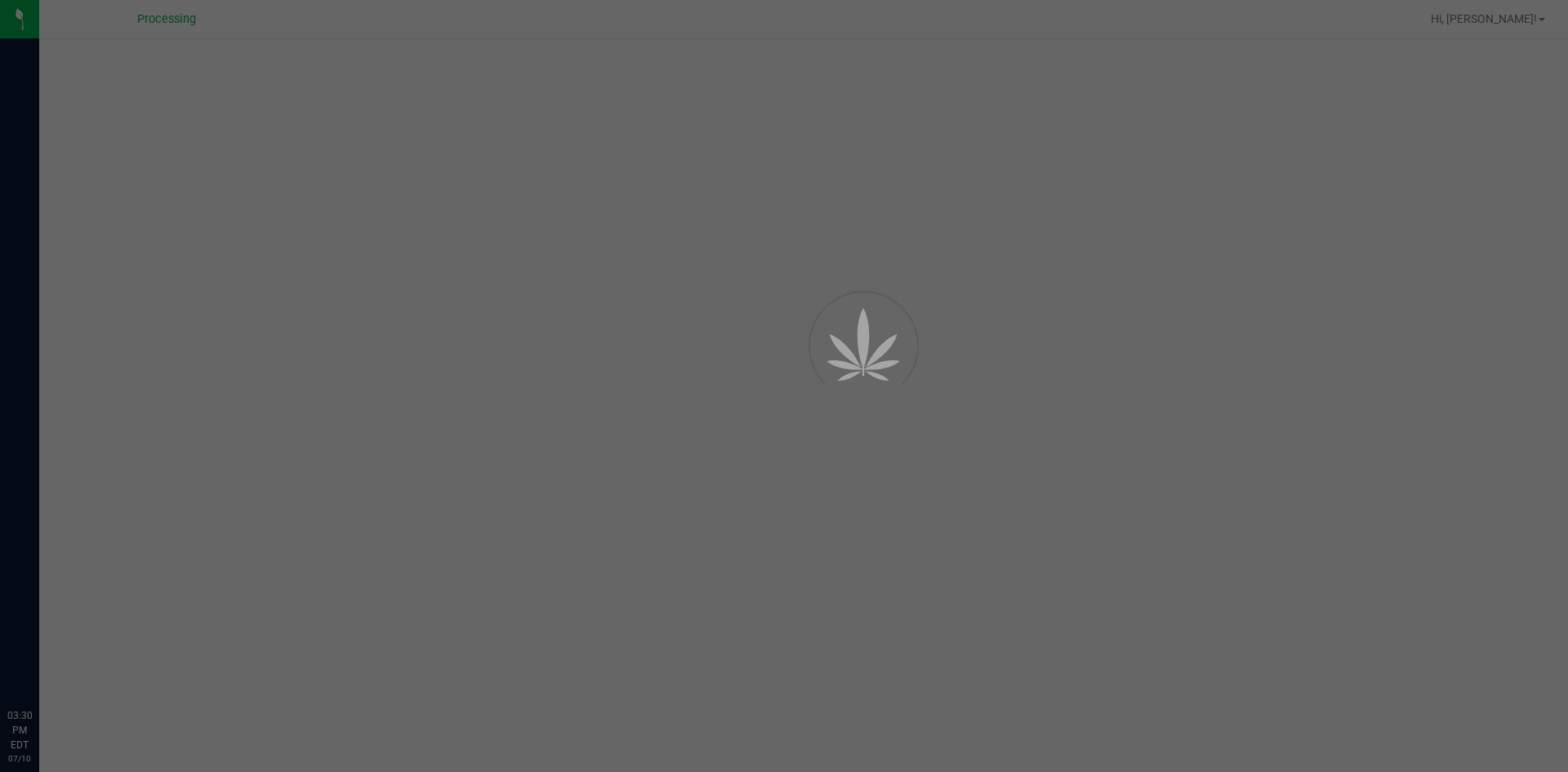 scroll, scrollTop: 0, scrollLeft: 0, axis: both 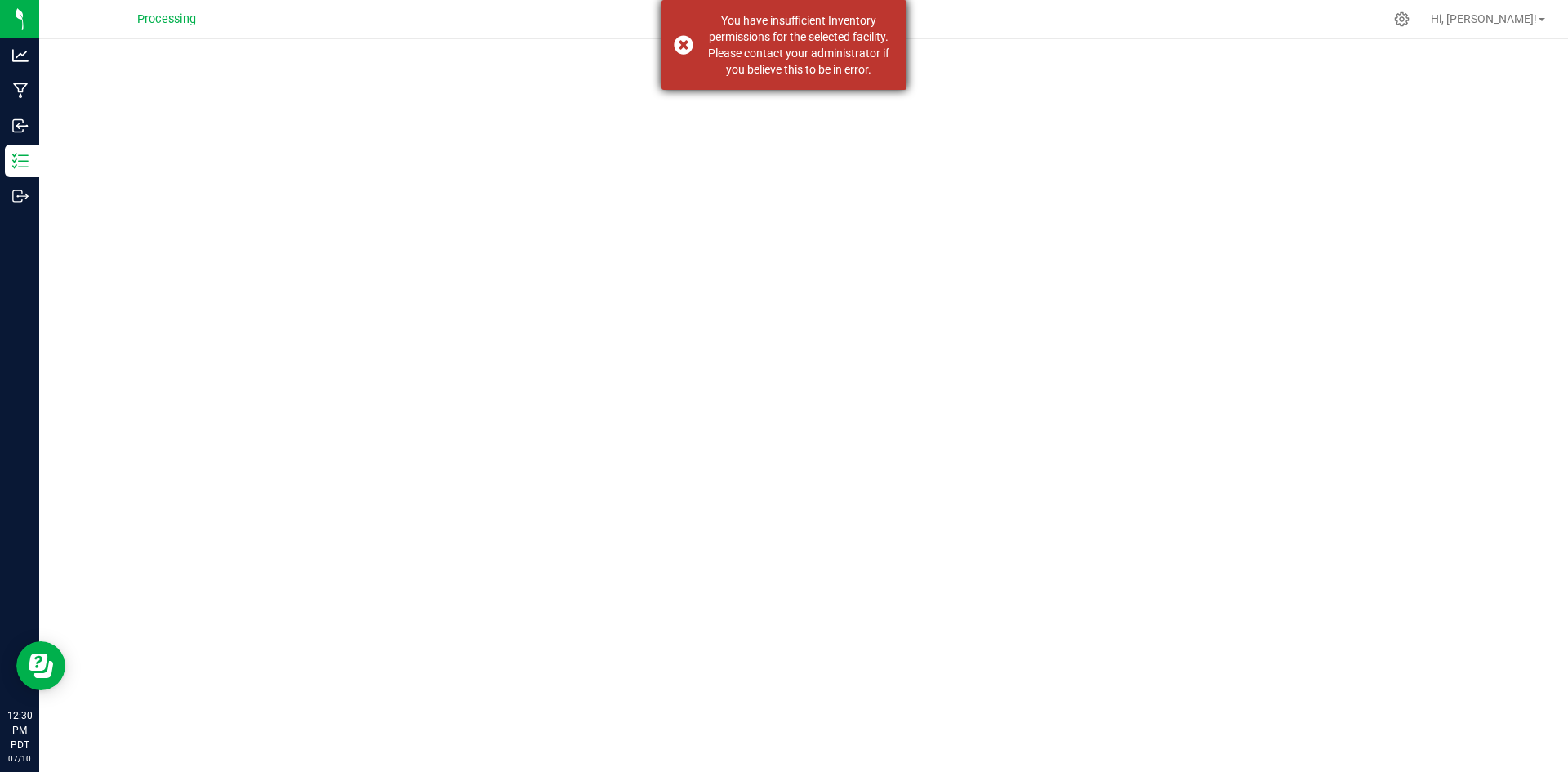 click on "You have insufficient Inventory permissions for the selected facility.
Please contact your administrator if you believe this to be in error." at bounding box center (784, 45) 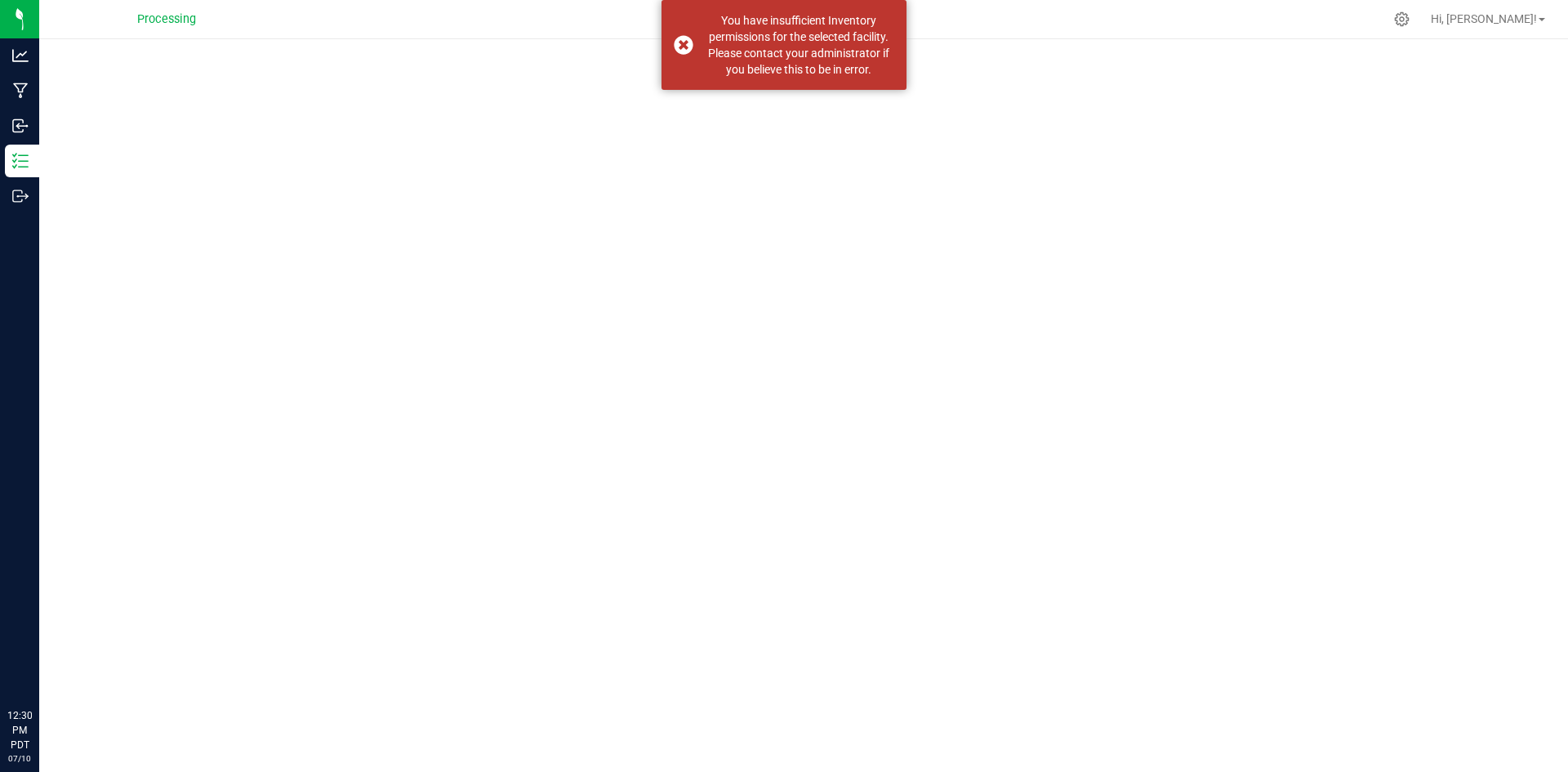 scroll, scrollTop: 0, scrollLeft: 0, axis: both 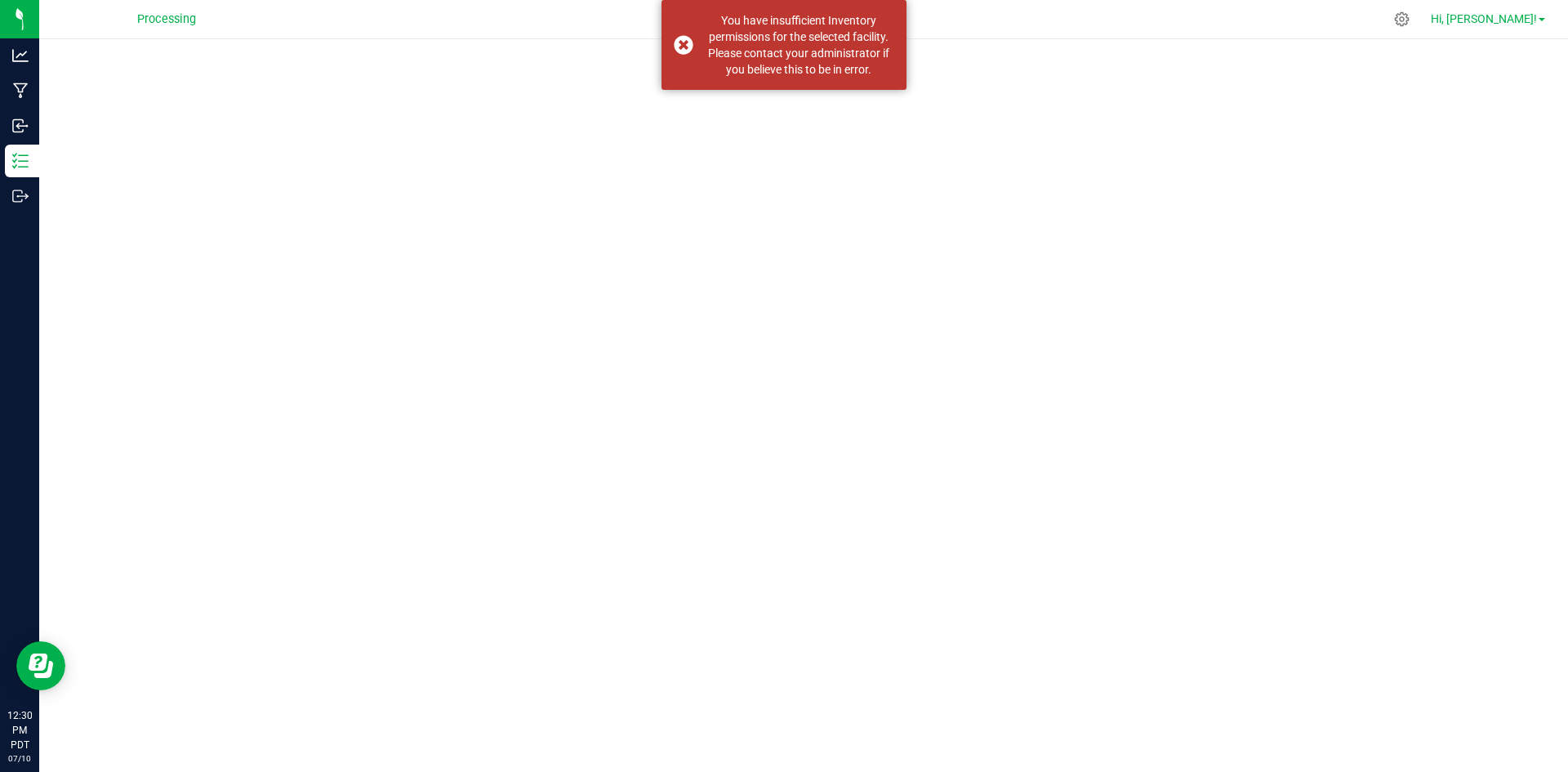 click on "Hi, [PERSON_NAME]!" at bounding box center [1484, 19] 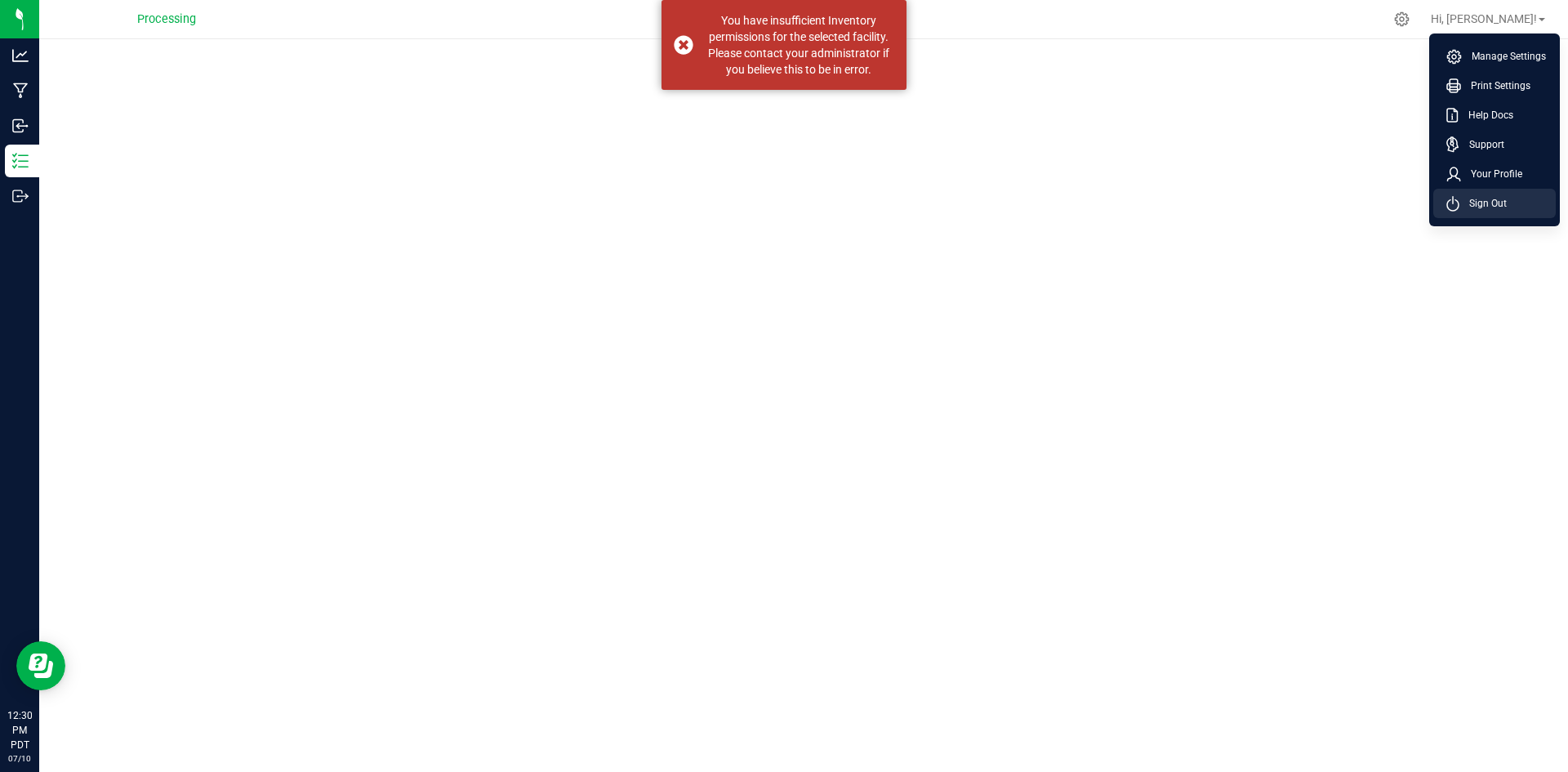 click on "Sign Out" at bounding box center (1494, 203) 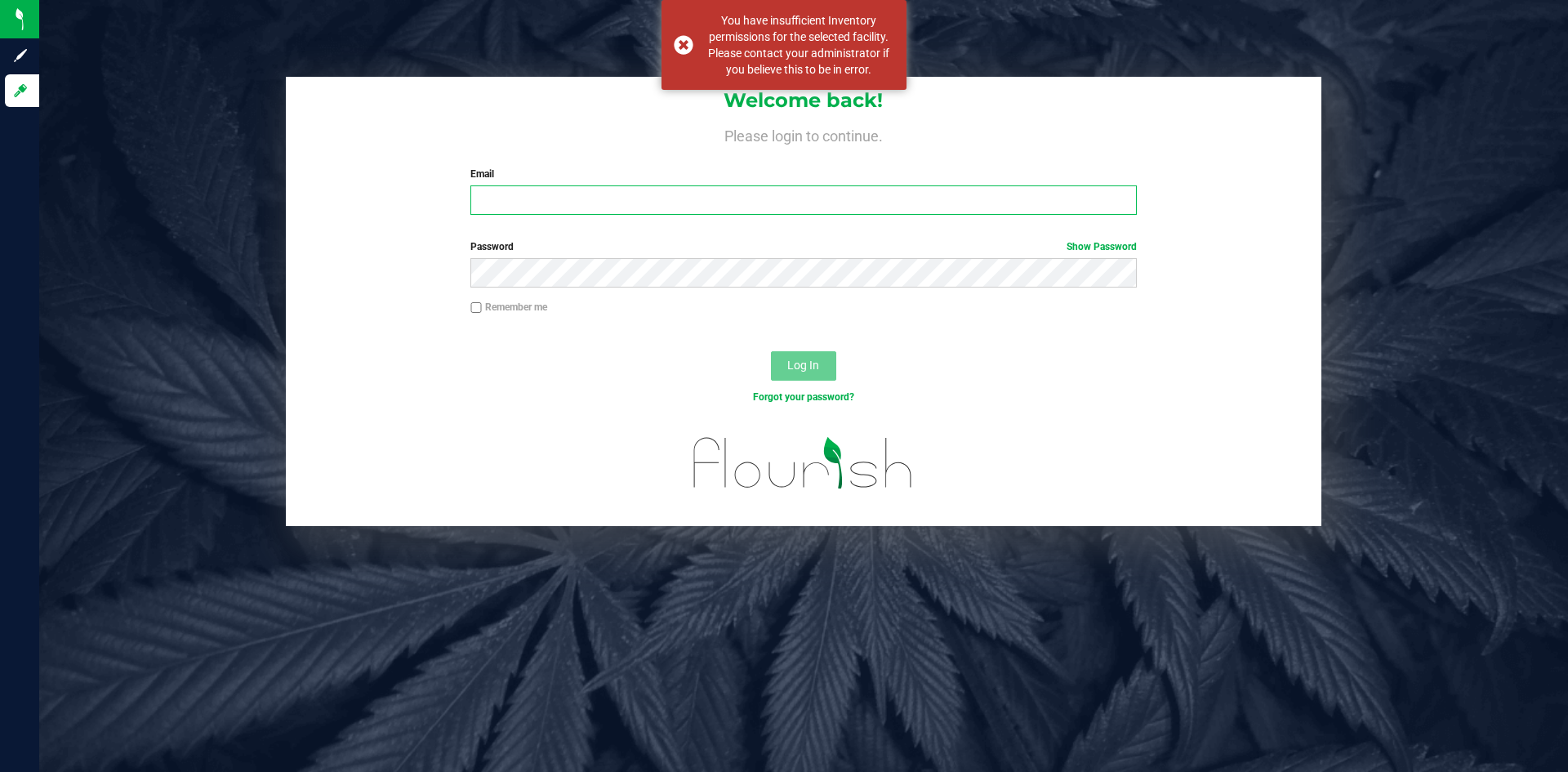 click on "Welcome back!
Please login to continue.
Email
Required
Please format your email correctly.
Password
Show Password
Remember me
Log In
Forgot your password?" at bounding box center [804, 301] 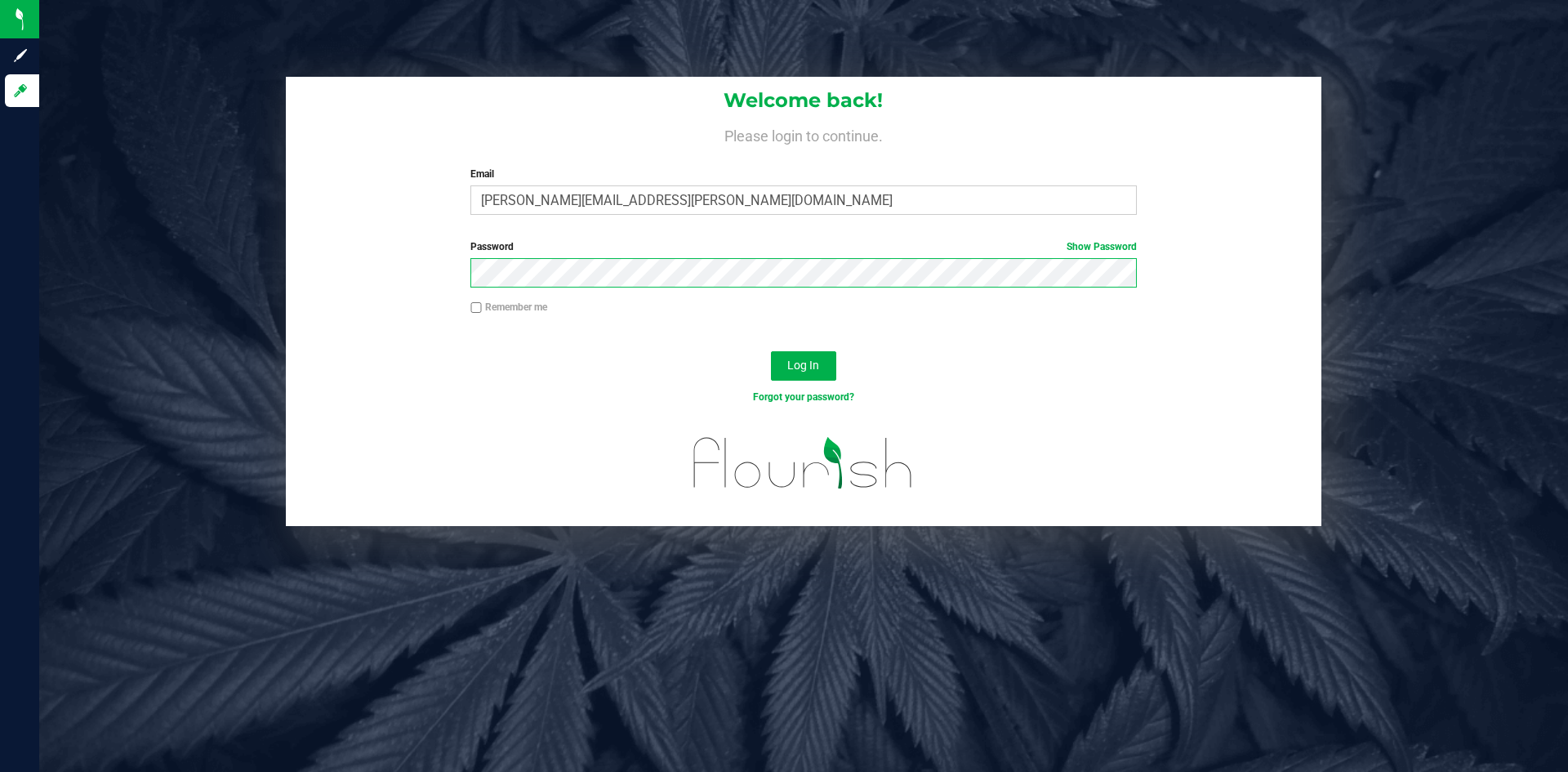 click on "Log In" at bounding box center [804, 366] 